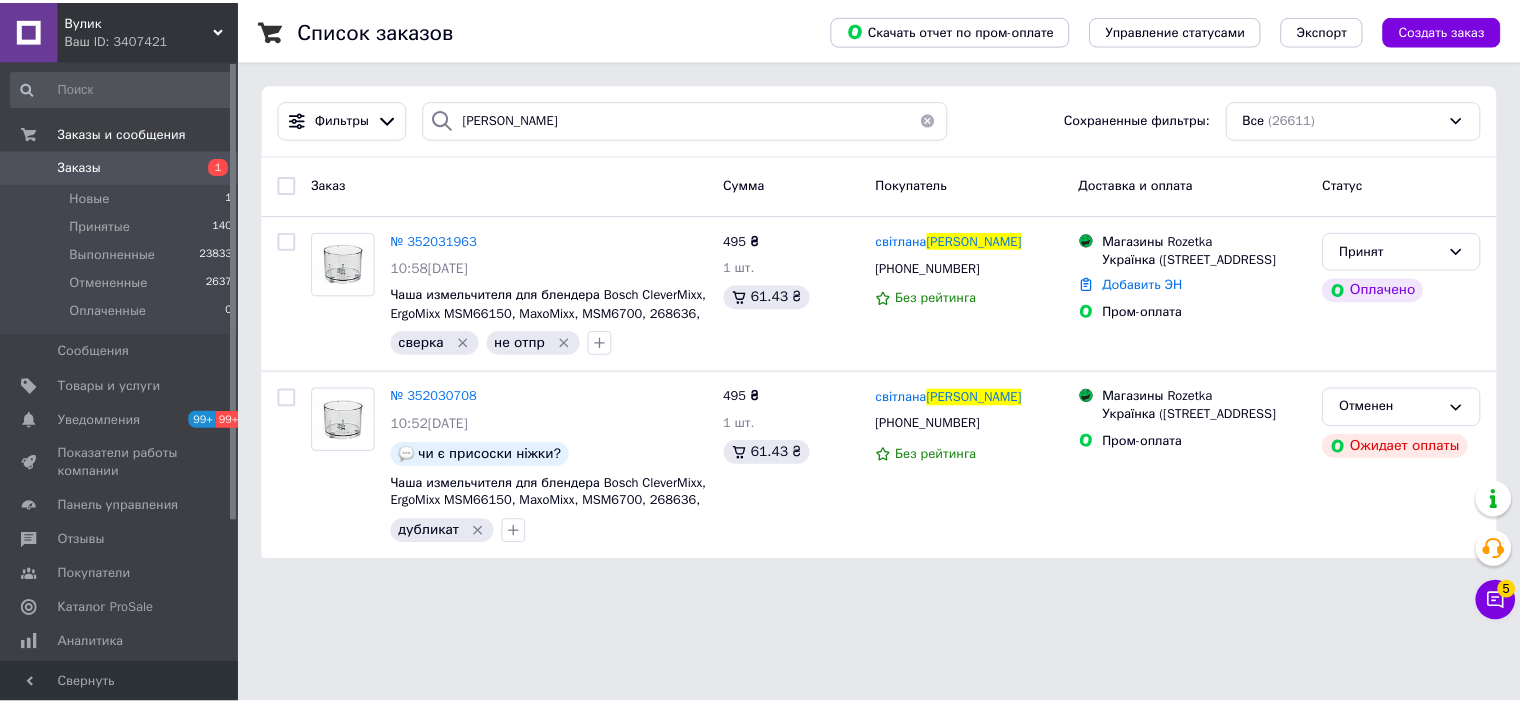 scroll, scrollTop: 0, scrollLeft: 0, axis: both 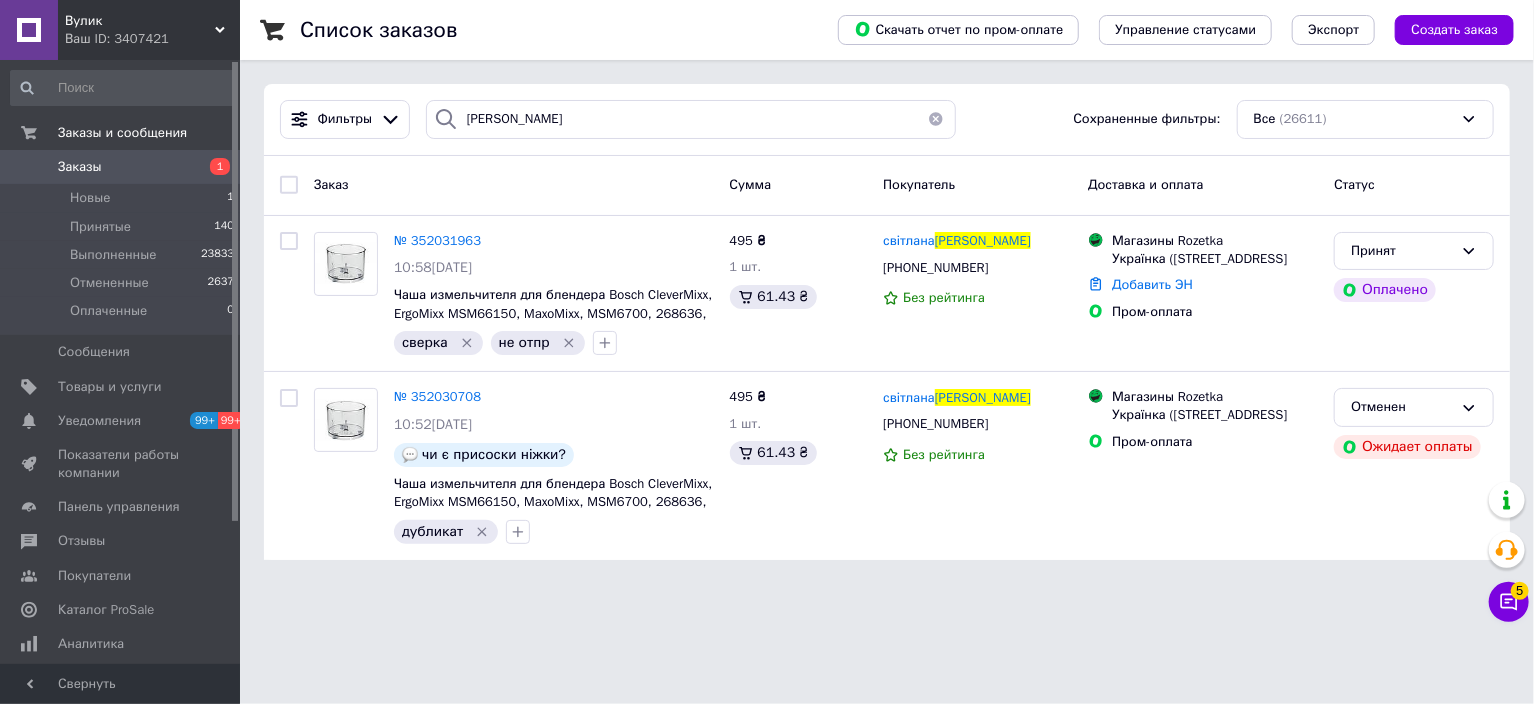 click at bounding box center (936, 119) 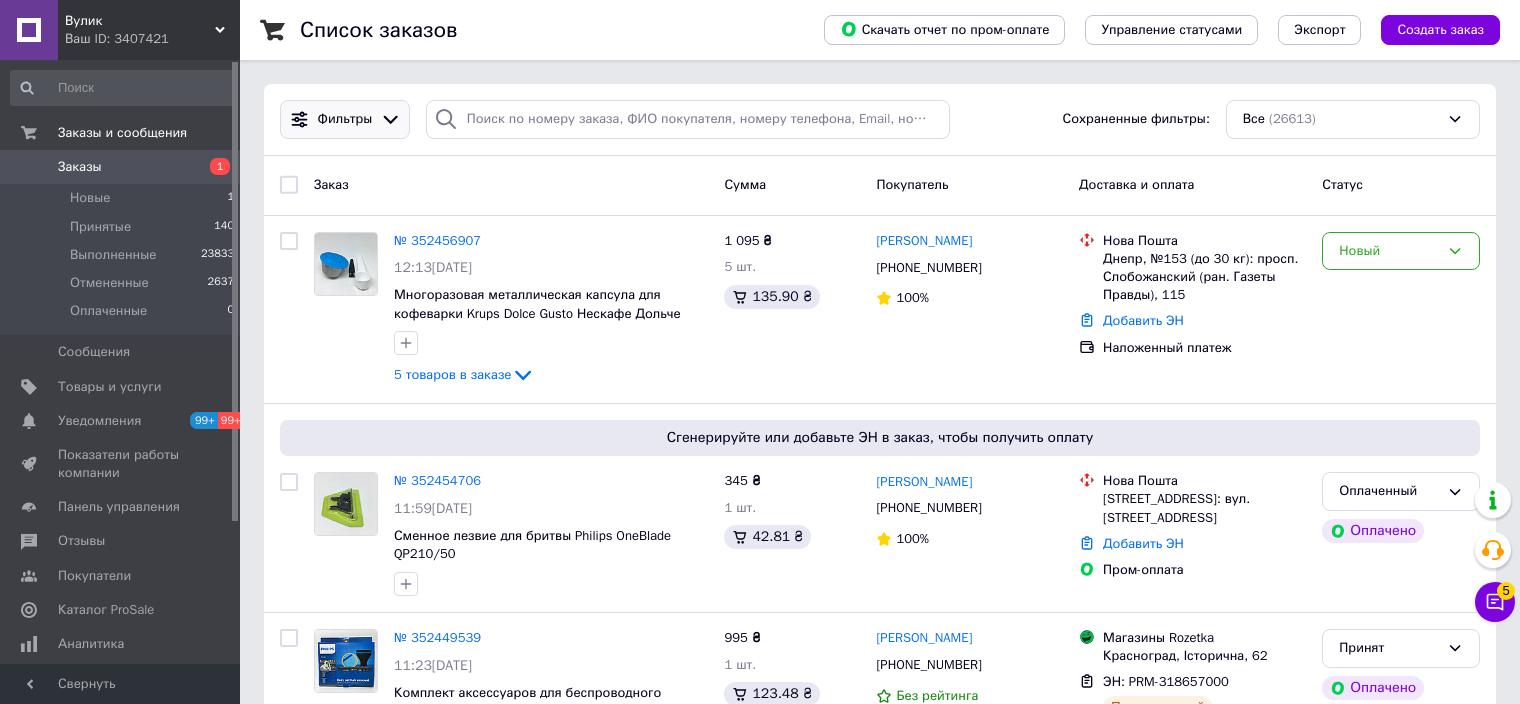 click 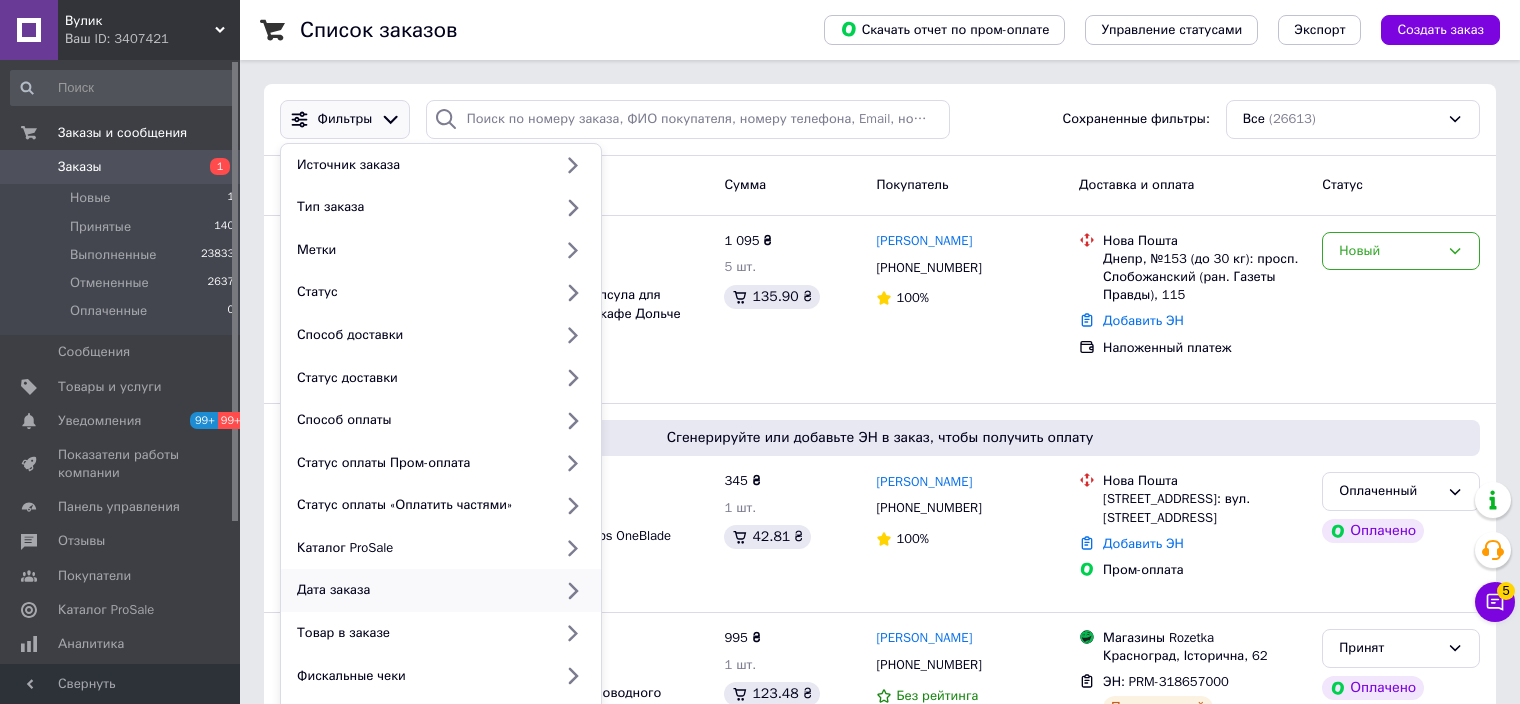 click on "Дата заказа" at bounding box center [420, 590] 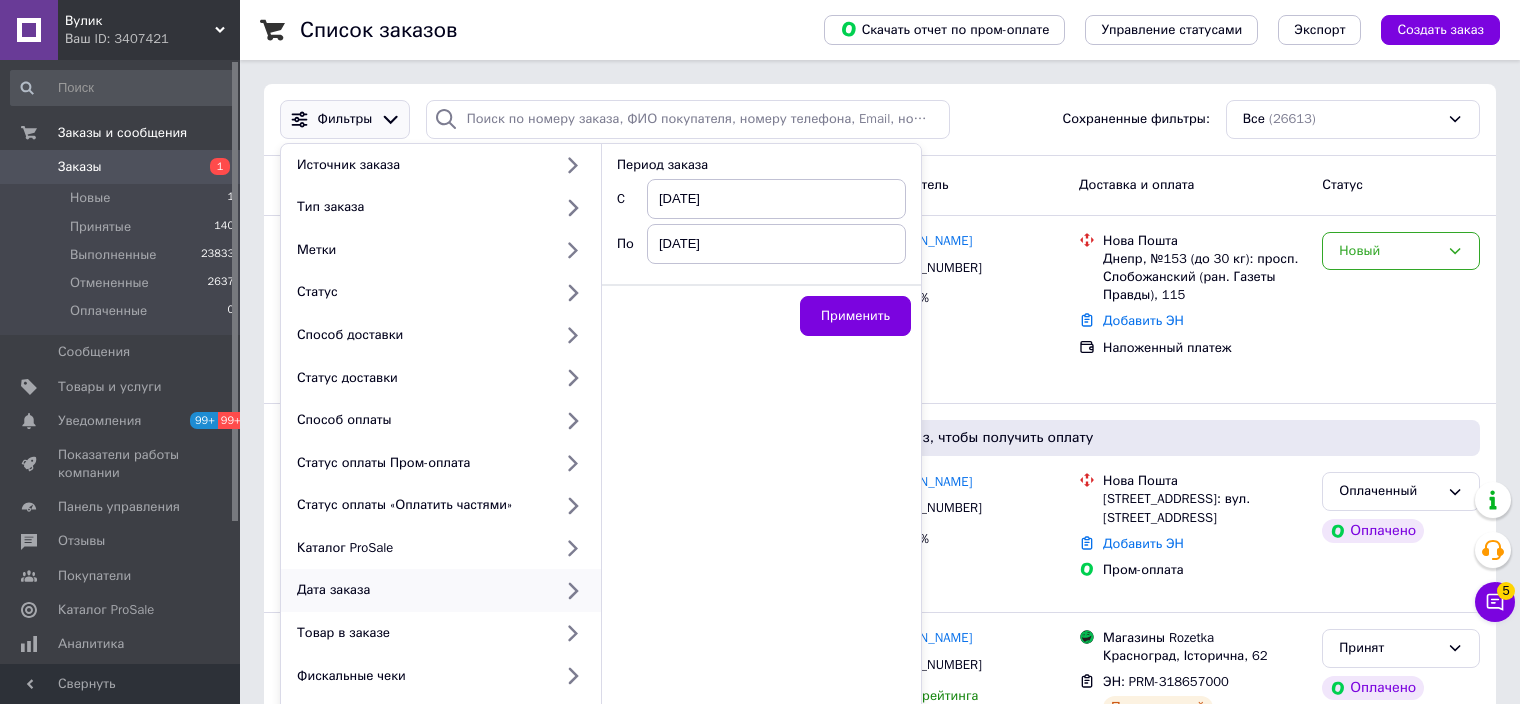 click on "[DATE]" at bounding box center (776, 199) 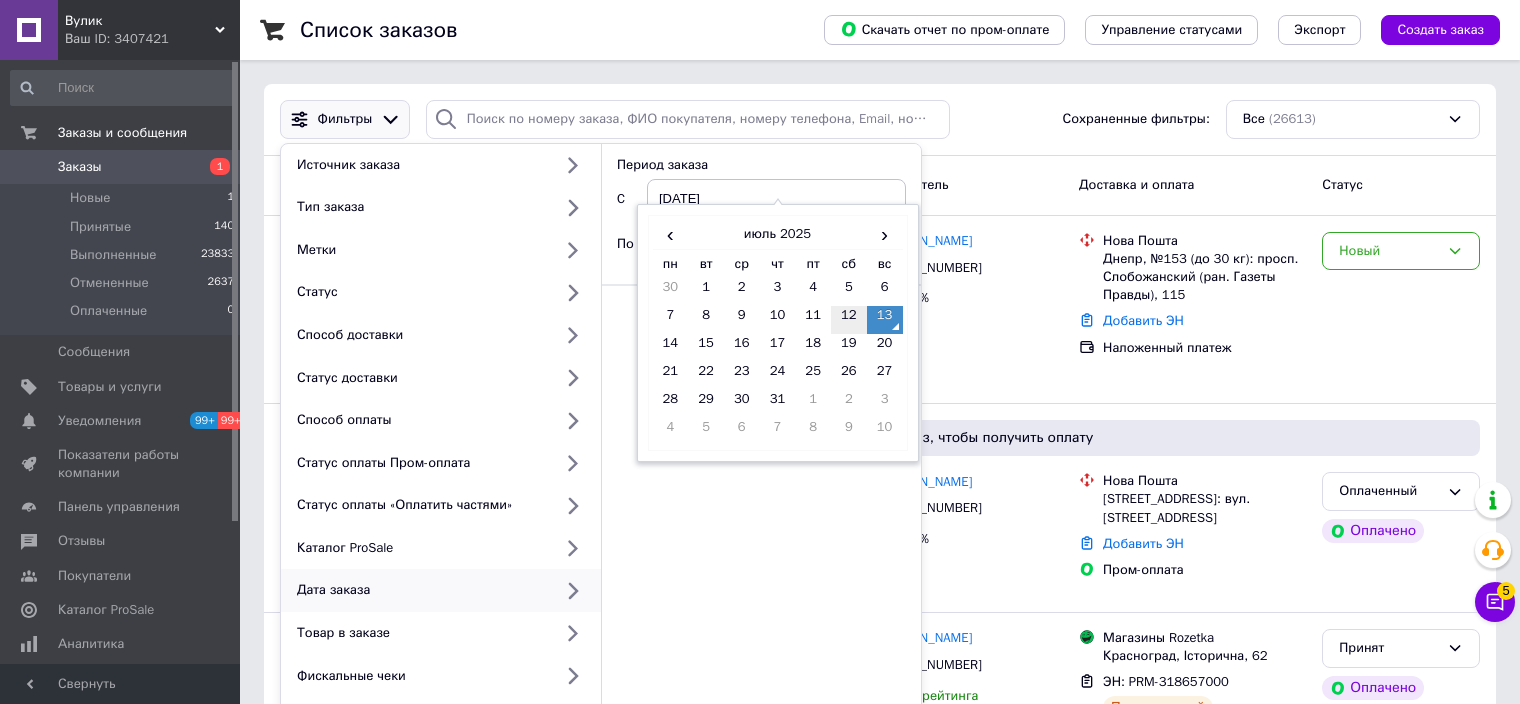 click on "12" at bounding box center [849, 320] 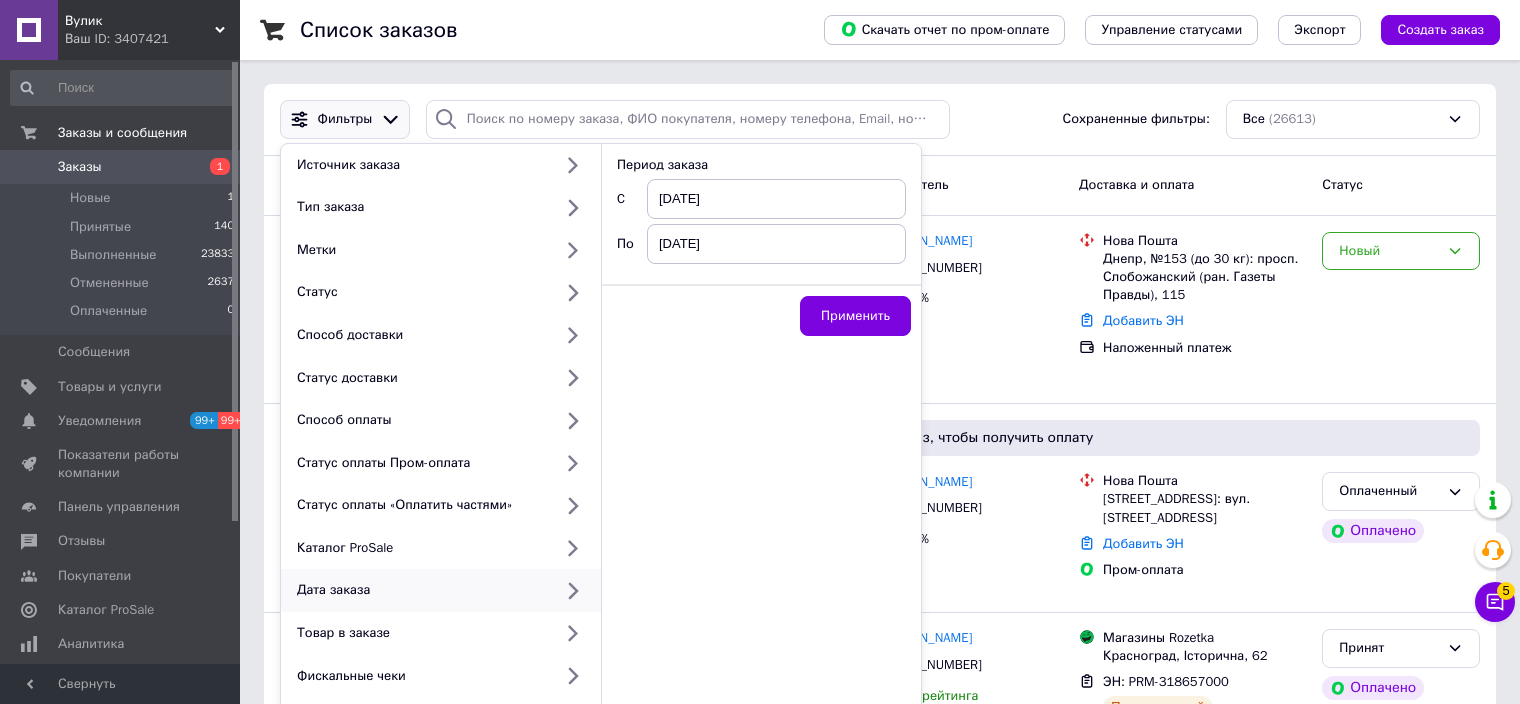 click on "[DATE]" at bounding box center [776, 244] 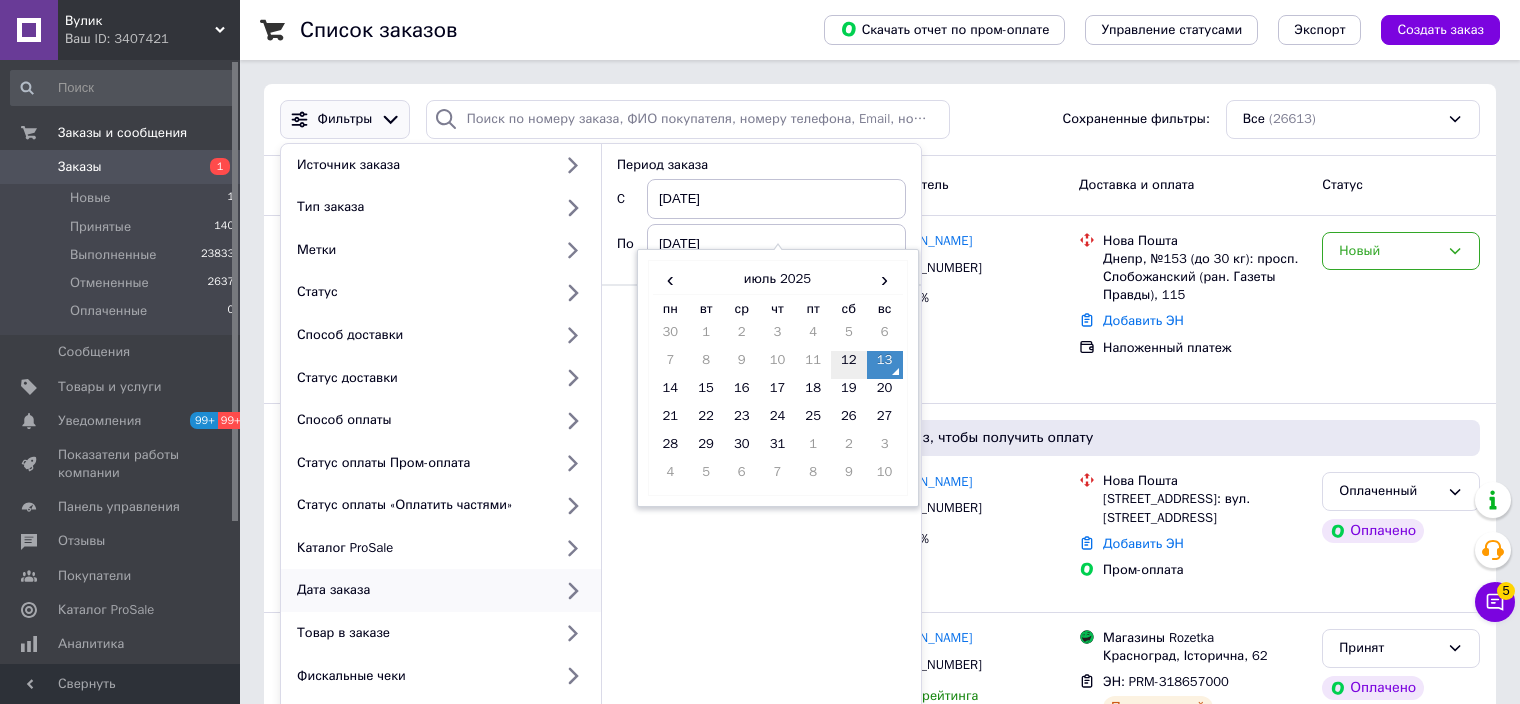 click on "12" at bounding box center (849, 365) 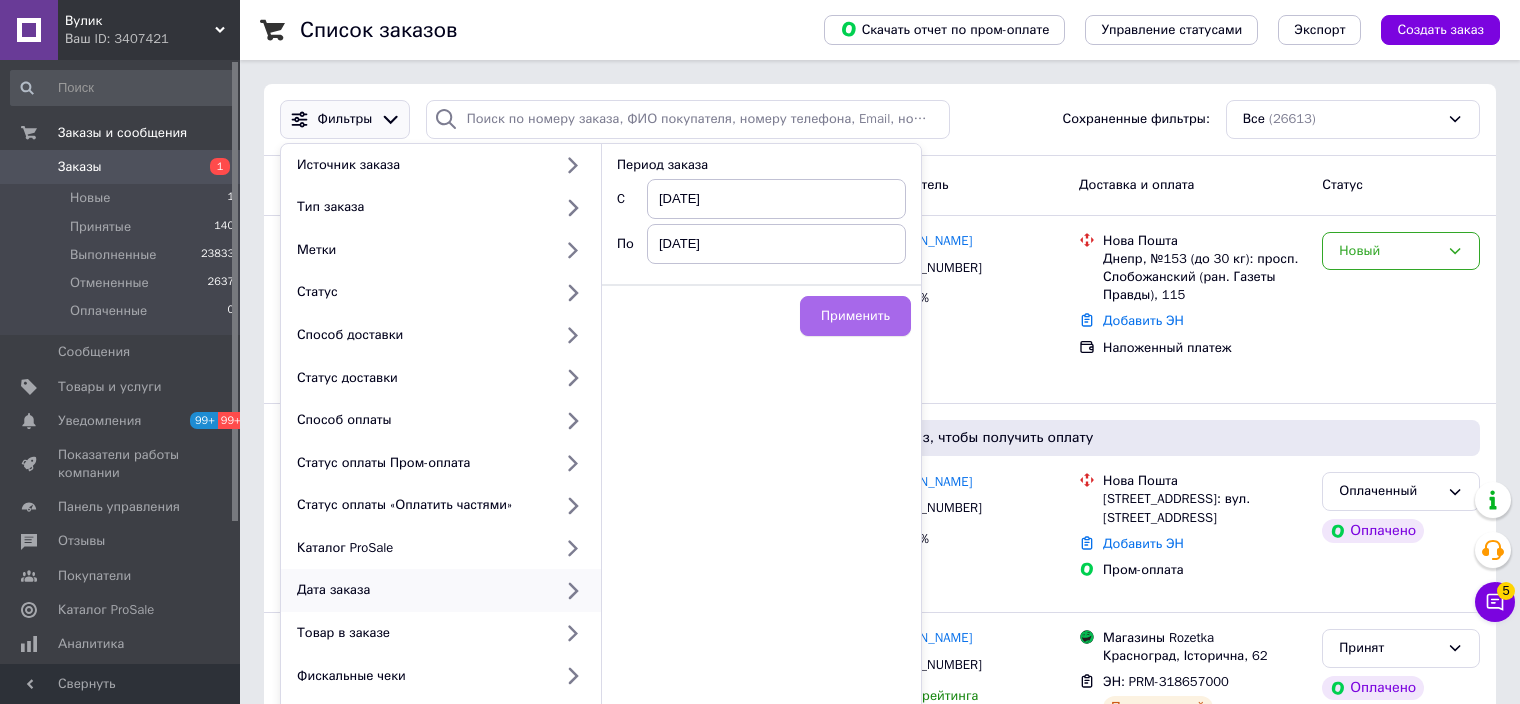 click on "Применить" at bounding box center [855, 316] 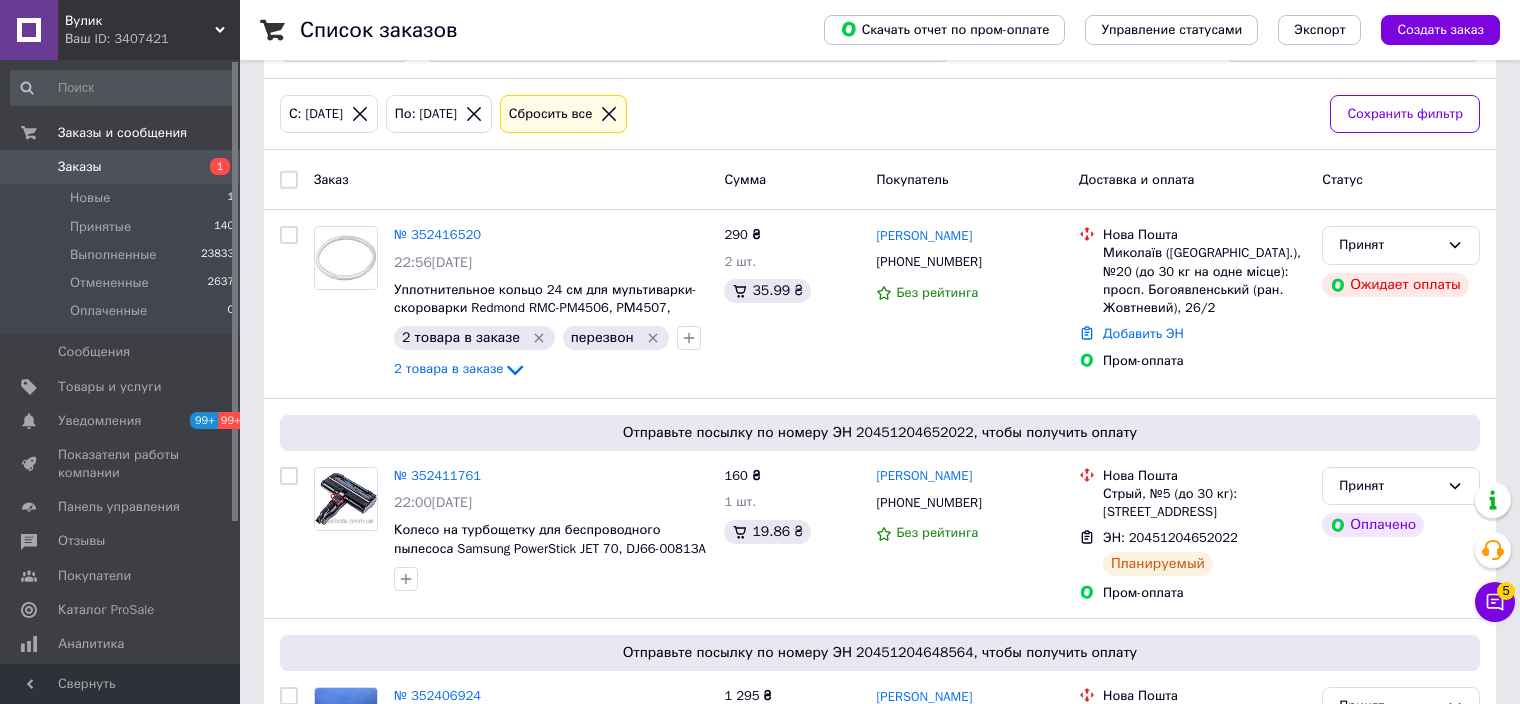 scroll, scrollTop: 200, scrollLeft: 0, axis: vertical 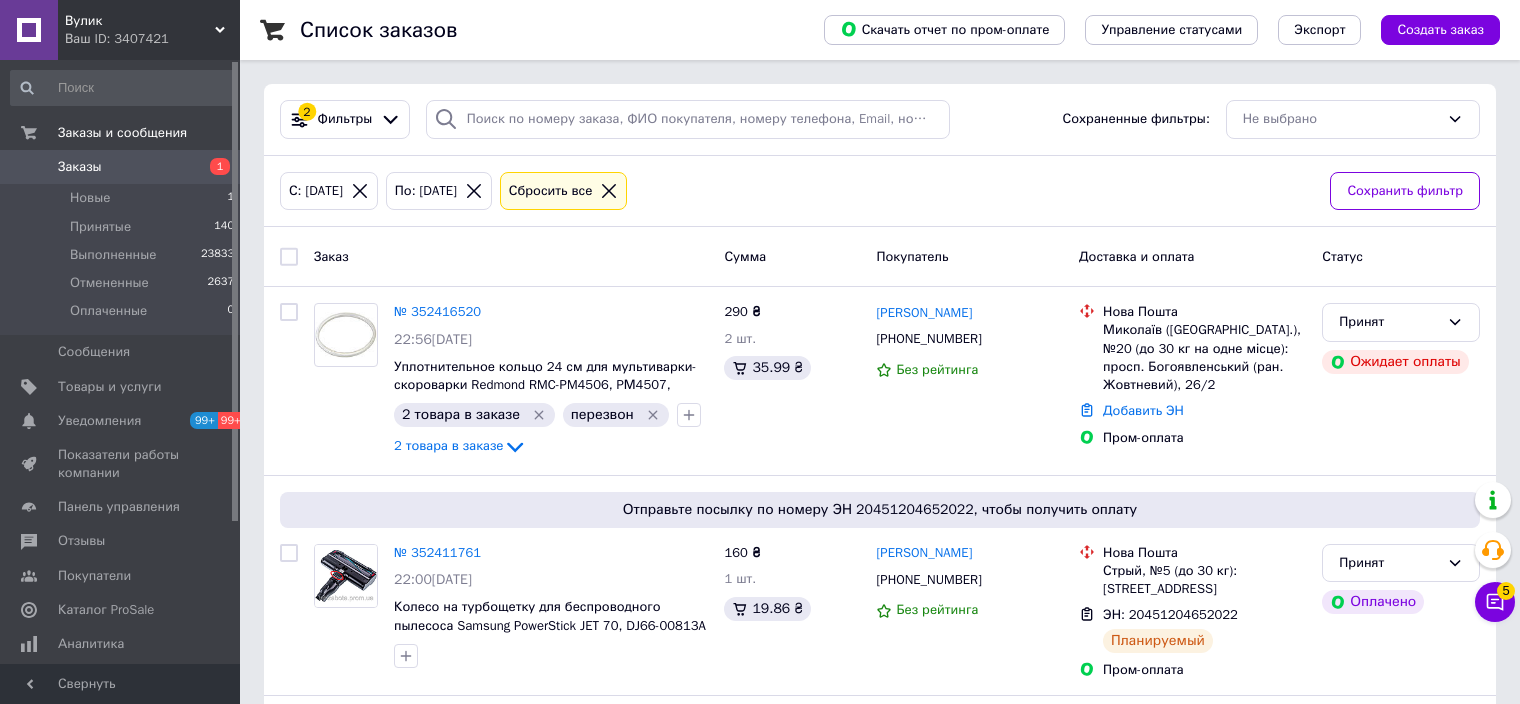 click 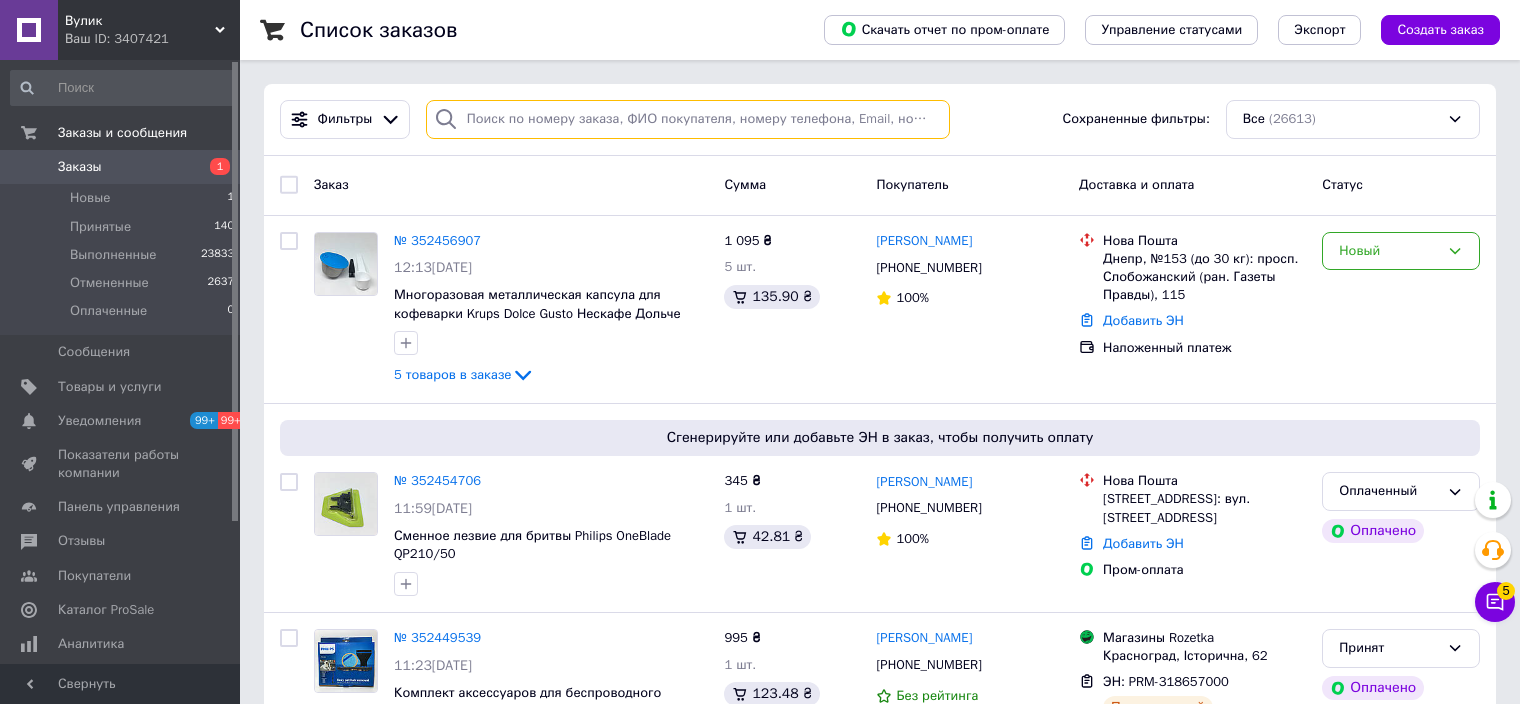 click at bounding box center [688, 119] 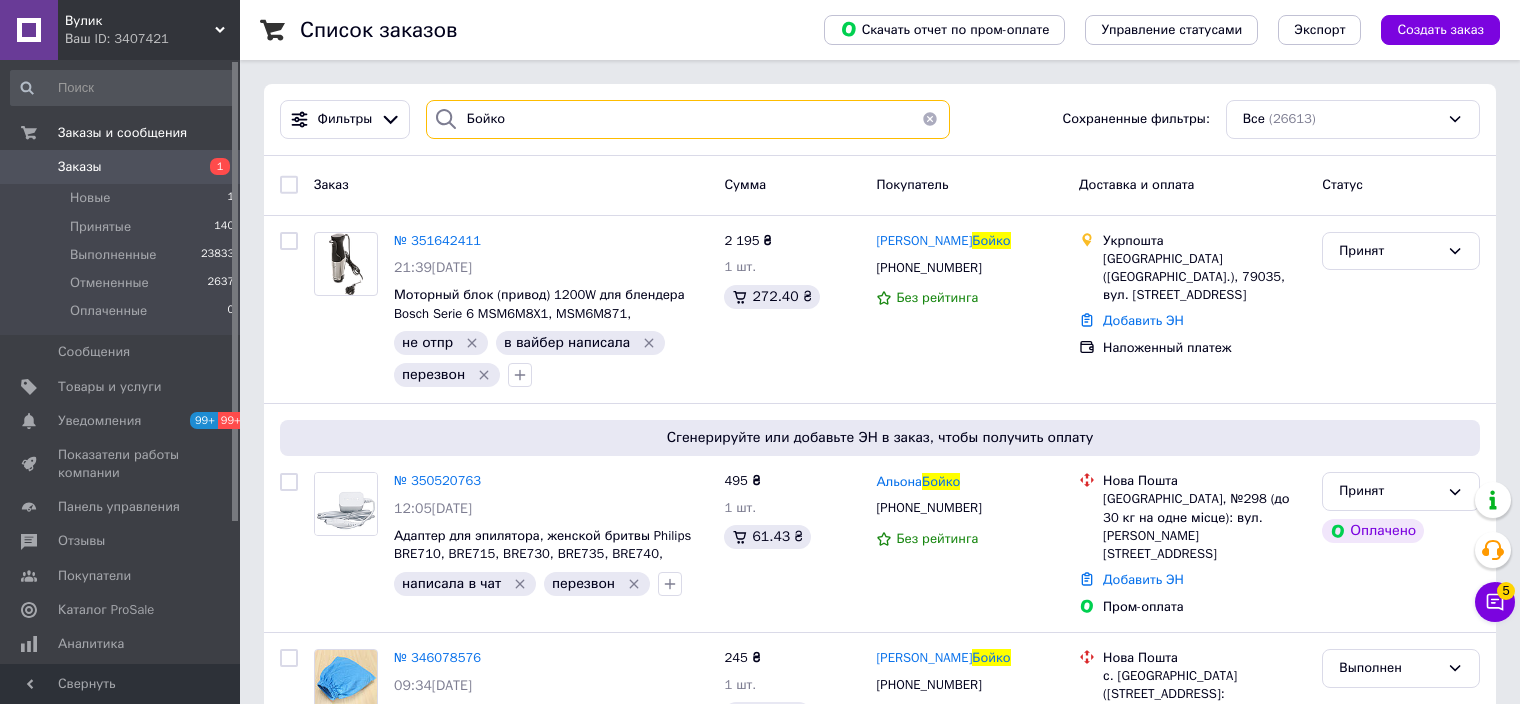 drag, startPoint x: 533, startPoint y: 114, endPoint x: 463, endPoint y: 141, distance: 75.026665 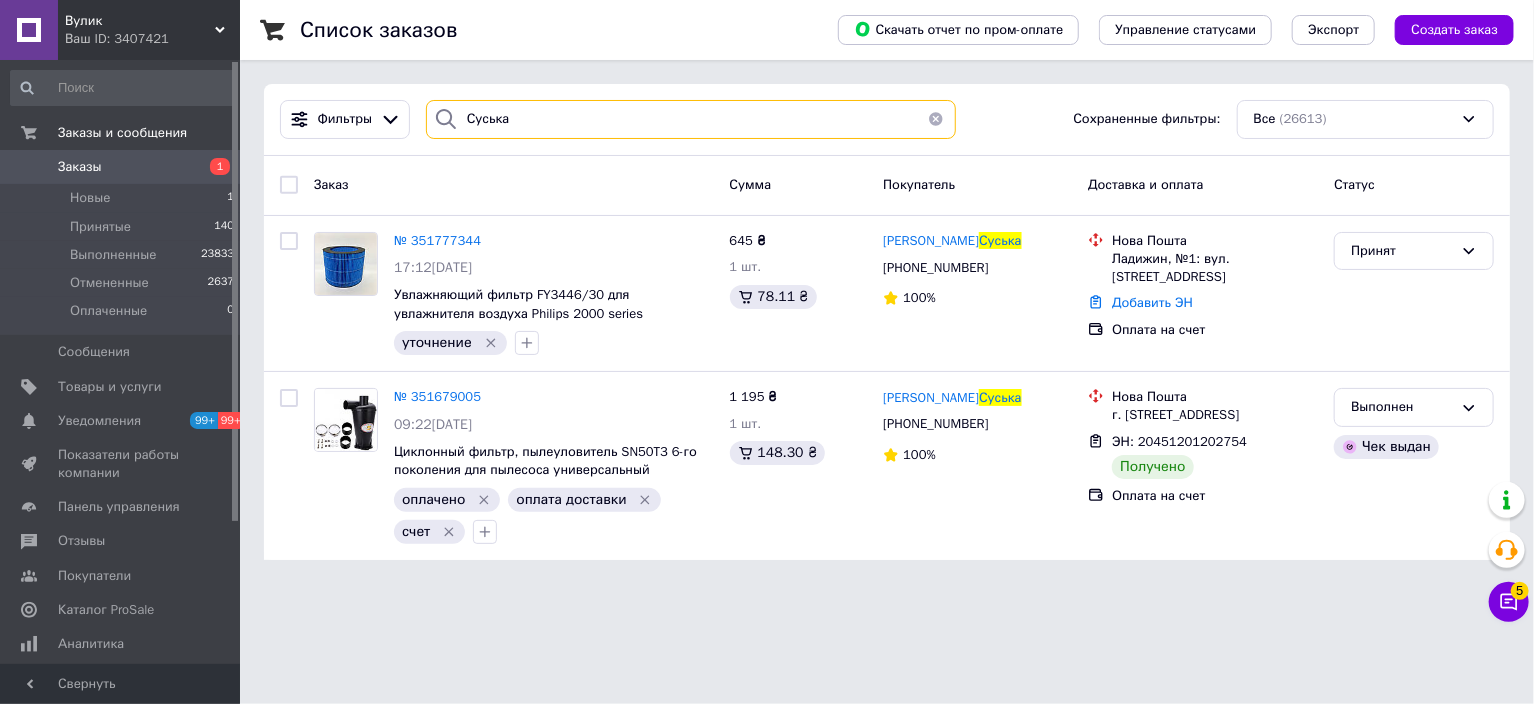 drag, startPoint x: 499, startPoint y: 125, endPoint x: 463, endPoint y: 121, distance: 36.221542 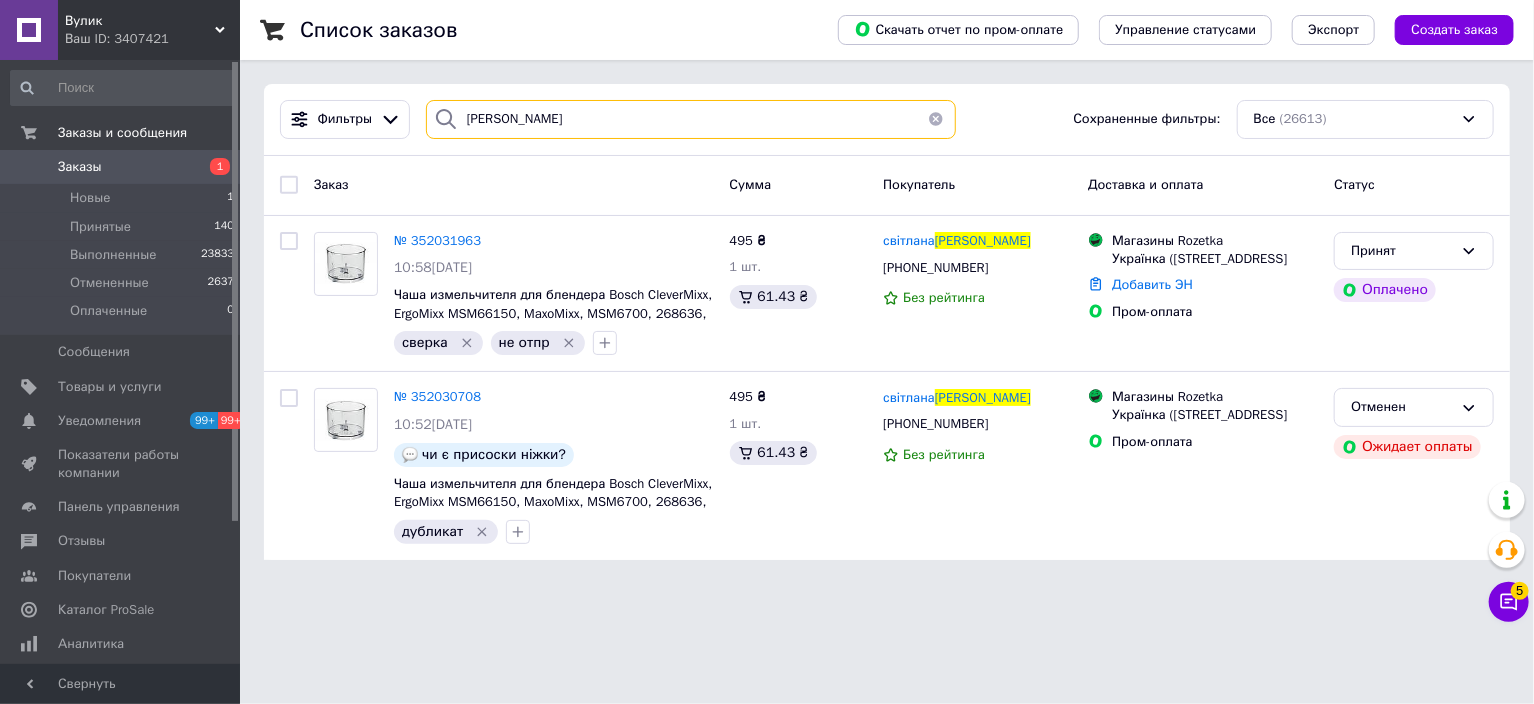 type on "[PERSON_NAME]" 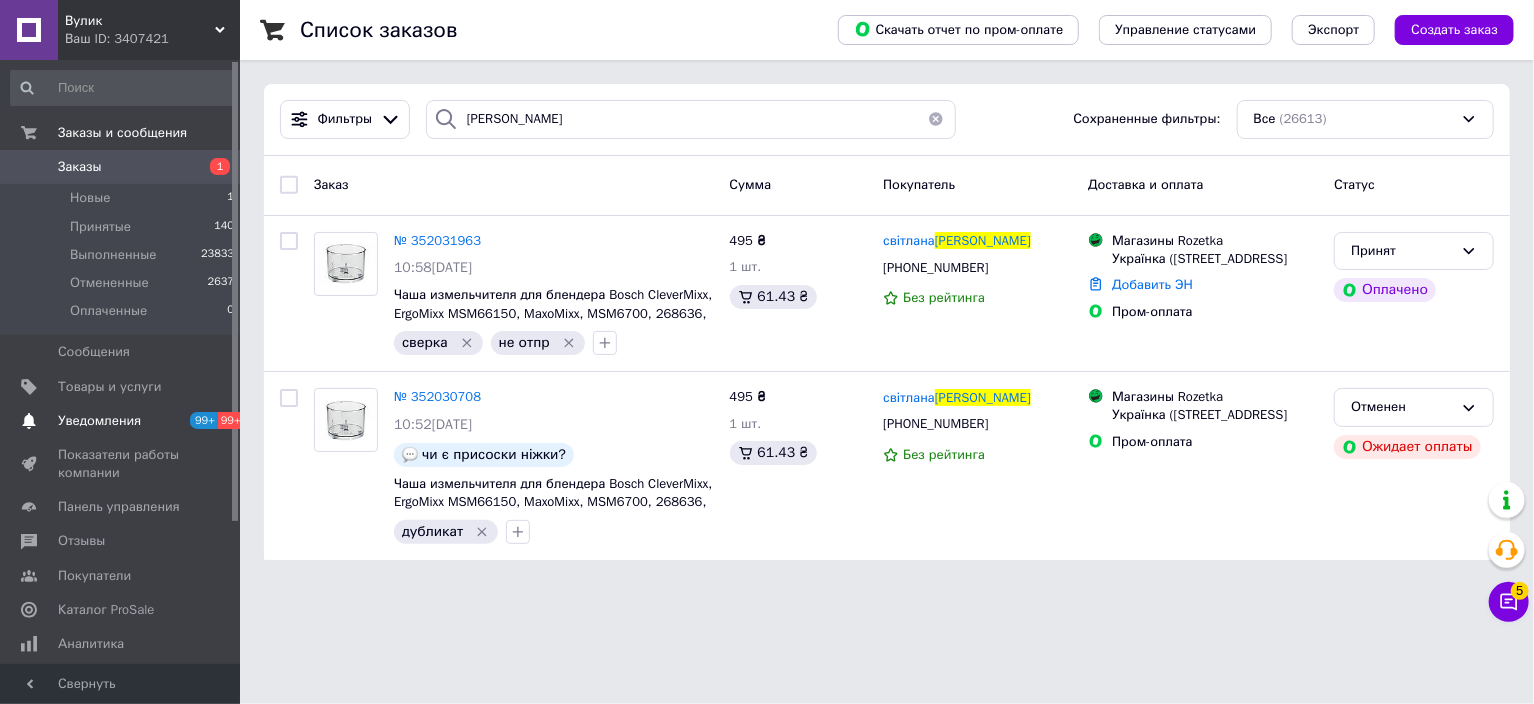 click on "Уведомления" at bounding box center [99, 421] 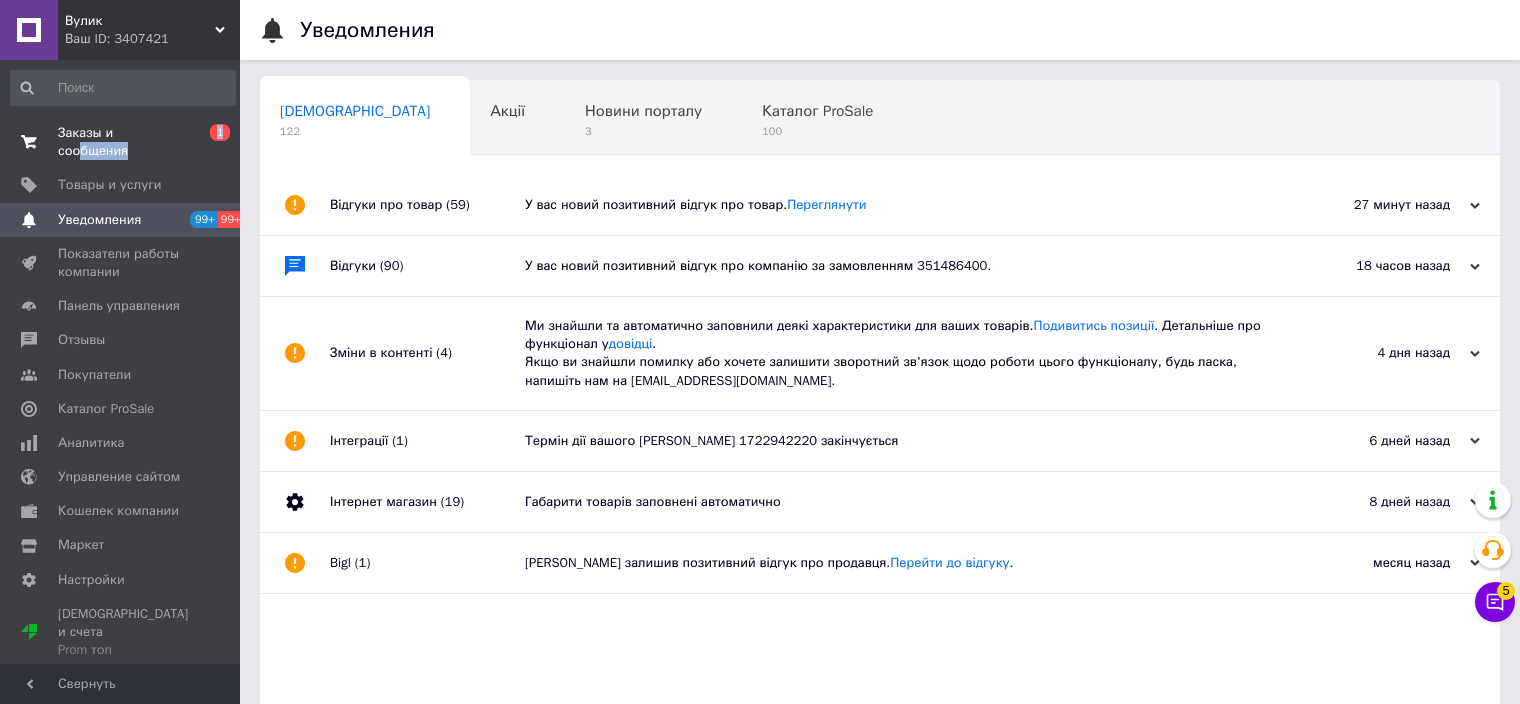 click on "Заказы и сообщения" at bounding box center (121, 142) 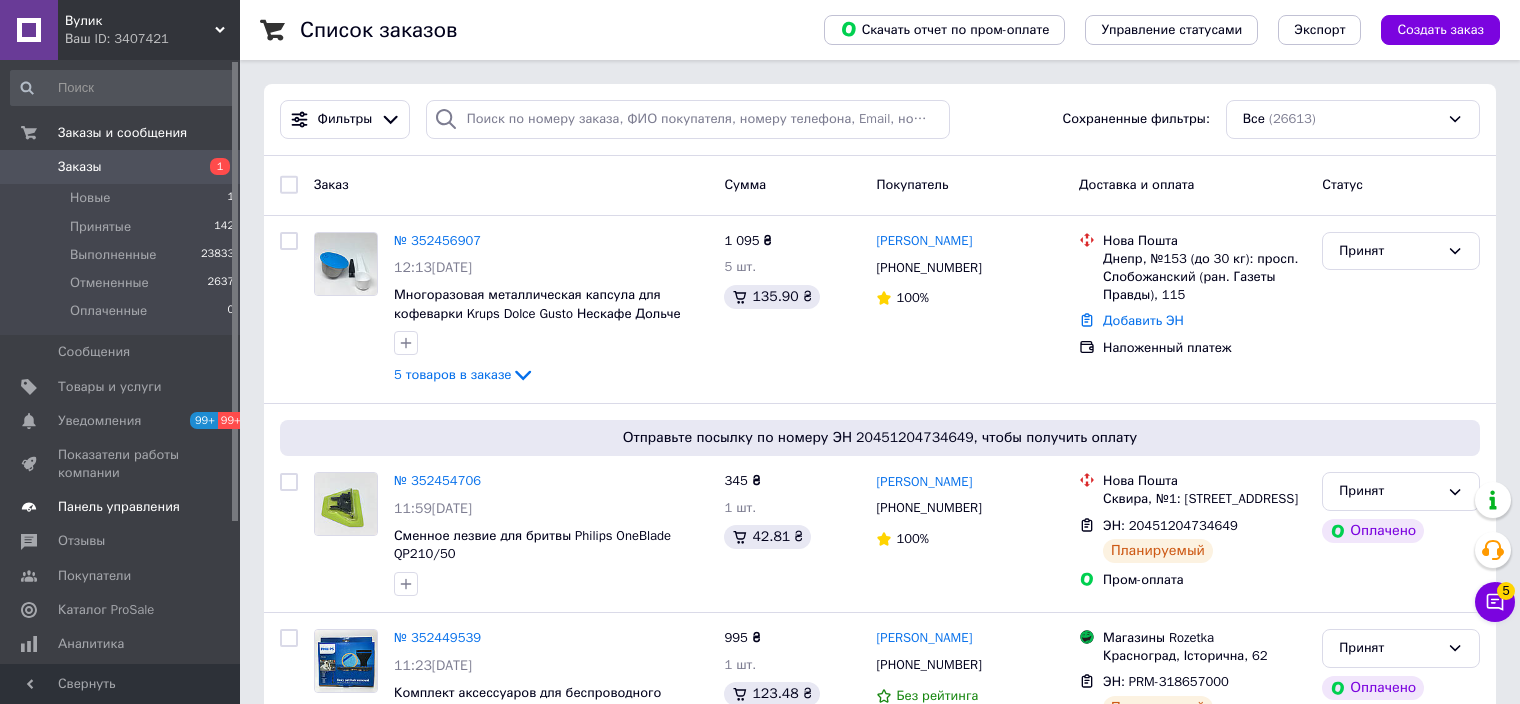 click on "Панель управления" at bounding box center [119, 507] 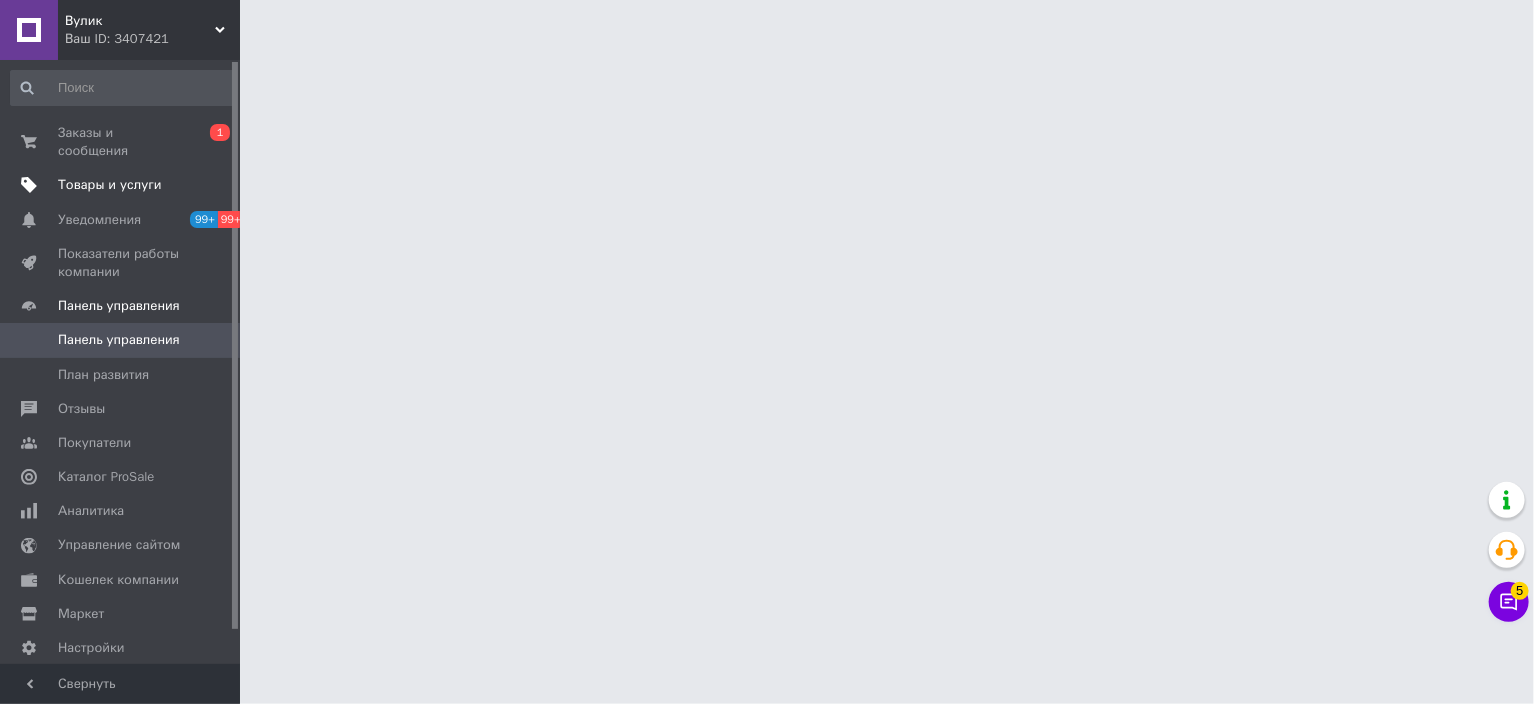 click on "Товары и услуги" at bounding box center [123, 185] 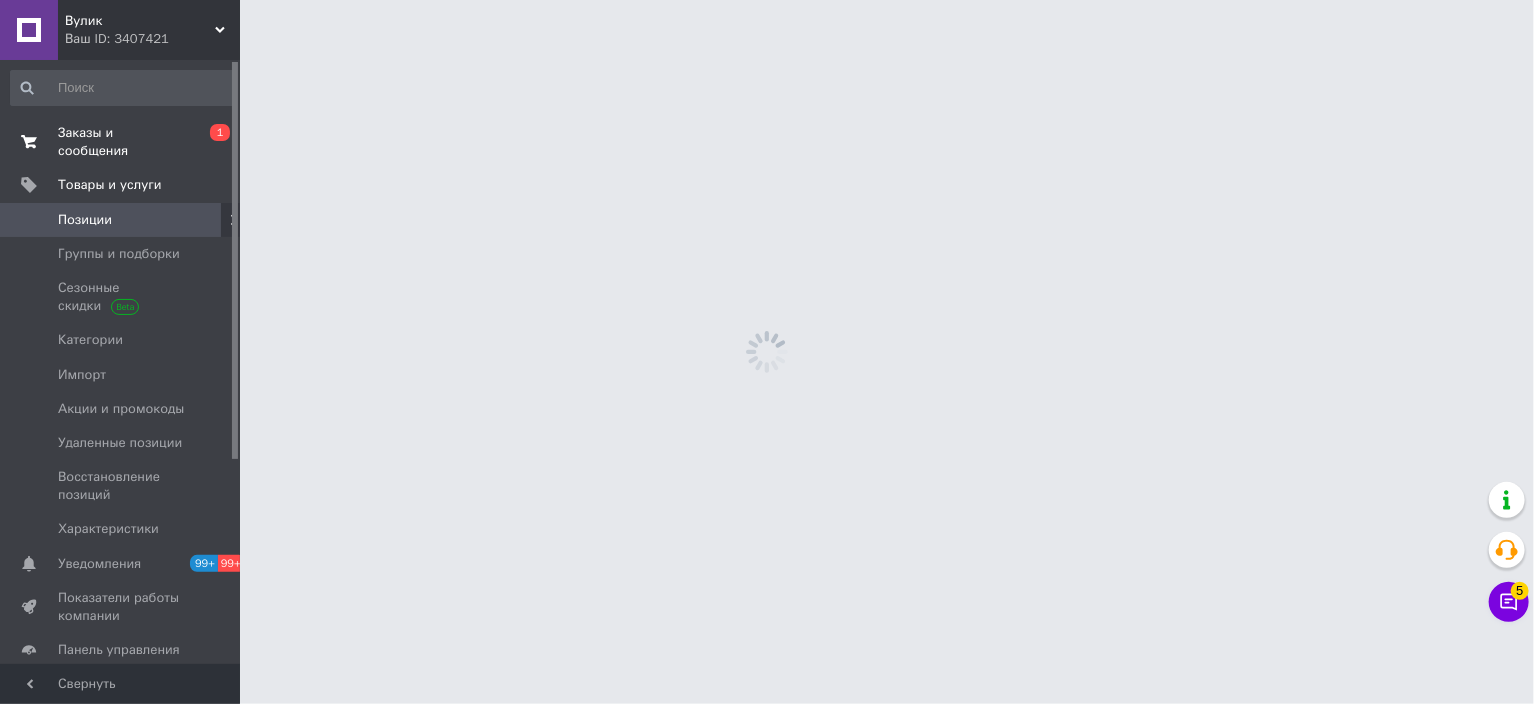 click on "Заказы и сообщения" at bounding box center [121, 142] 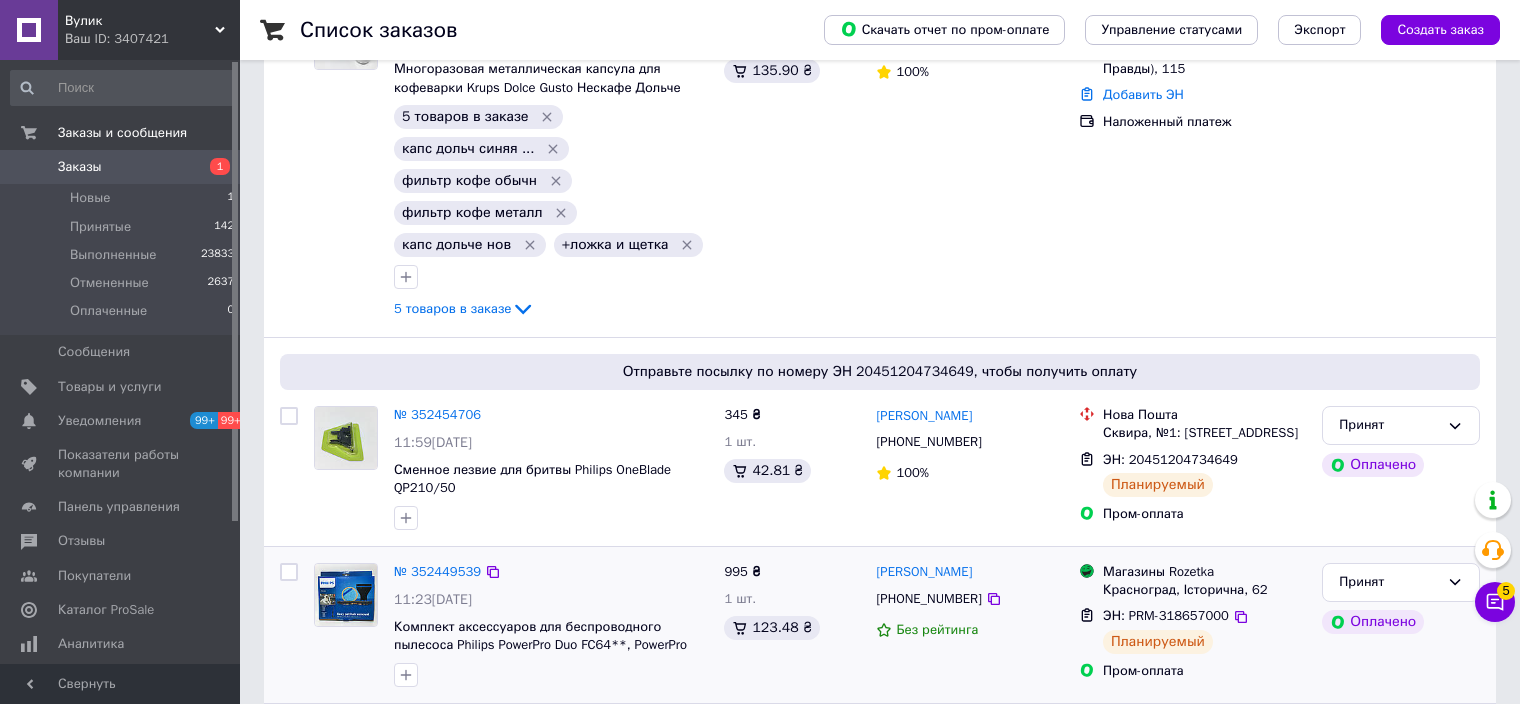 scroll, scrollTop: 300, scrollLeft: 0, axis: vertical 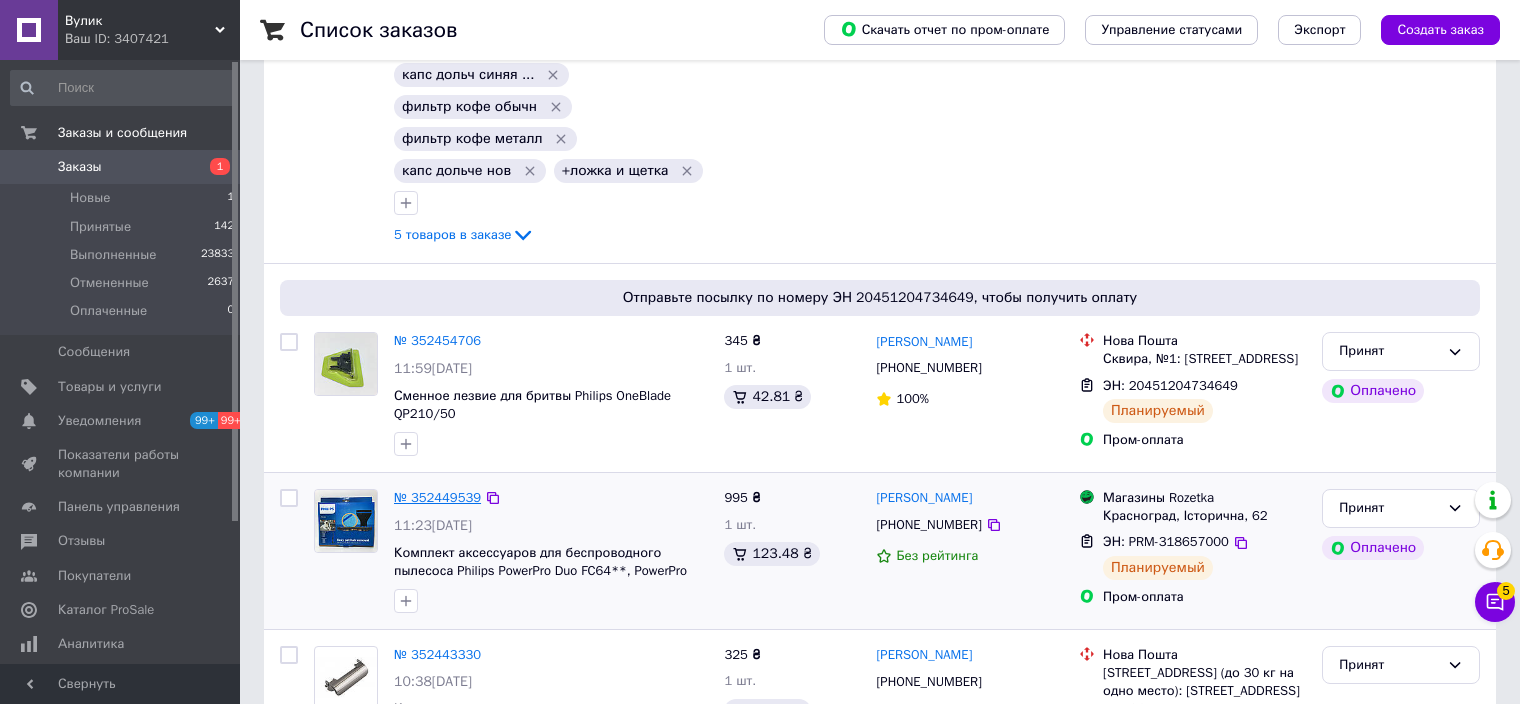 click on "№ 352449539" at bounding box center [437, 497] 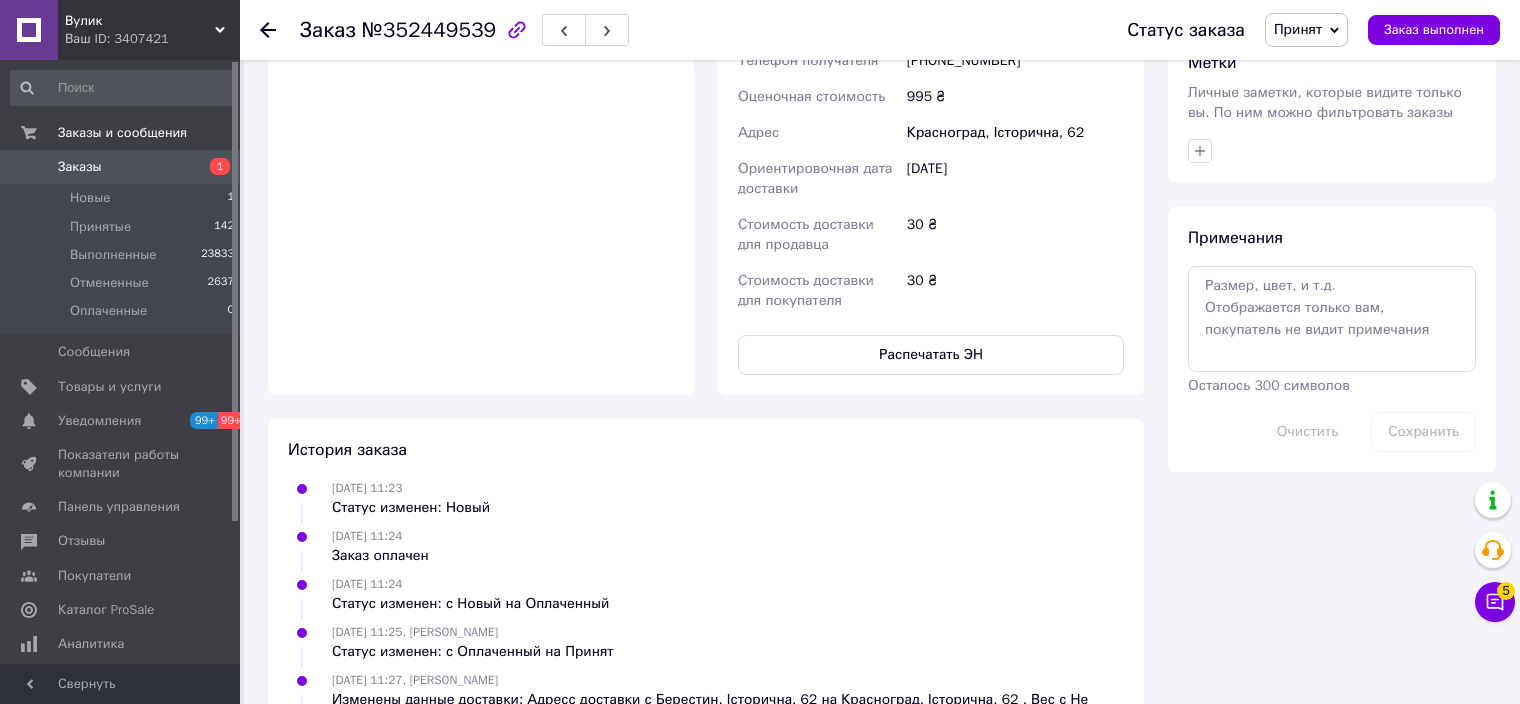 scroll, scrollTop: 1600, scrollLeft: 0, axis: vertical 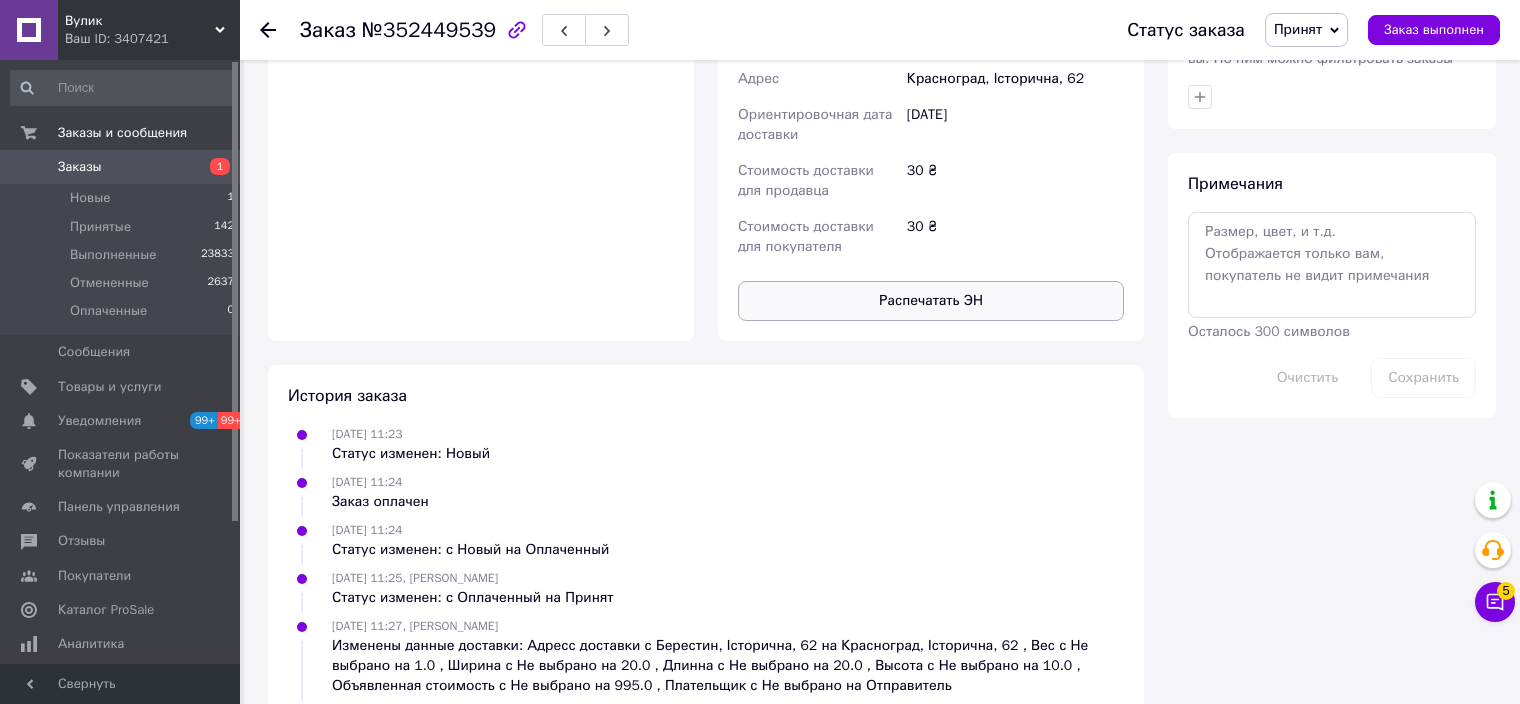 click on "Распечатать ЭН" at bounding box center (931, 301) 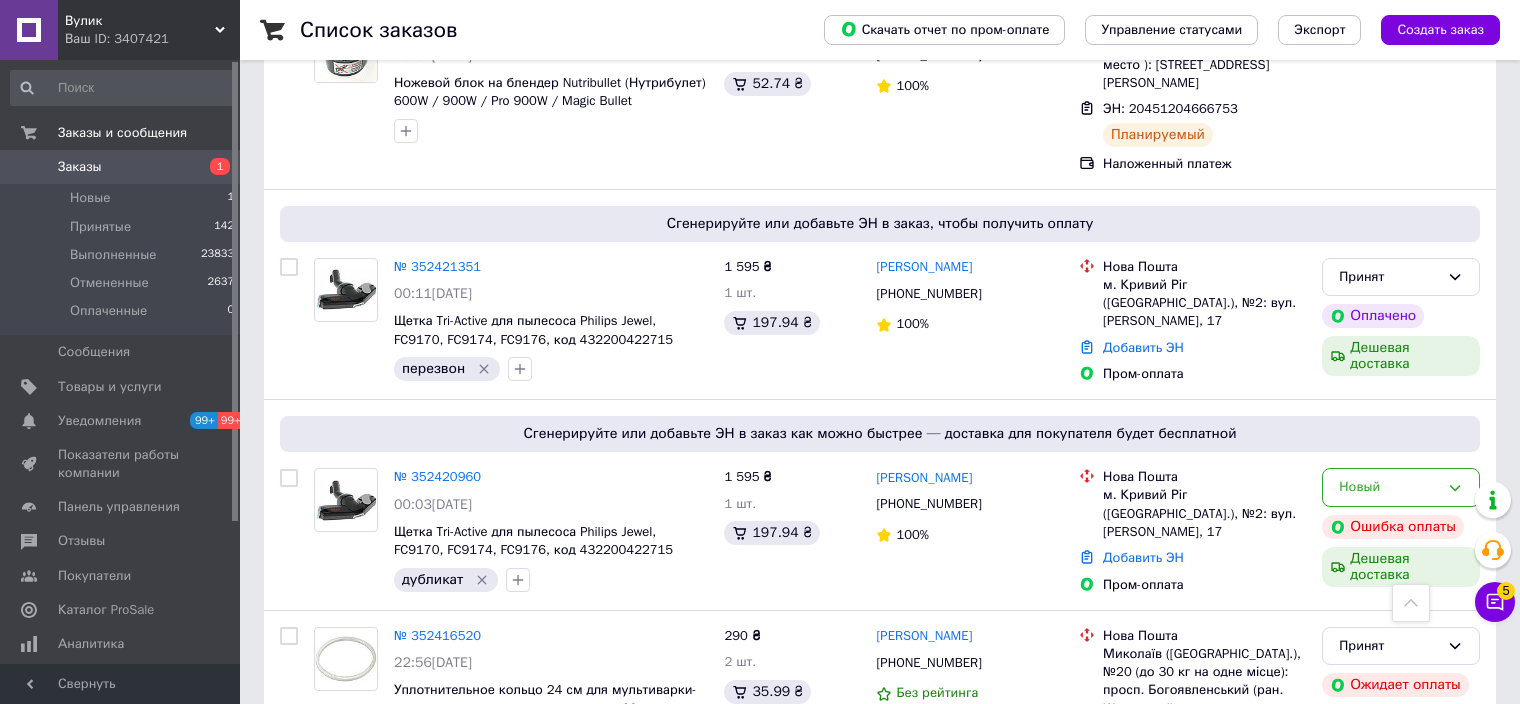 scroll, scrollTop: 1200, scrollLeft: 0, axis: vertical 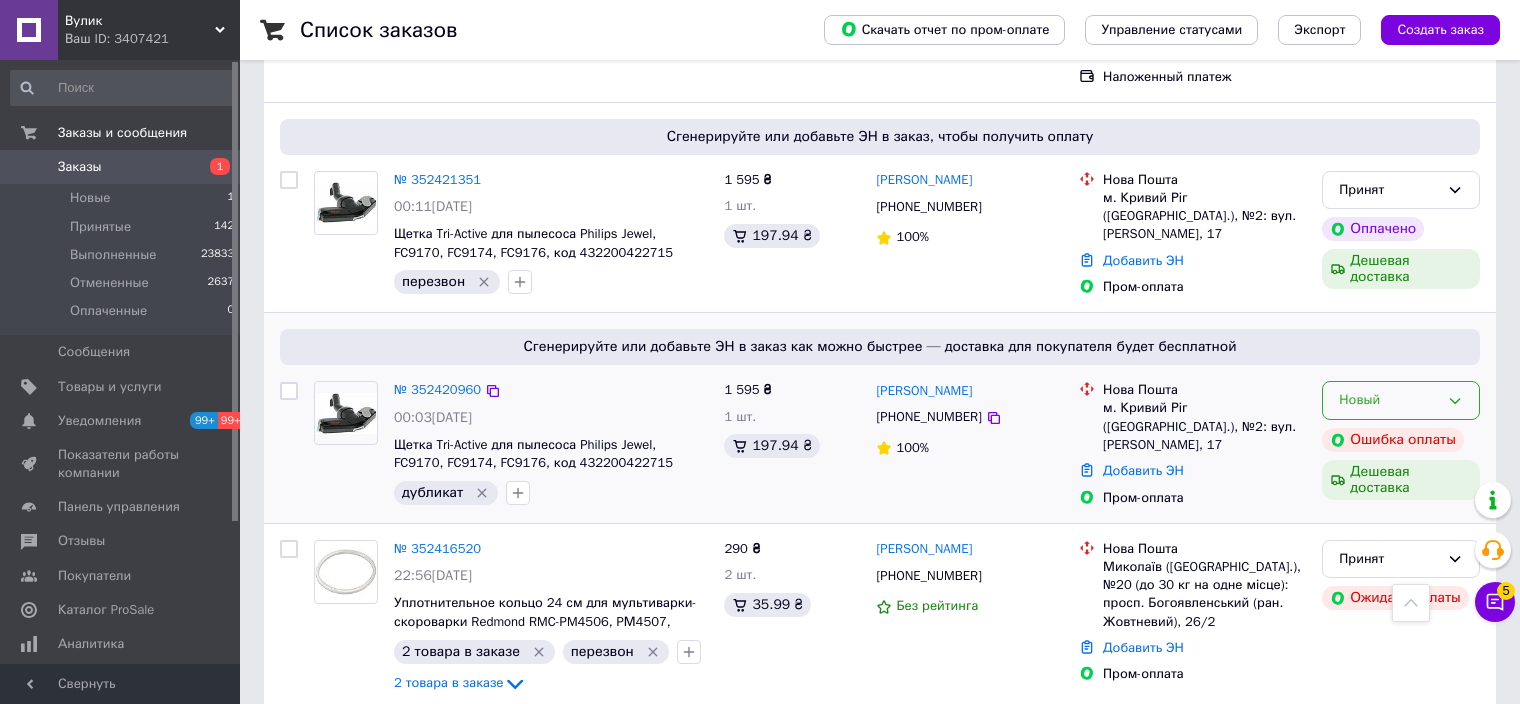 click on "Новый" at bounding box center (1389, 400) 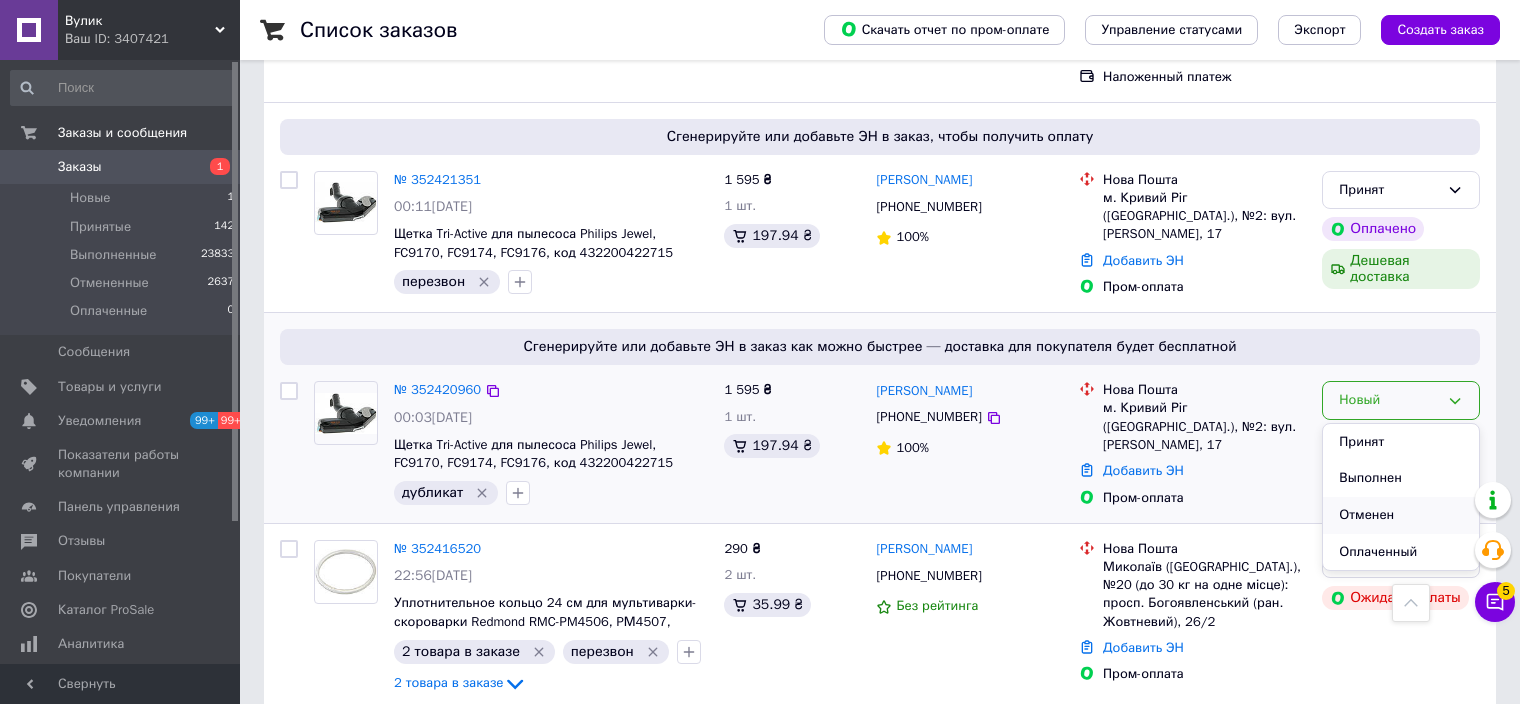 click on "Отменен" at bounding box center (1401, 515) 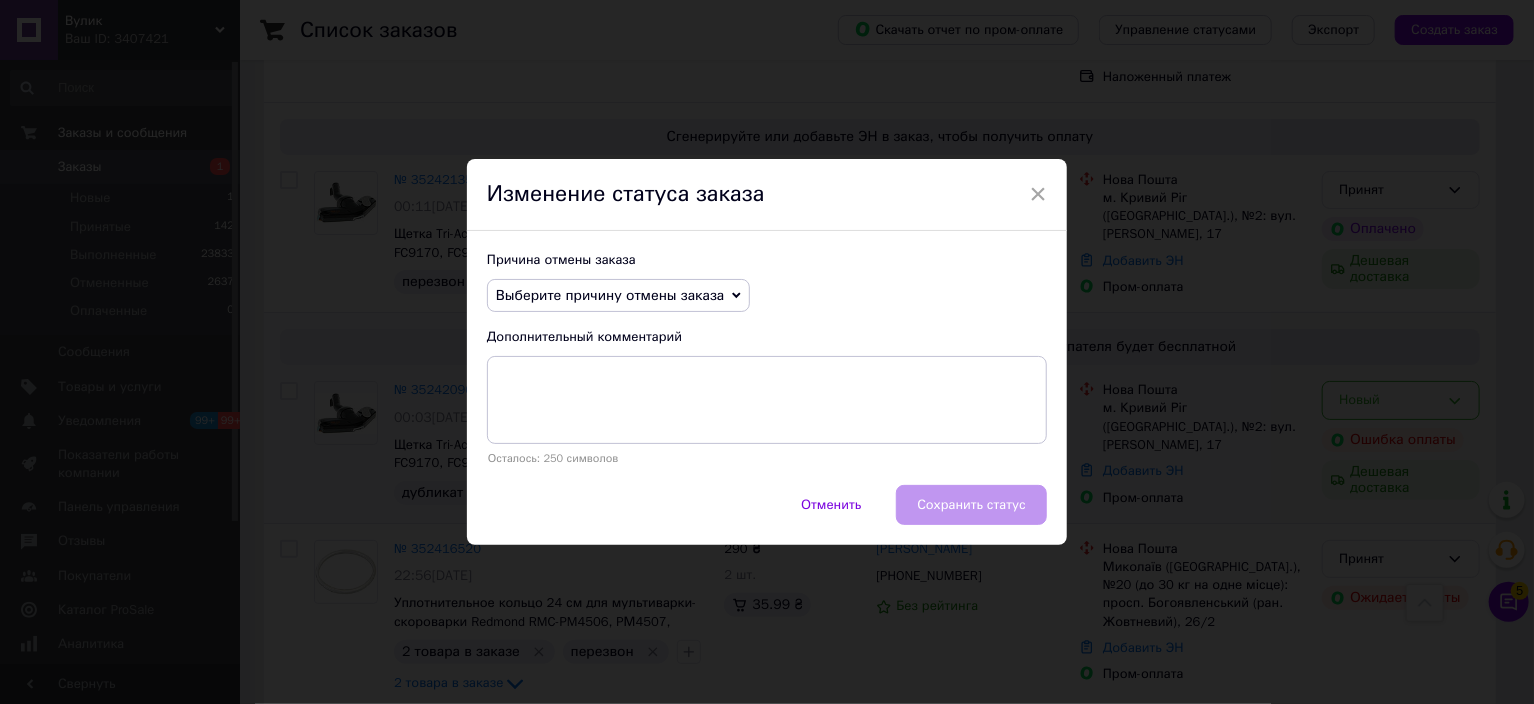 click on "Причина отмены заказа Выберите причину отмены заказа Нет в наличии Нет разновидности товара Оплата не поступила По просьбе покупателя Заказ-дубликат Не получается дозвониться Другое Дополнительный комментарий Осталось: 250 символов" at bounding box center [767, 358] 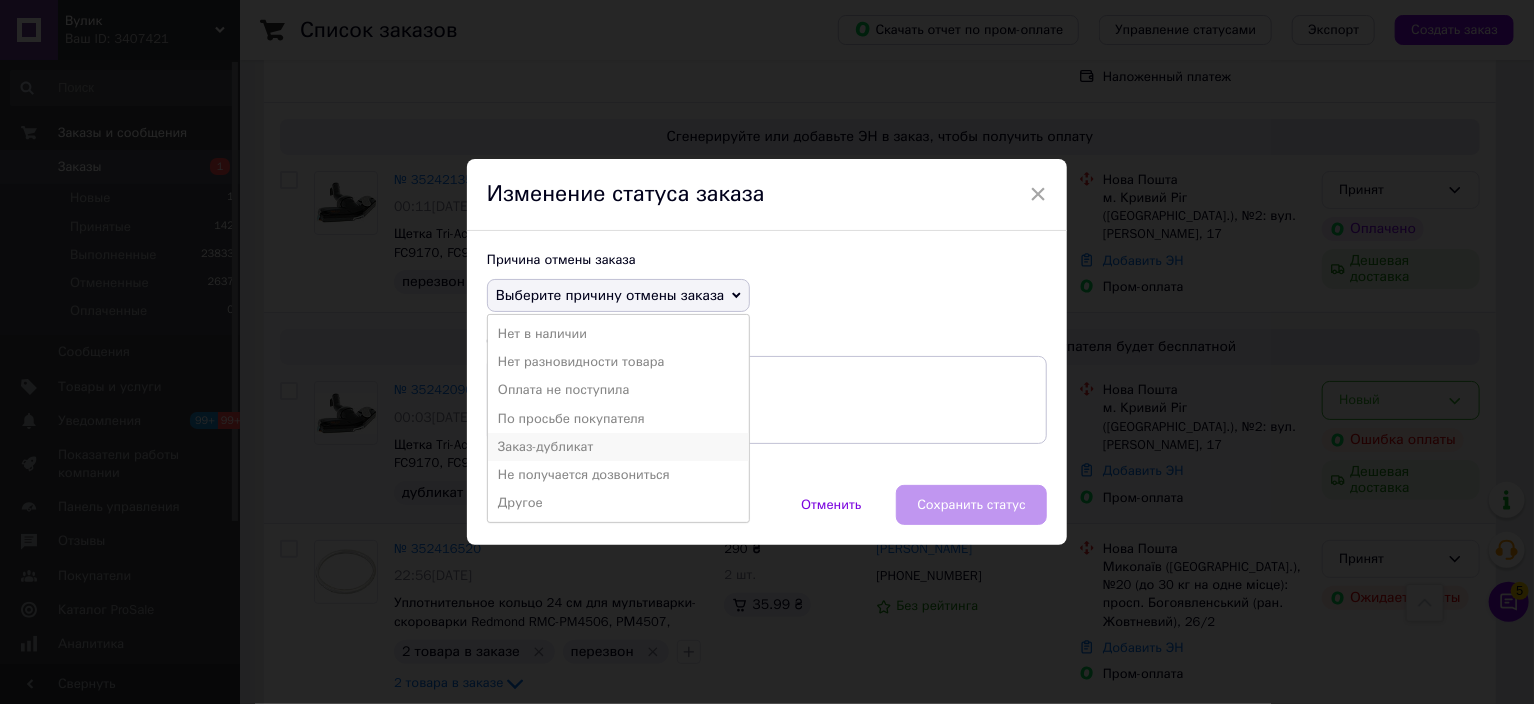 click on "Заказ-дубликат" at bounding box center (618, 447) 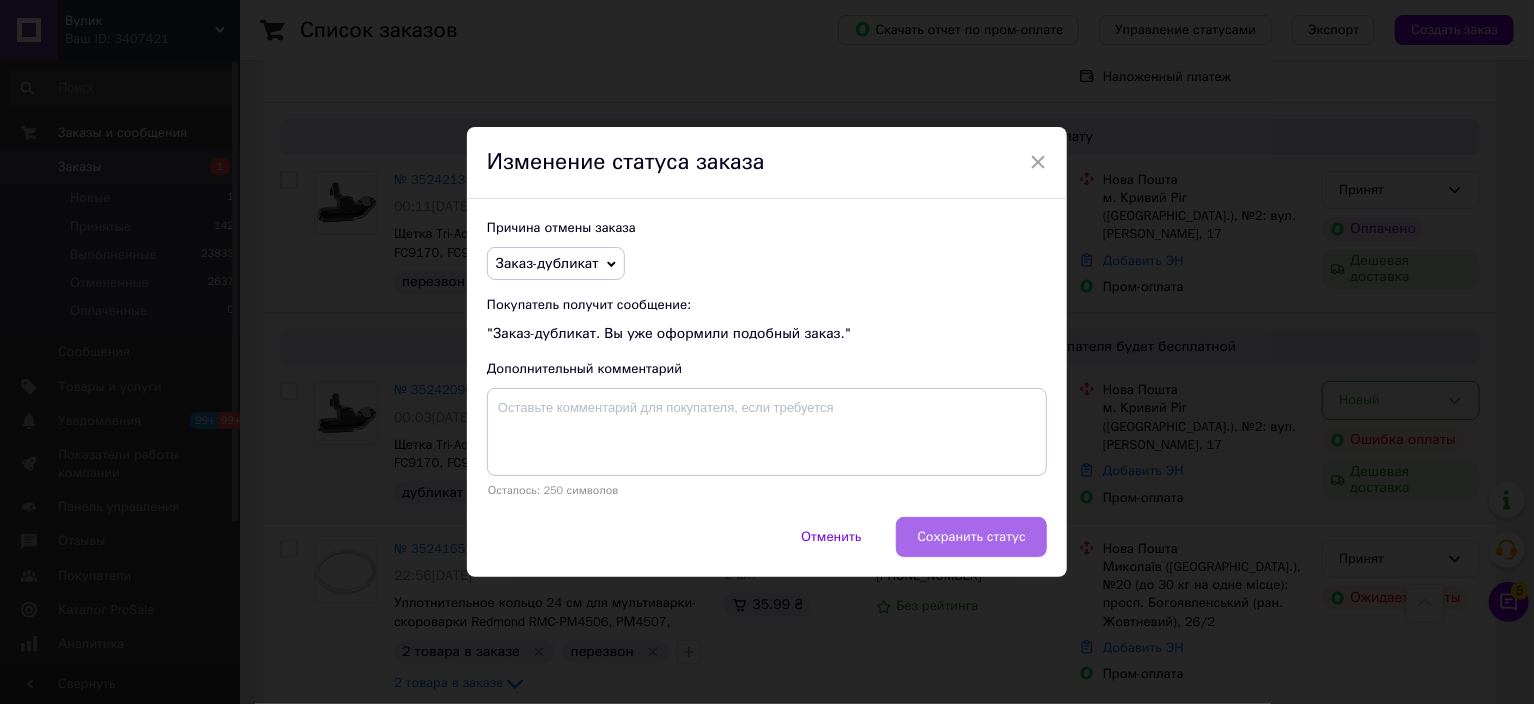 click on "Сохранить статус" at bounding box center (971, 537) 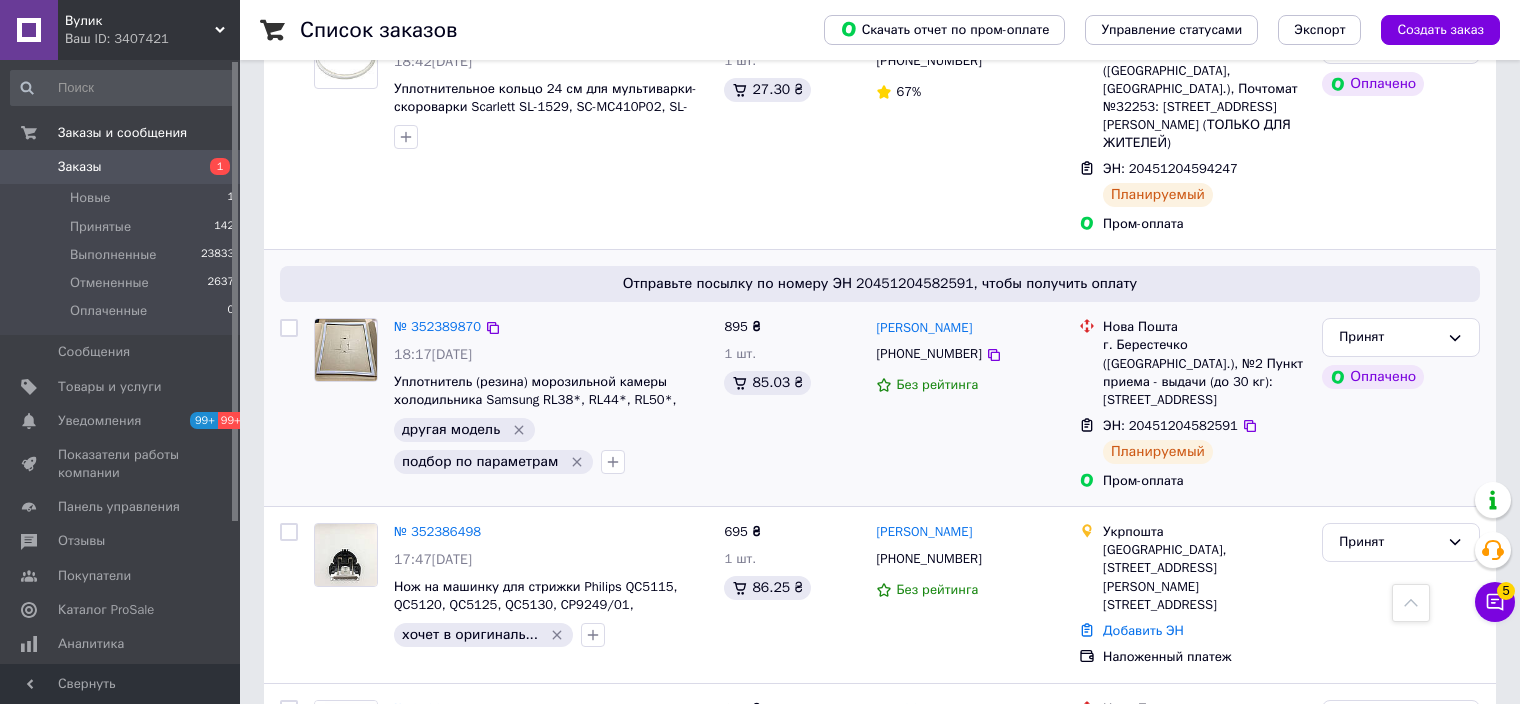 scroll, scrollTop: 2900, scrollLeft: 0, axis: vertical 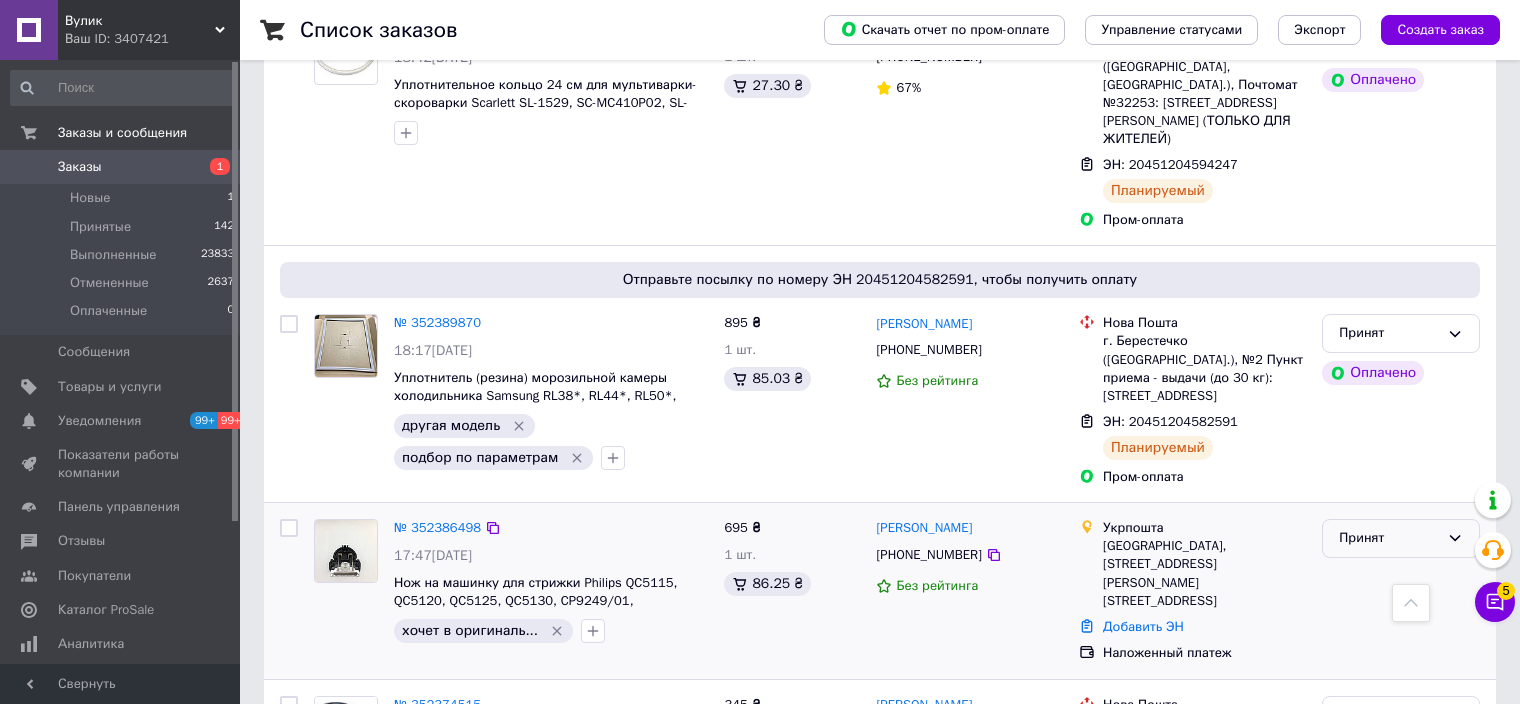 click on "Принят" at bounding box center [1389, 538] 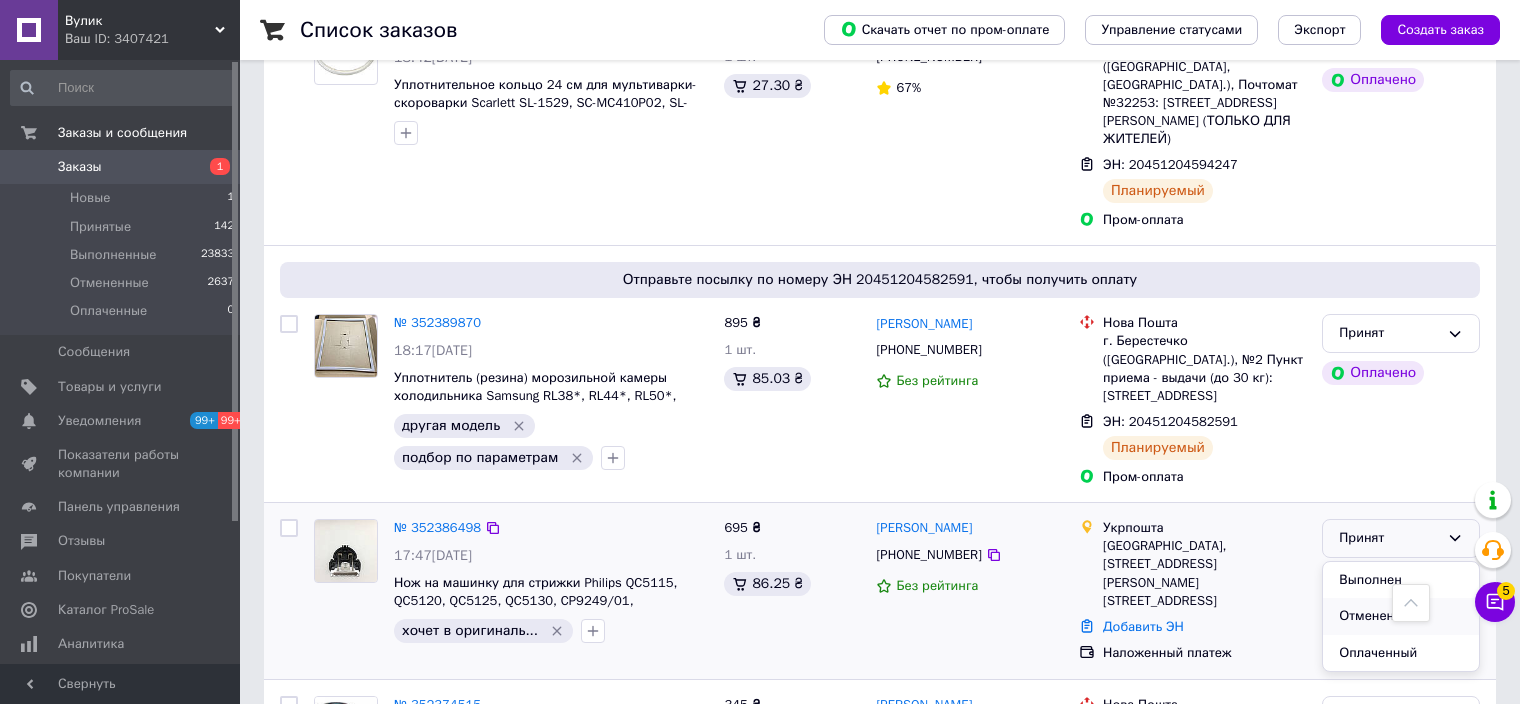 click on "Отменен" at bounding box center [1401, 616] 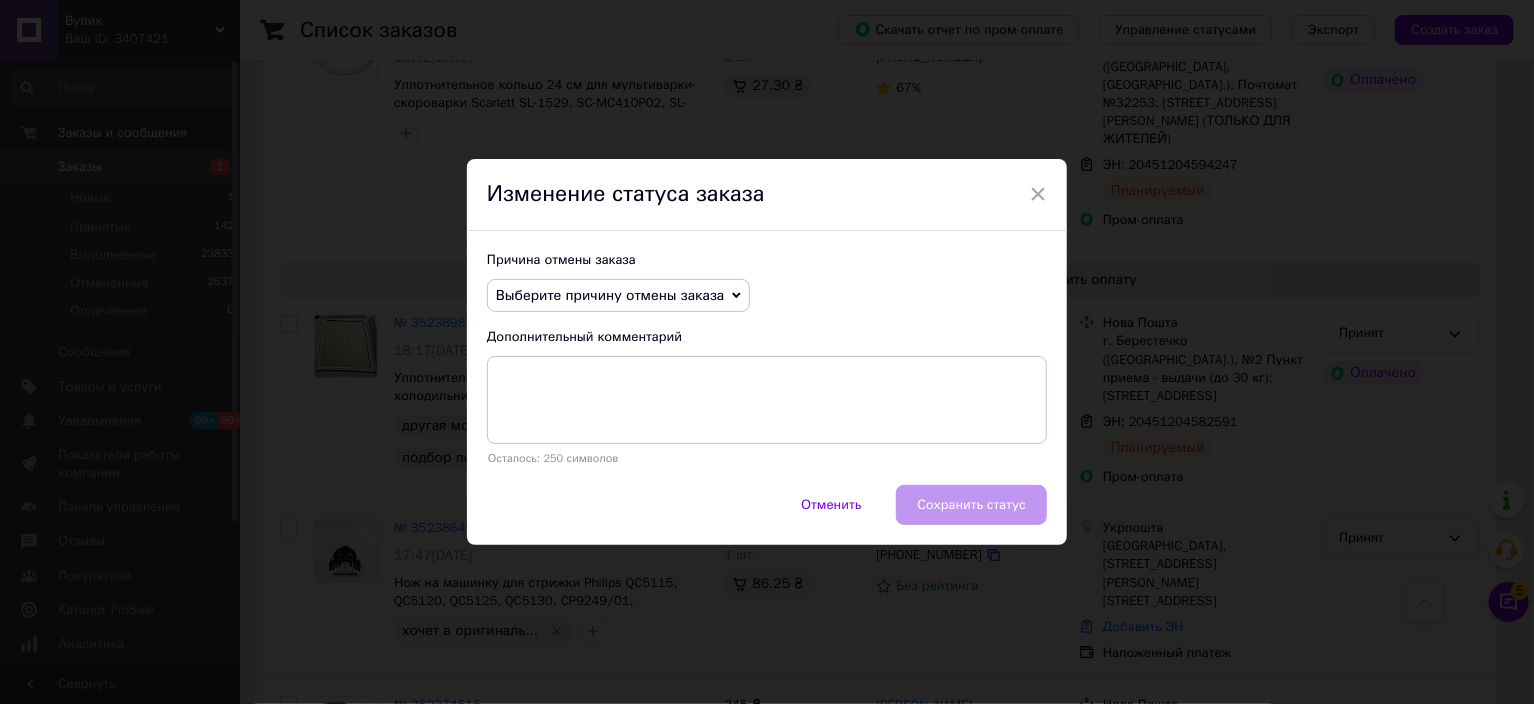 click on "Выберите причину отмены заказа" at bounding box center [610, 295] 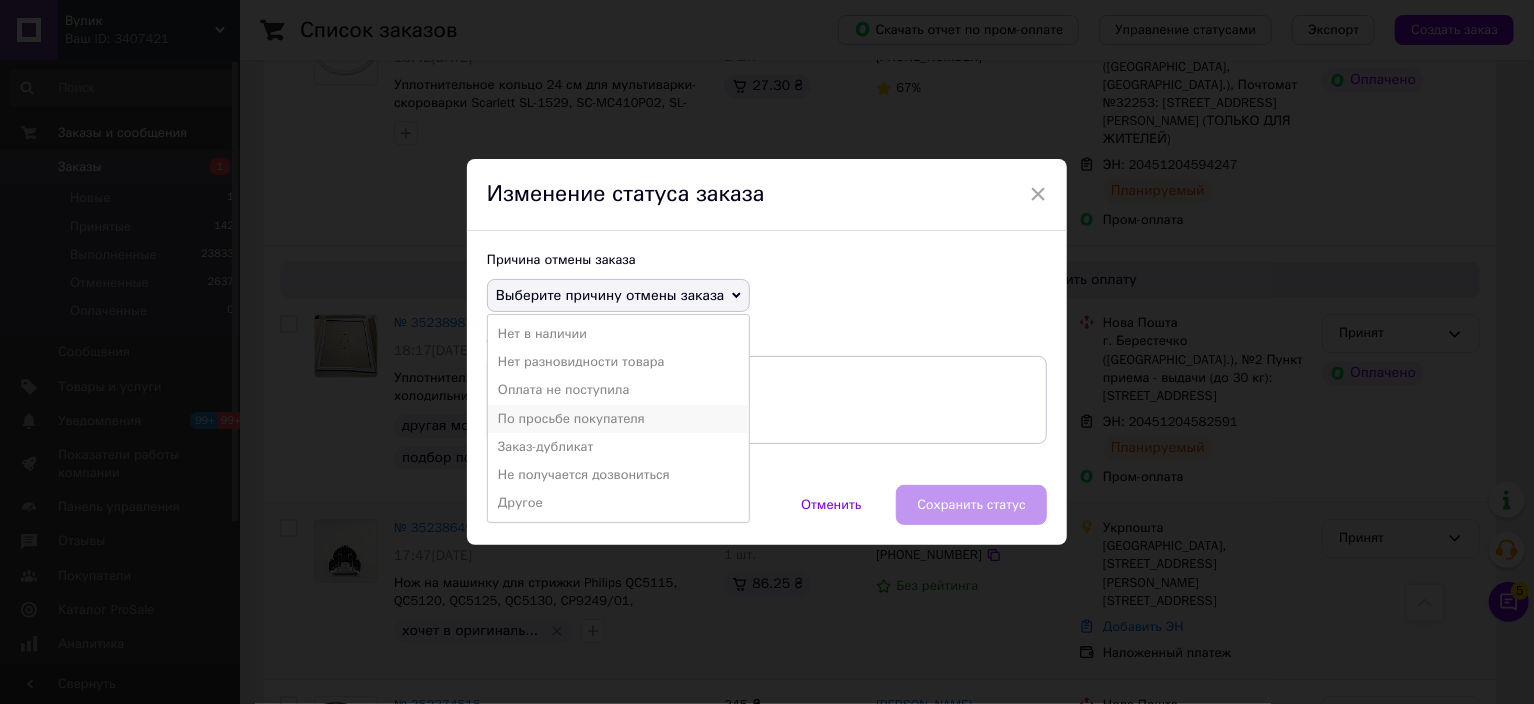 click on "По просьбе покупателя" at bounding box center (618, 419) 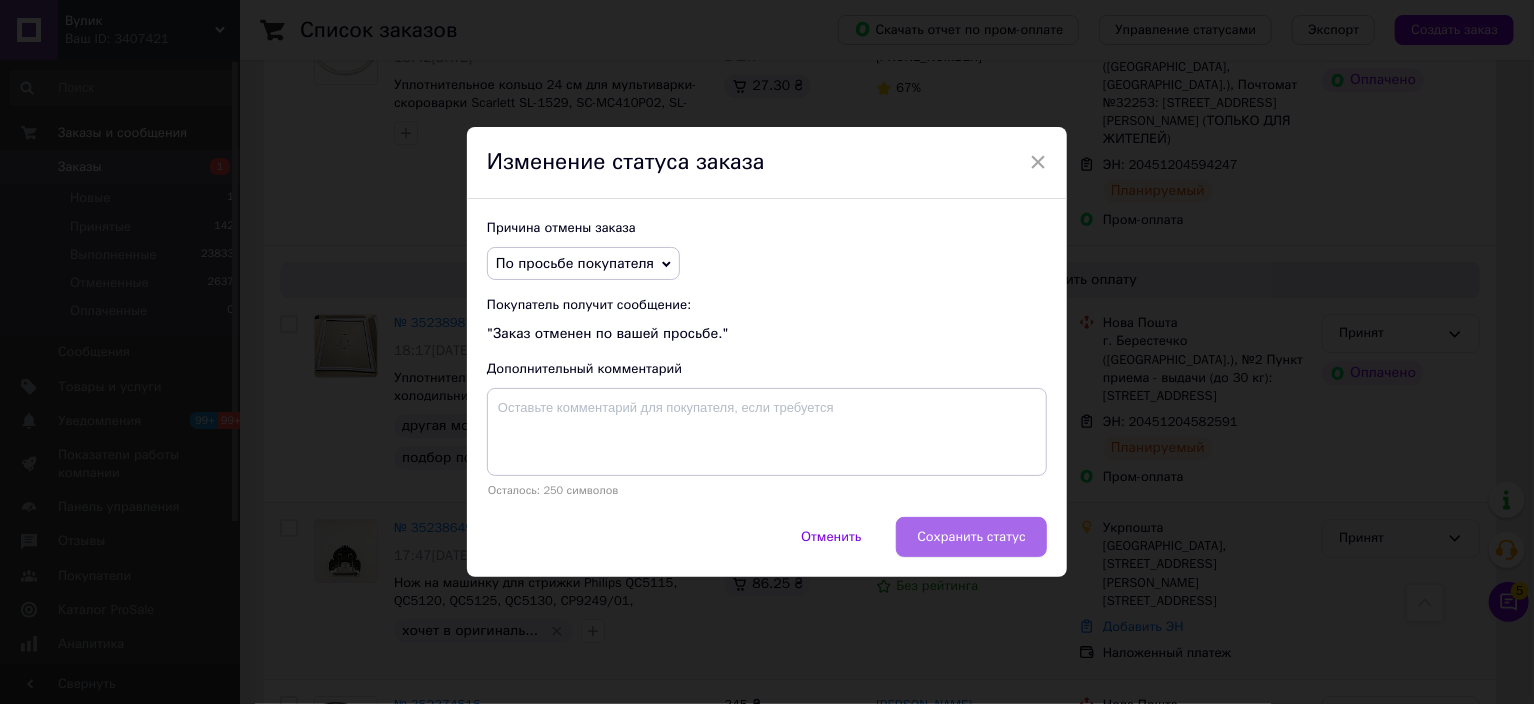 click on "Сохранить статус" at bounding box center (971, 537) 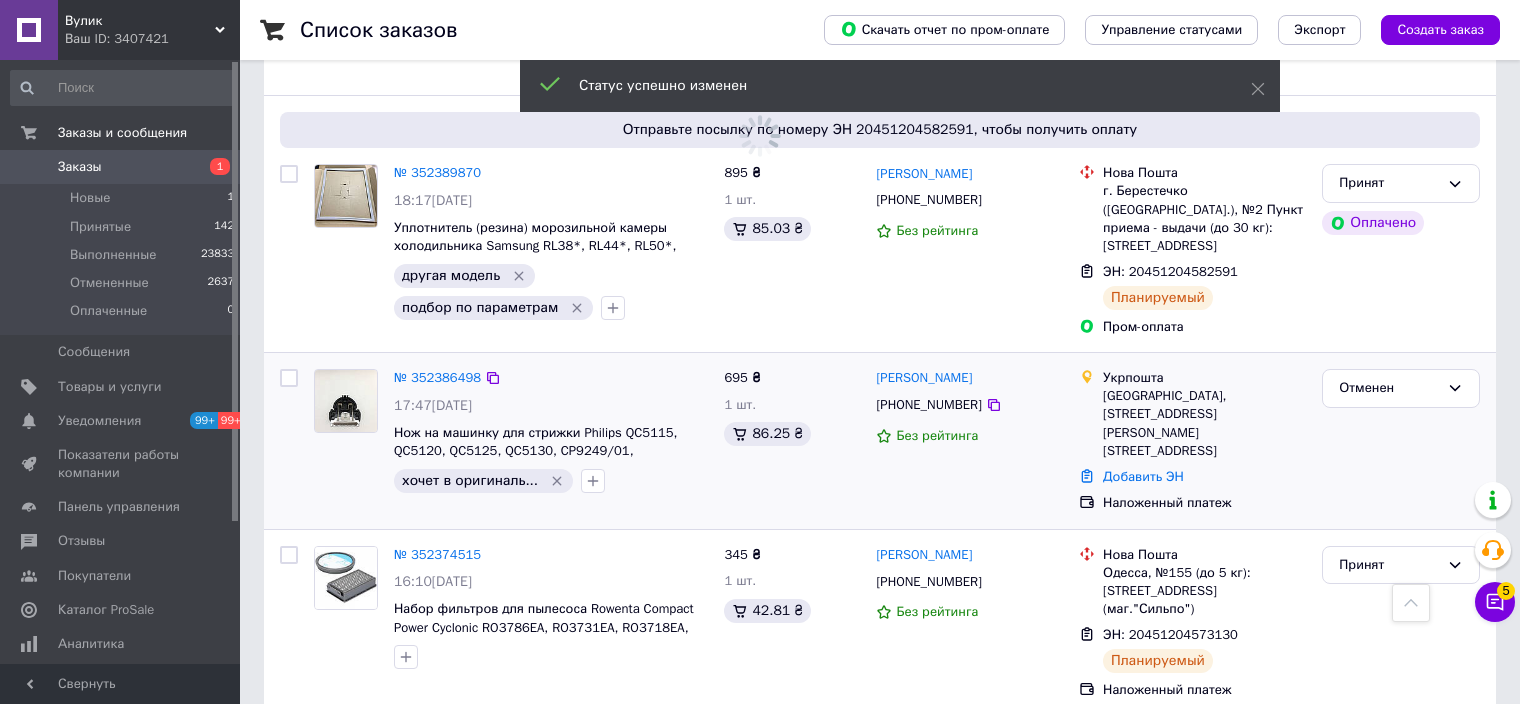 scroll, scrollTop: 3100, scrollLeft: 0, axis: vertical 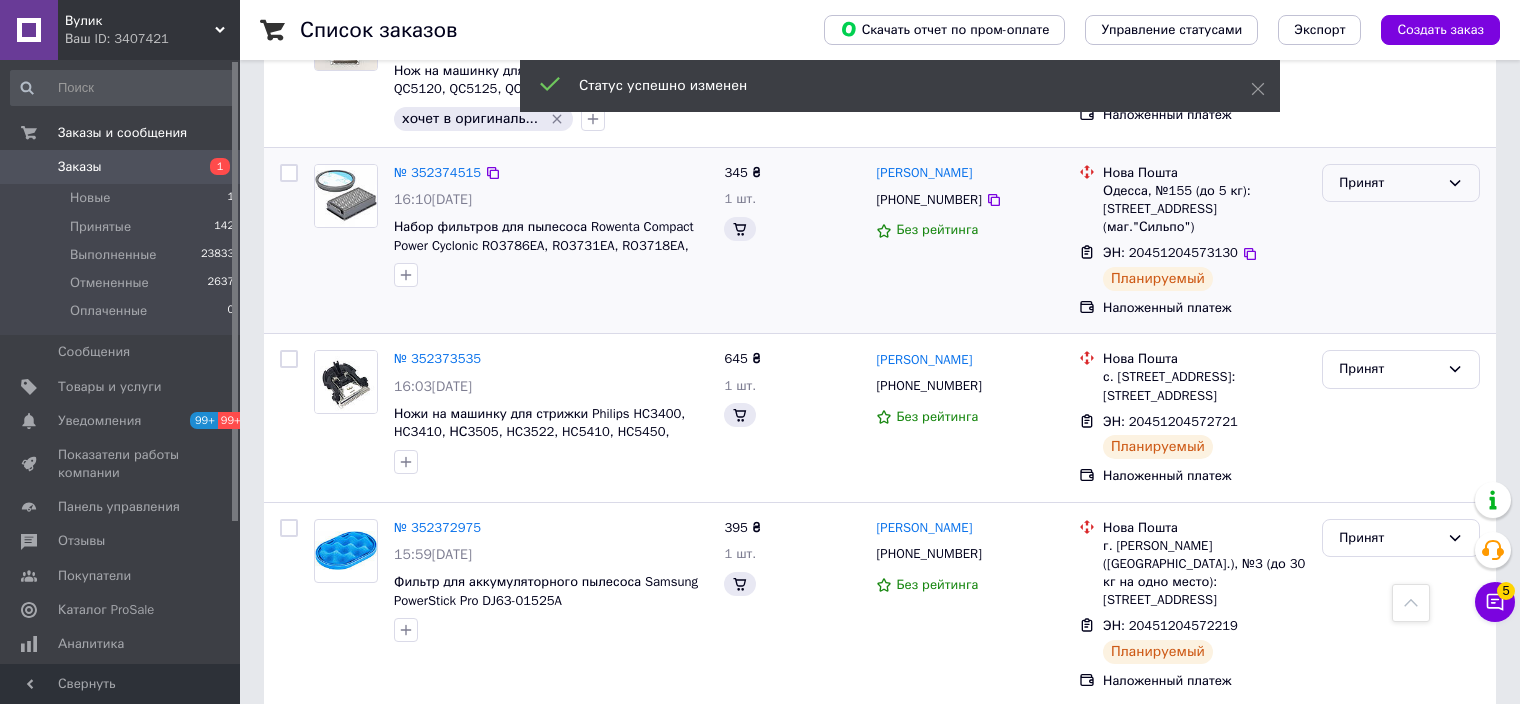 click on "Принят" at bounding box center (1389, 183) 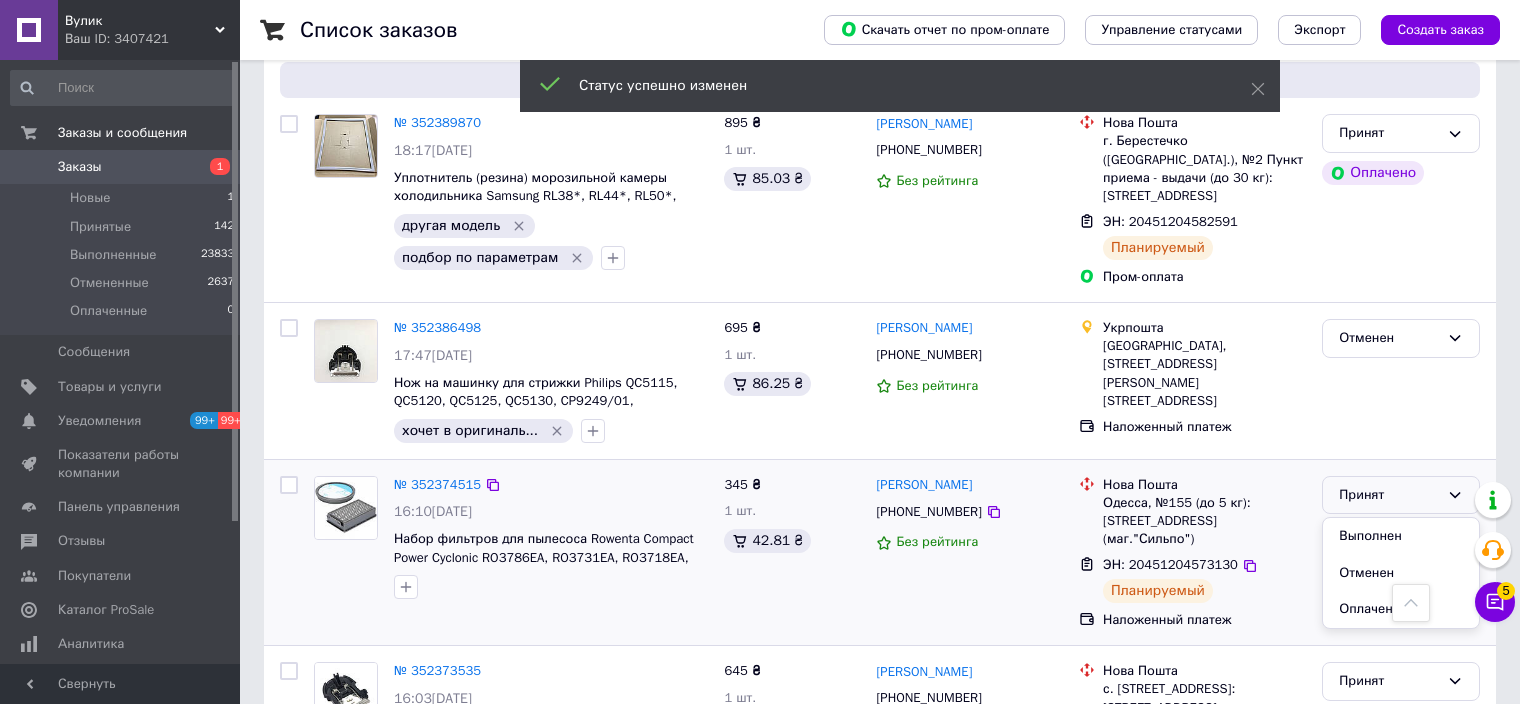 click on "Выполнен" at bounding box center (1401, 536) 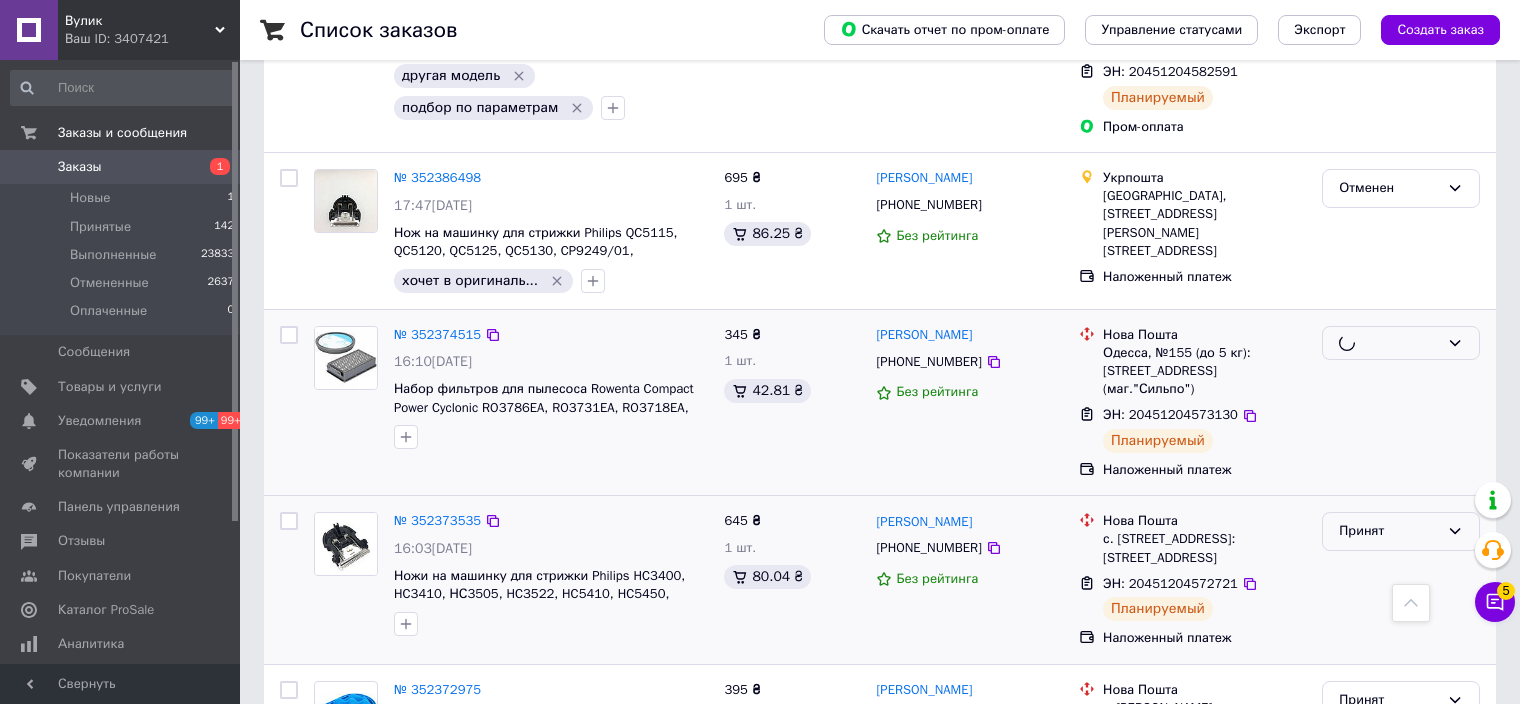 click on "Принят" at bounding box center (1389, 531) 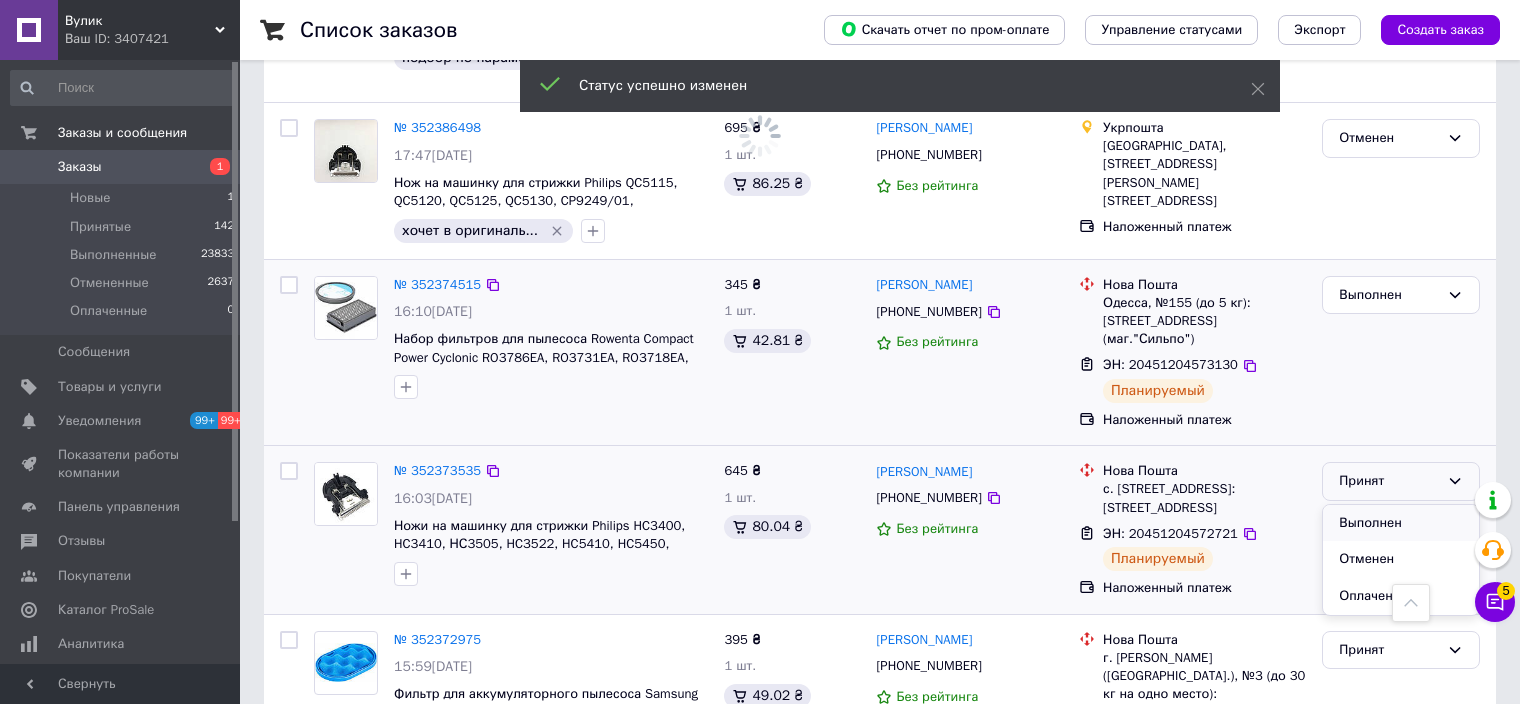 click on "Выполнен" at bounding box center (1401, 523) 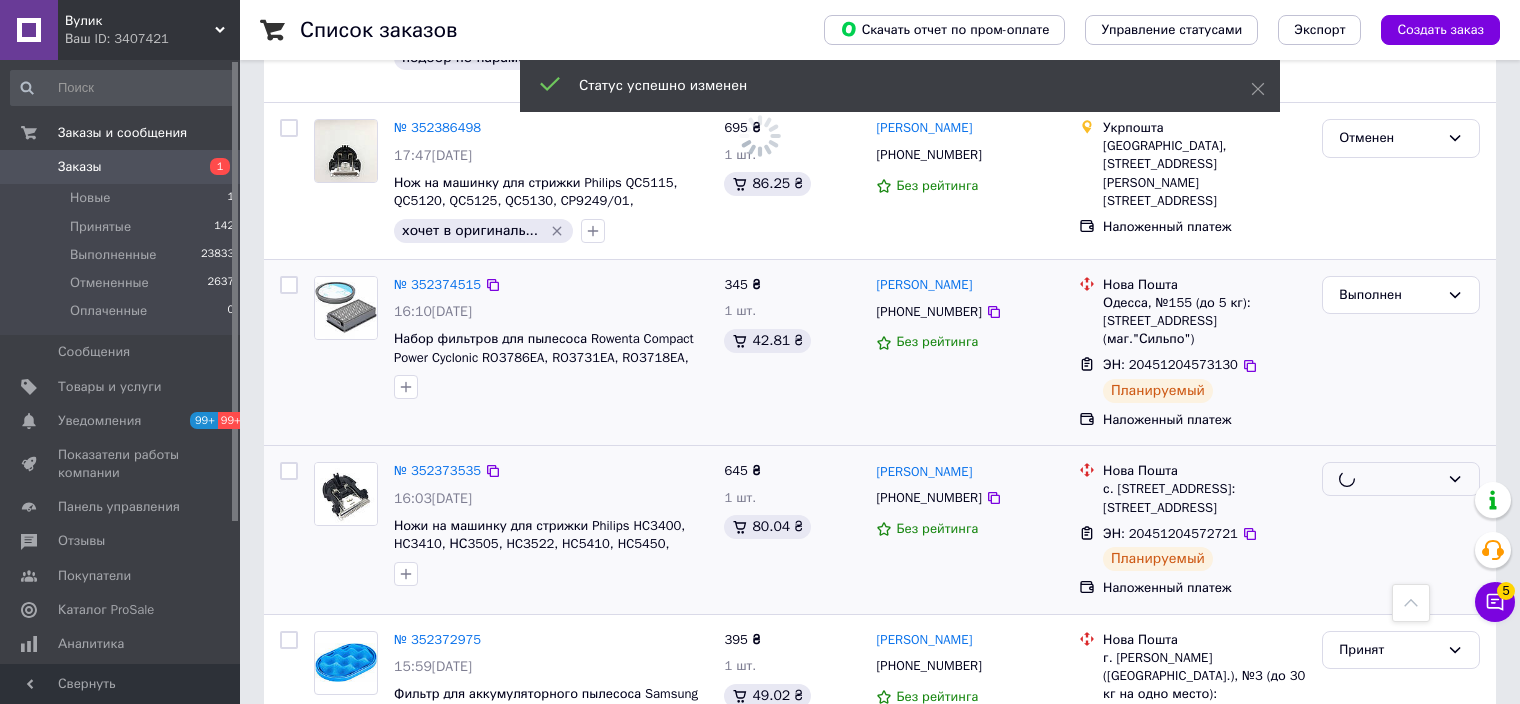 scroll, scrollTop: 3373, scrollLeft: 0, axis: vertical 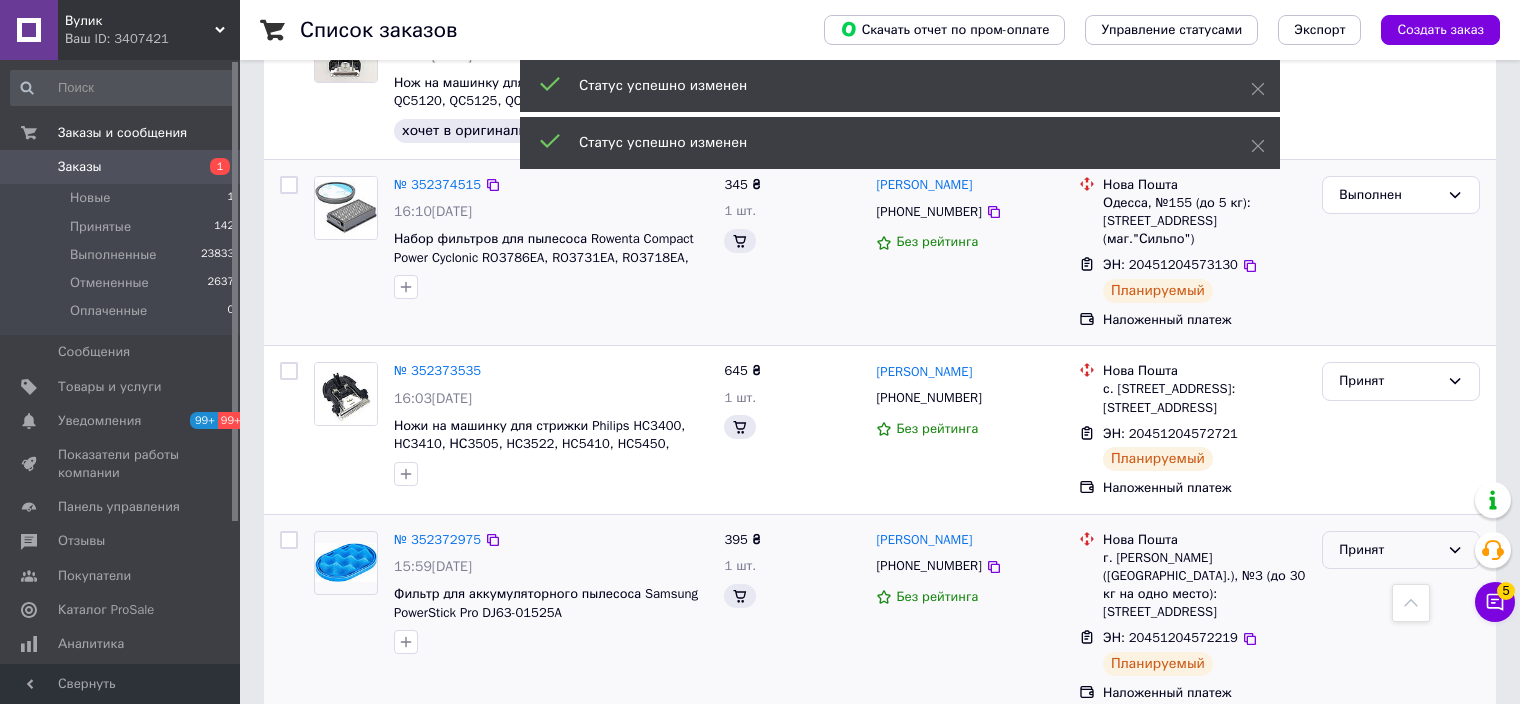 click on "Принят" at bounding box center [1401, 550] 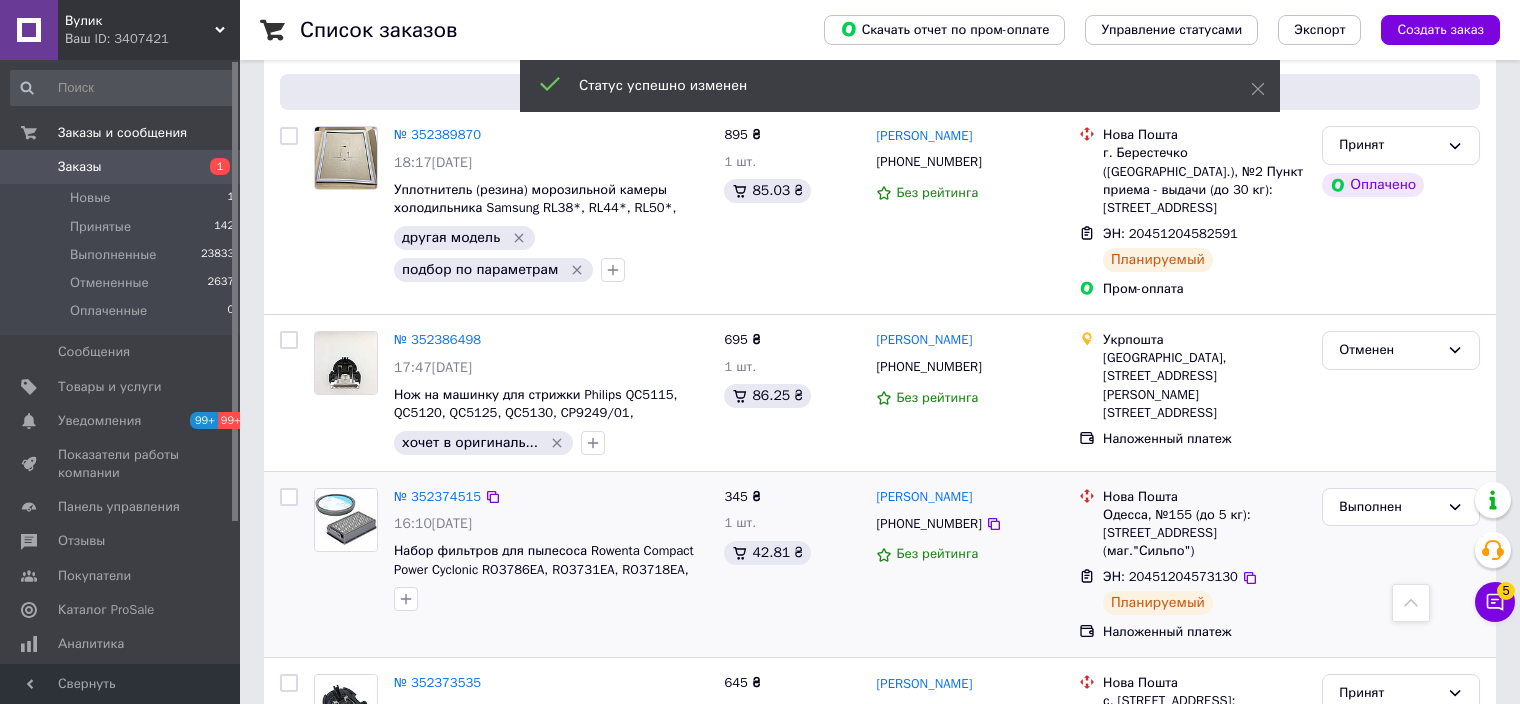 scroll, scrollTop: 3500, scrollLeft: 0, axis: vertical 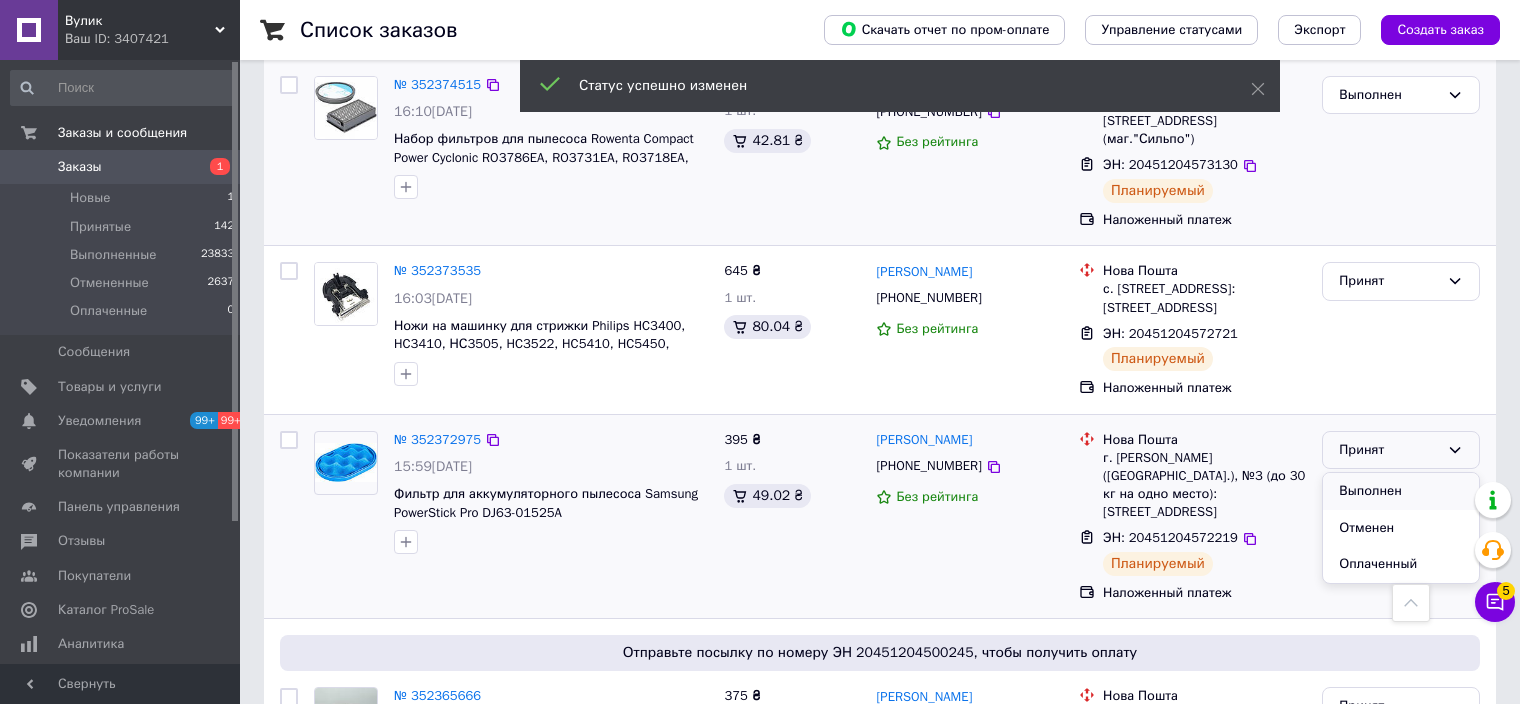 click on "Выполнен" at bounding box center (1401, 491) 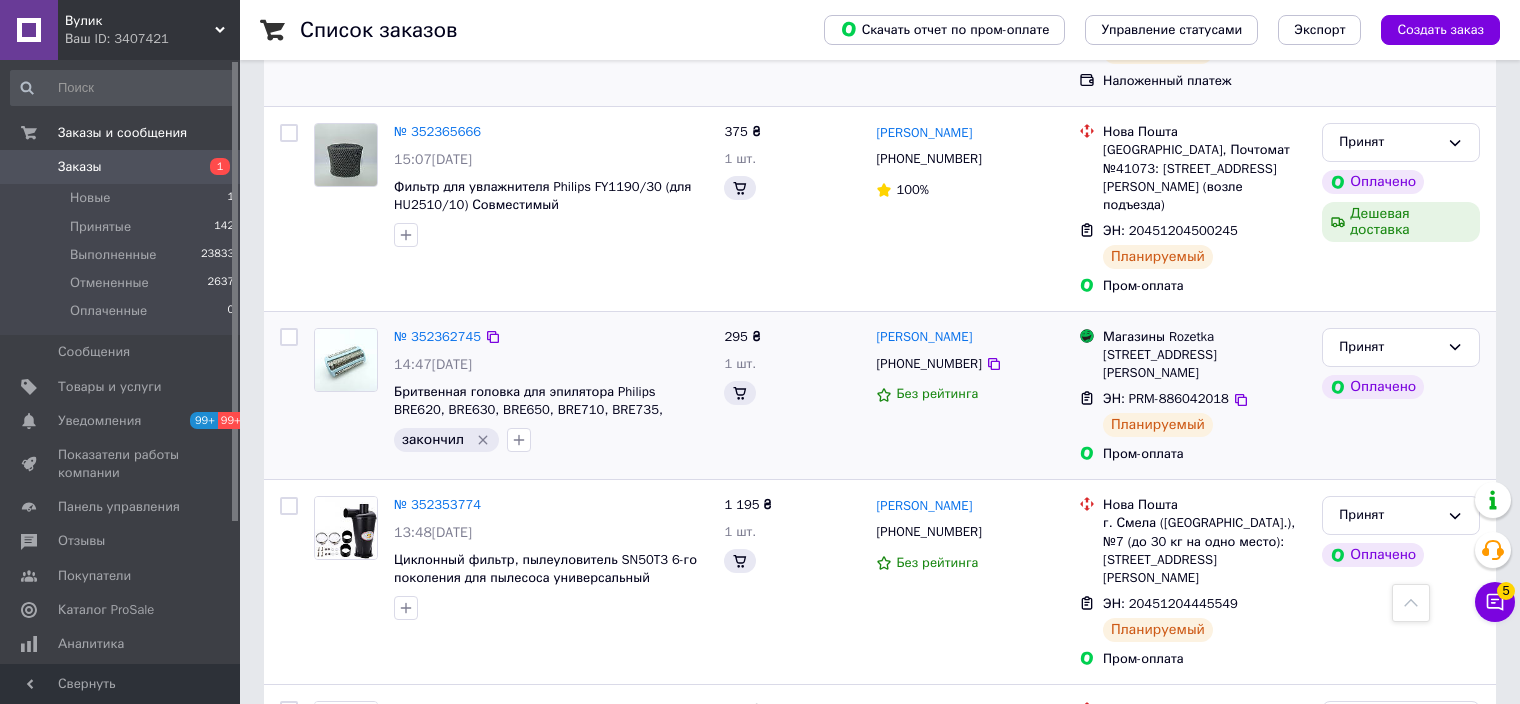 scroll, scrollTop: 3900, scrollLeft: 0, axis: vertical 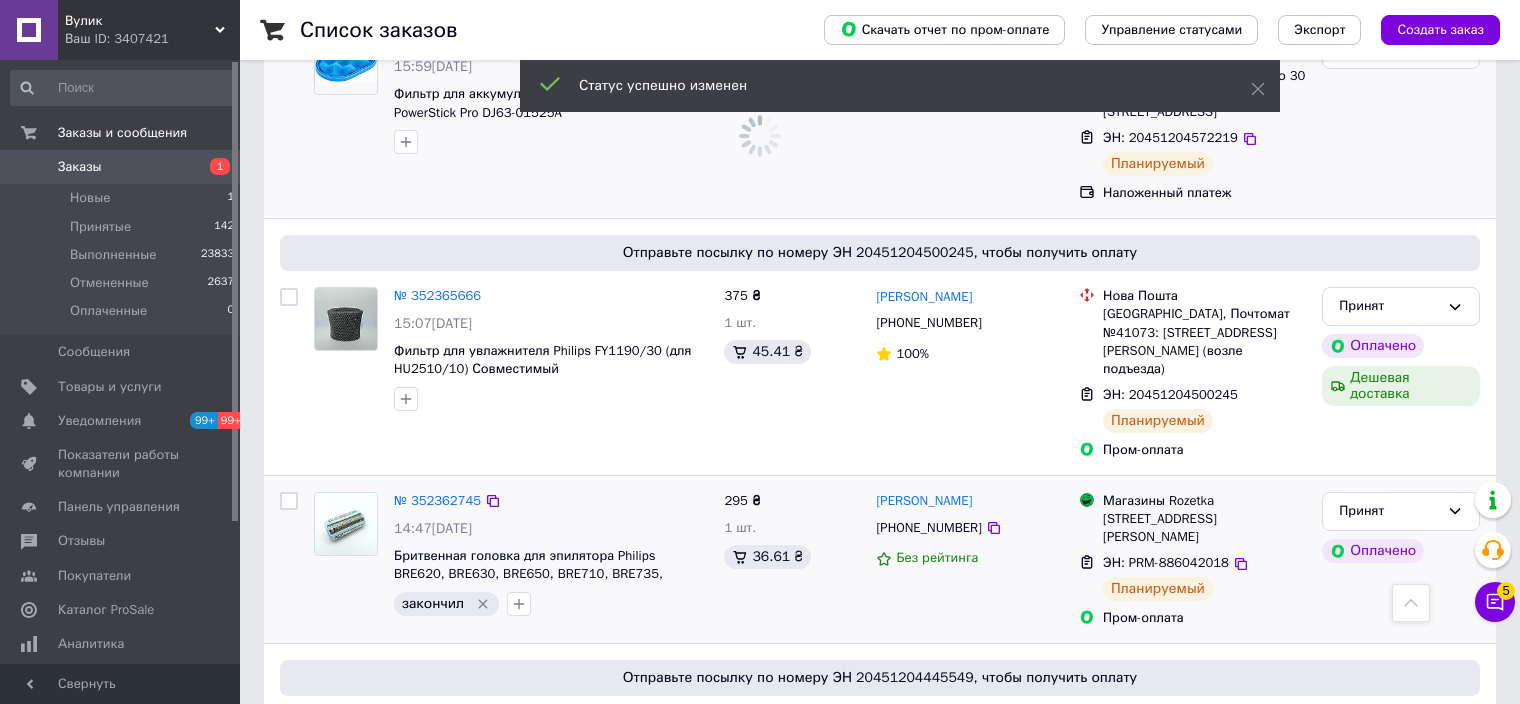 click 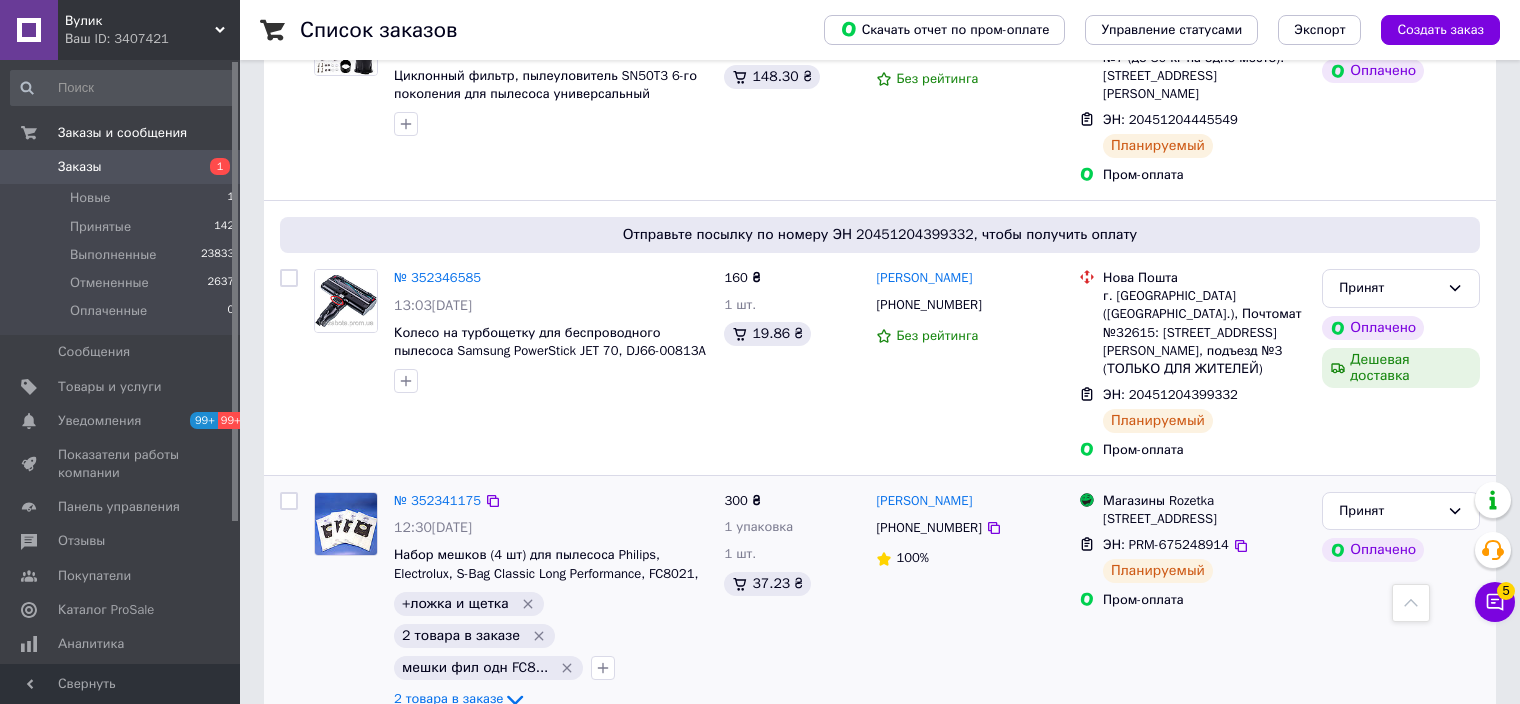 scroll, scrollTop: 4800, scrollLeft: 0, axis: vertical 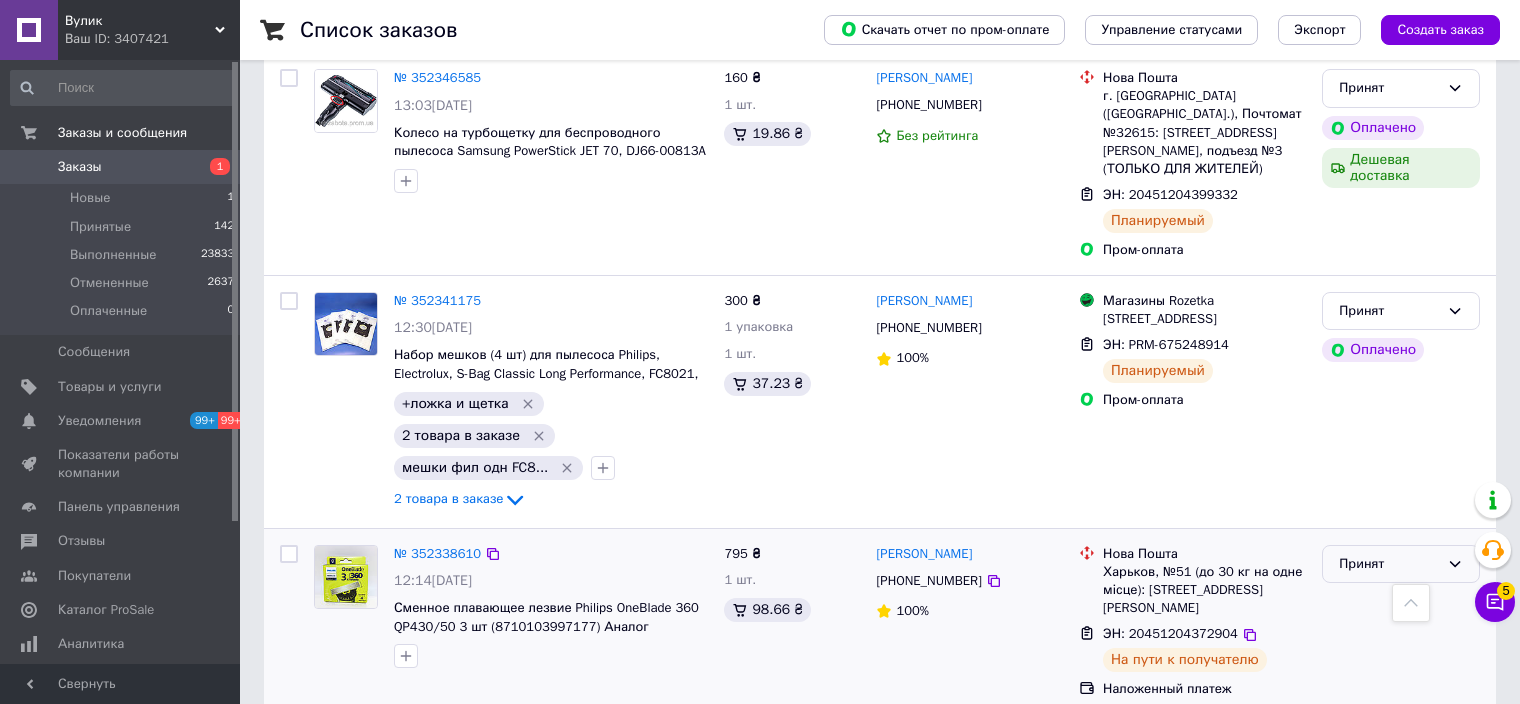 click on "Принят" at bounding box center (1389, 564) 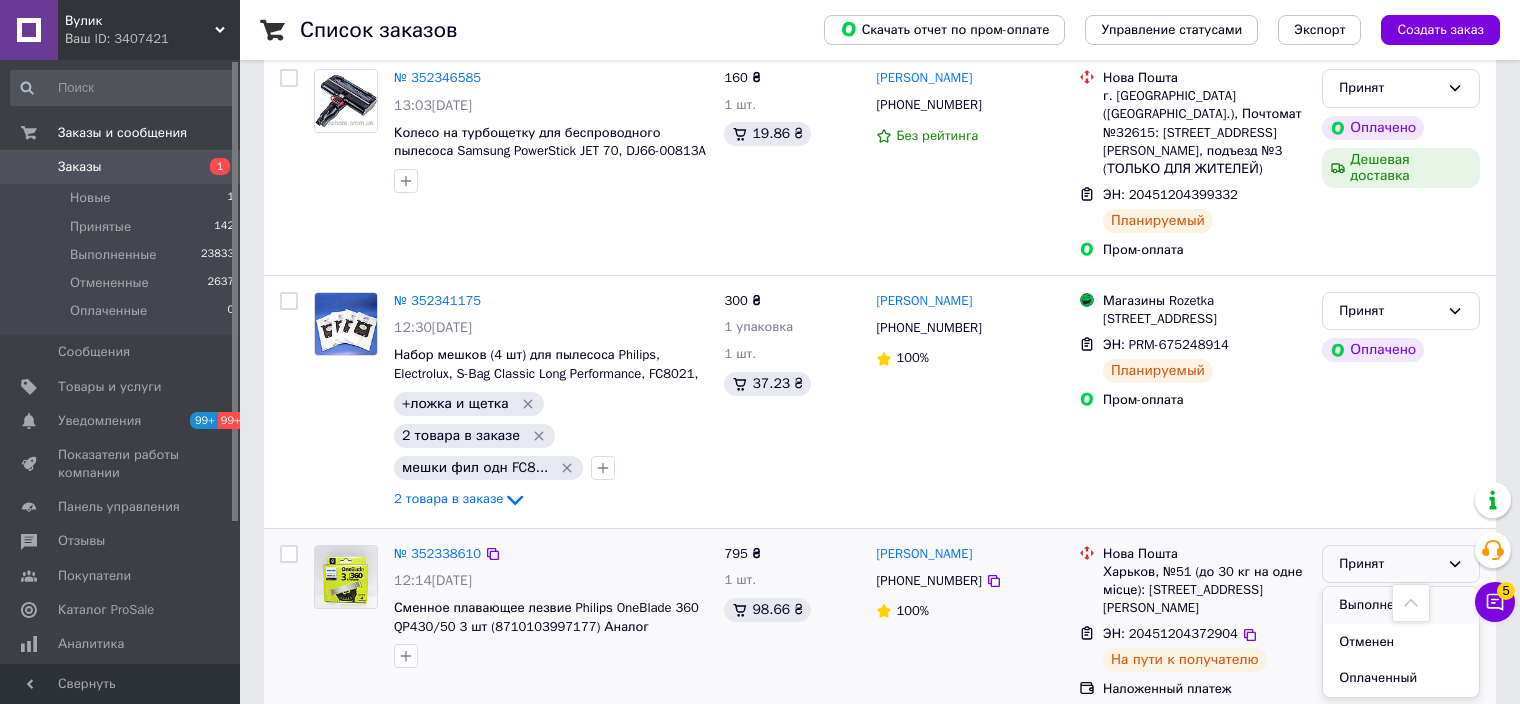 click on "Выполнен" at bounding box center [1401, 605] 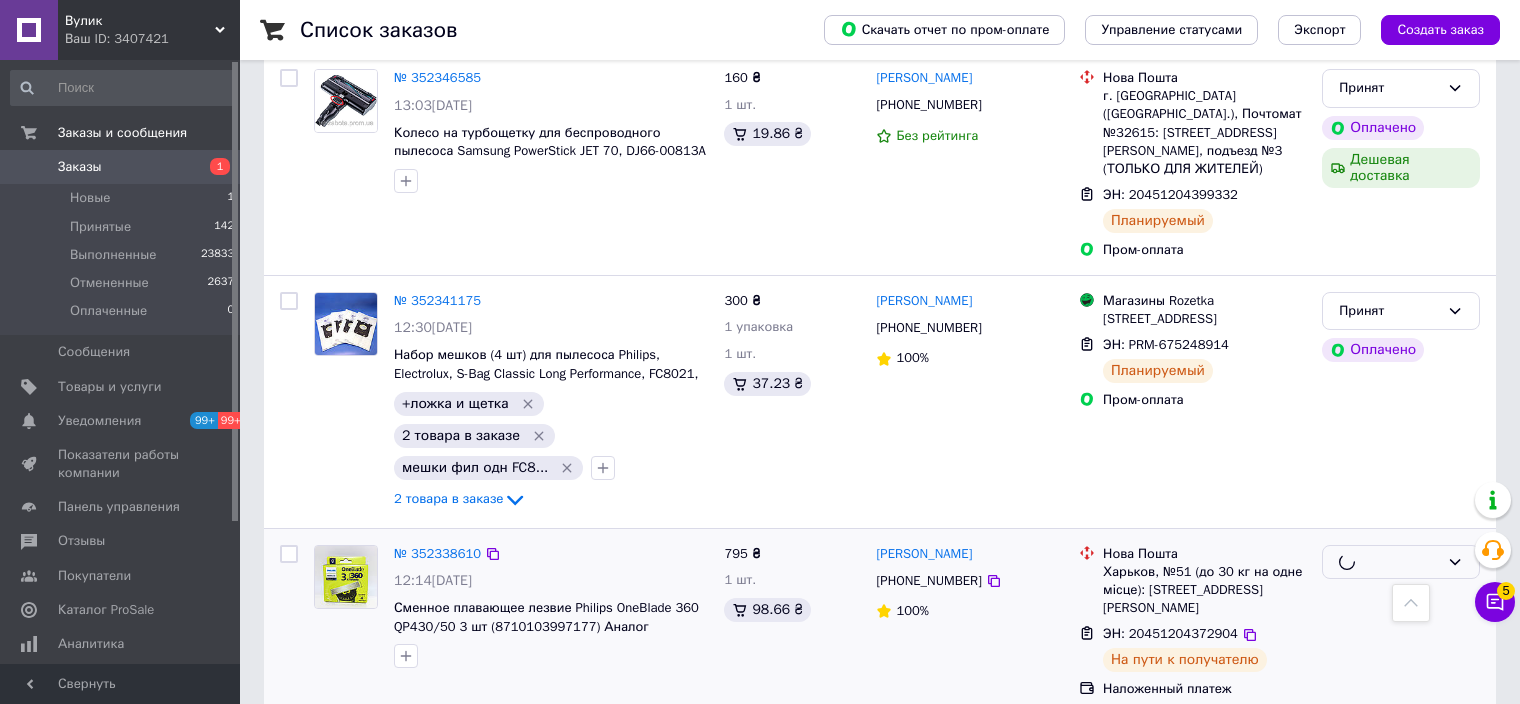 scroll, scrollTop: 5000, scrollLeft: 0, axis: vertical 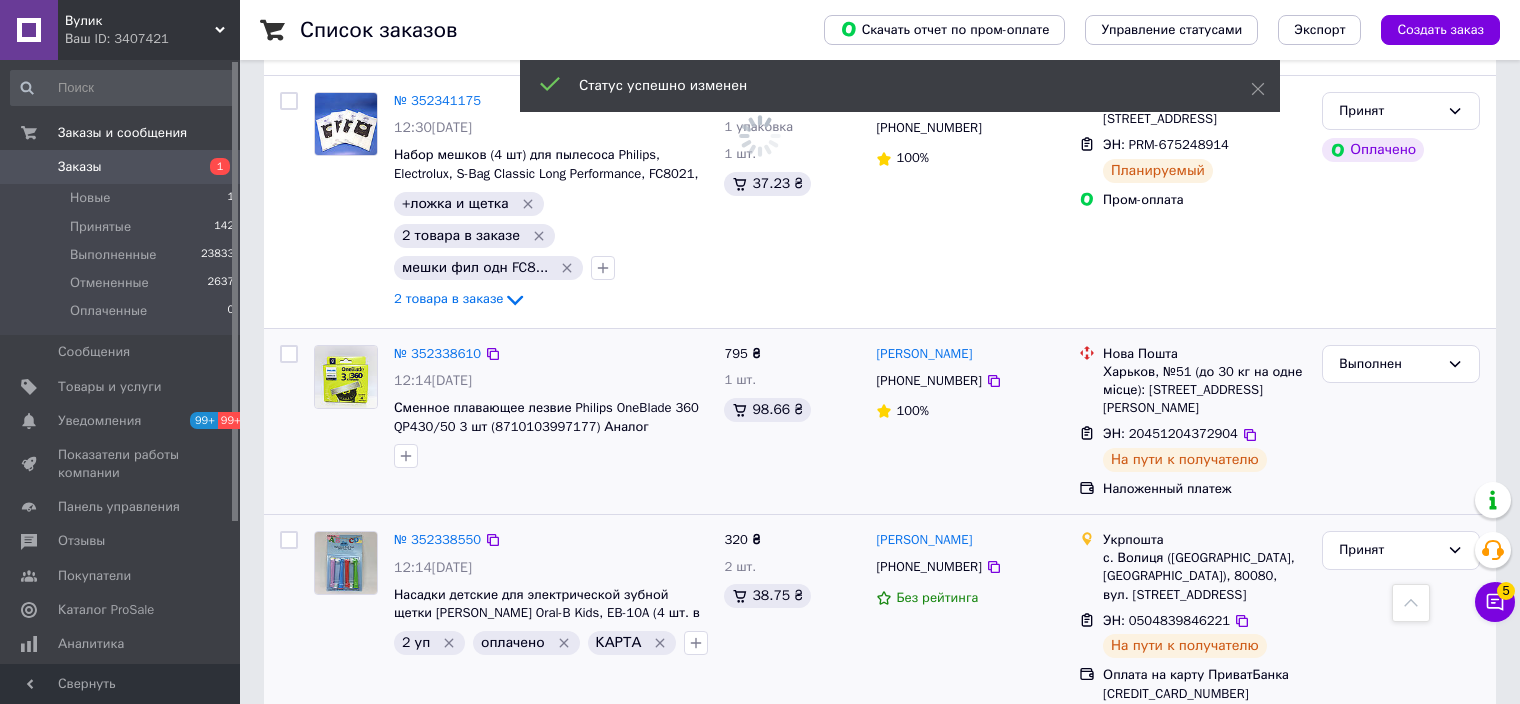 click on "Принят" at bounding box center (1389, 550) 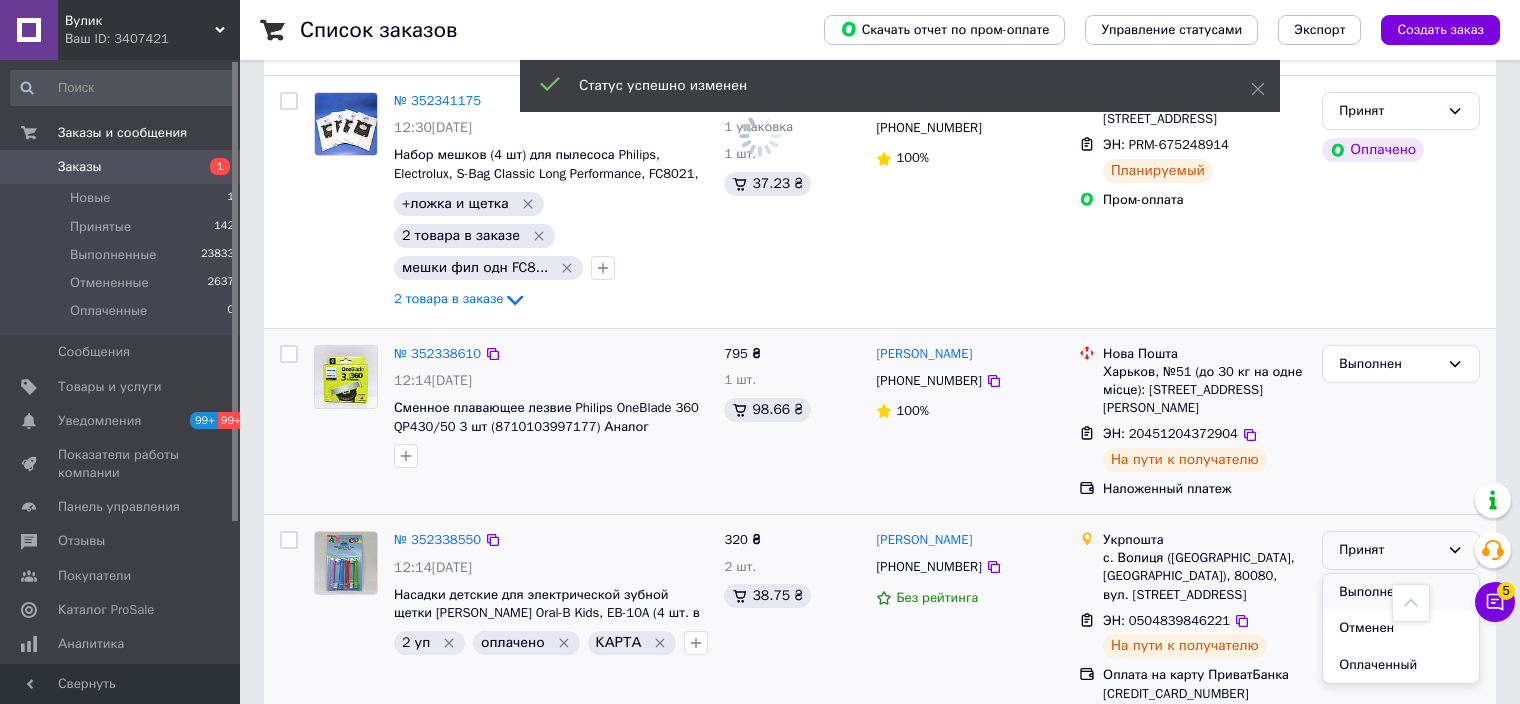 click on "Выполнен" at bounding box center [1401, 592] 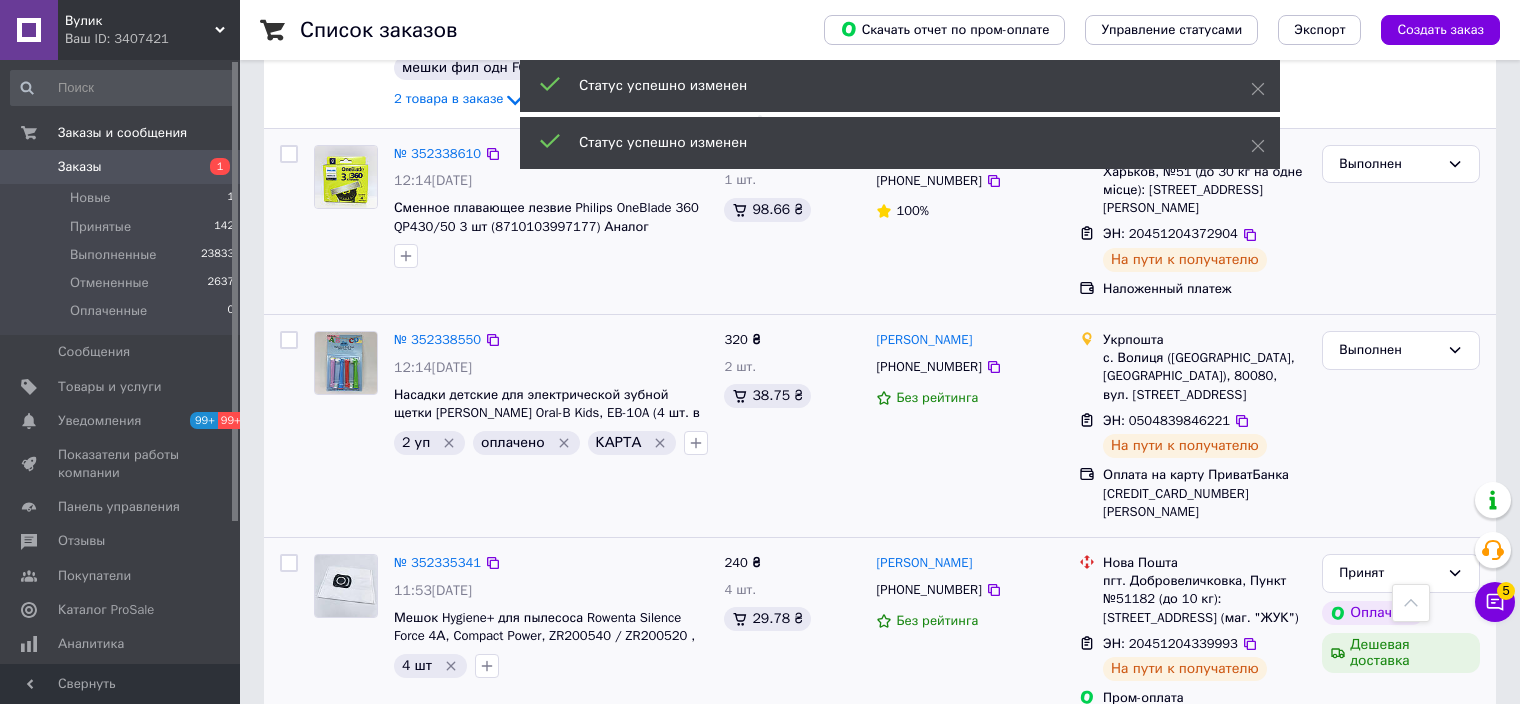 scroll, scrollTop: 5388, scrollLeft: 0, axis: vertical 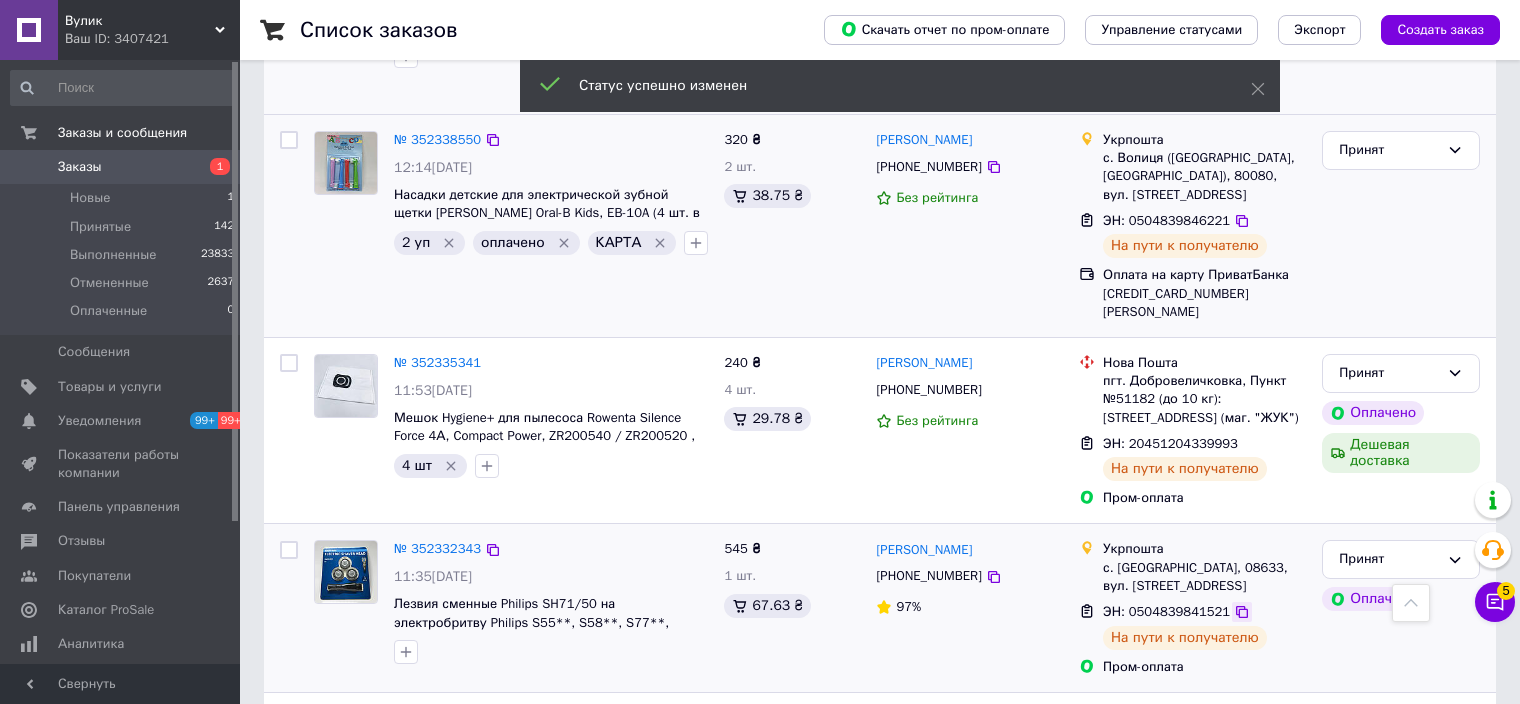 click 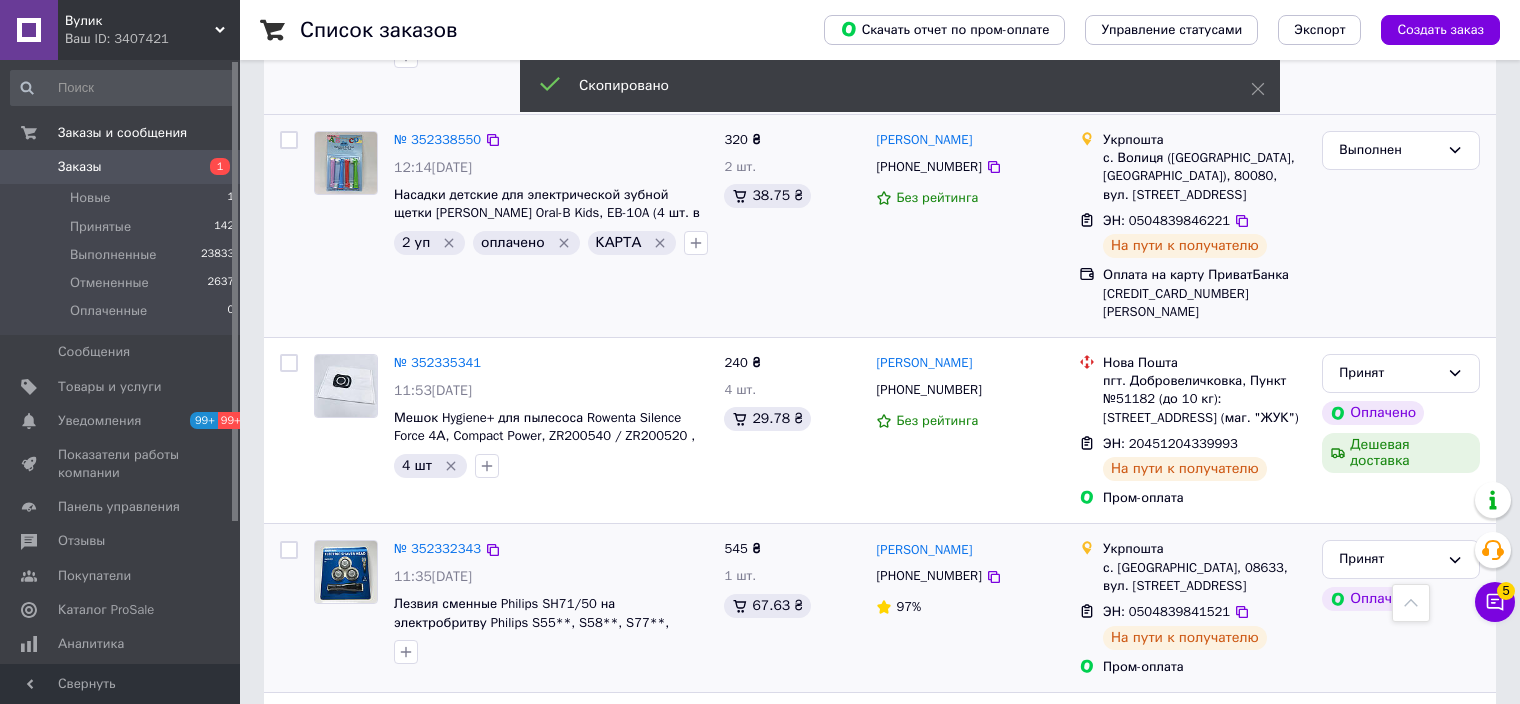 click on "[PHONE_NUMBER]" at bounding box center (928, 575) 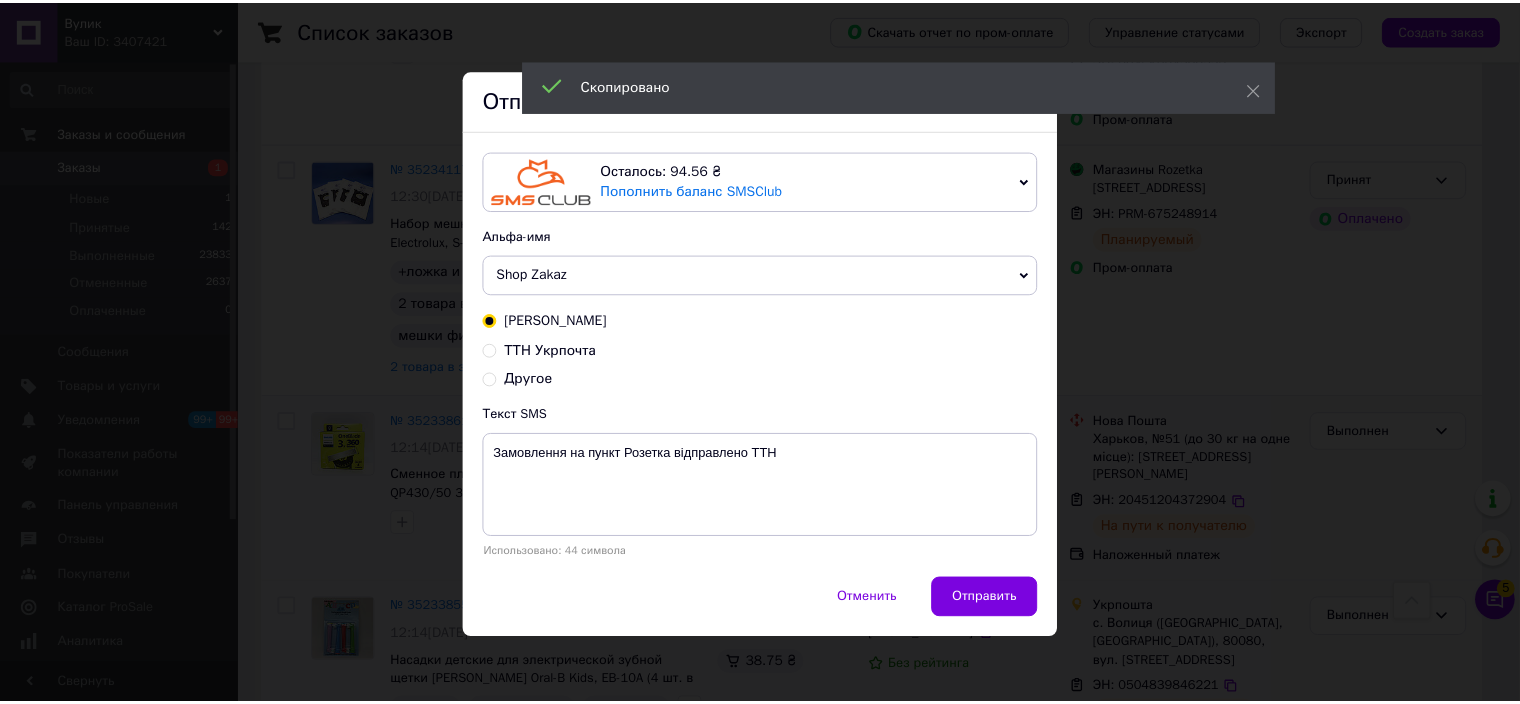 scroll, scrollTop: 5400, scrollLeft: 0, axis: vertical 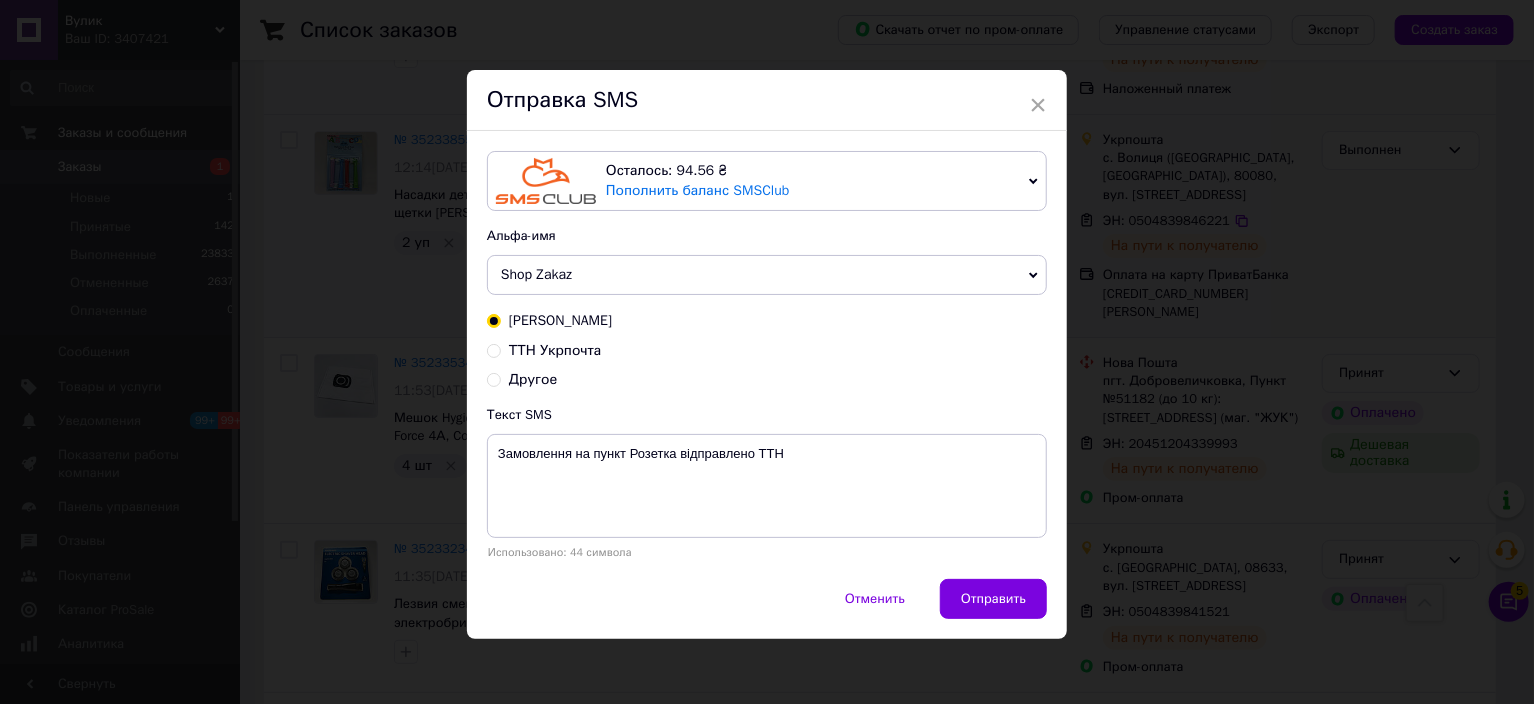 click on "ТТН Укрпочта" at bounding box center (555, 350) 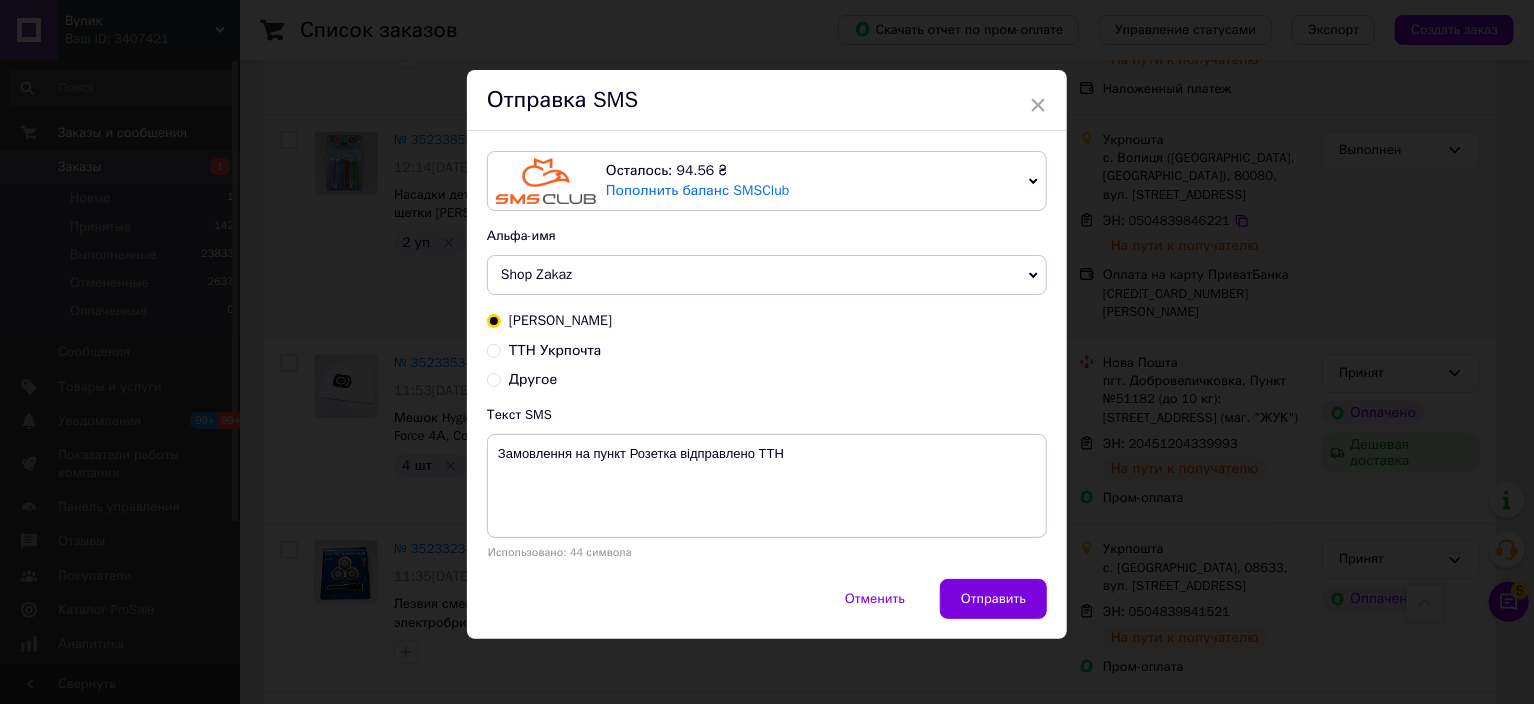 click on "ТТН Укрпочта" at bounding box center (494, 349) 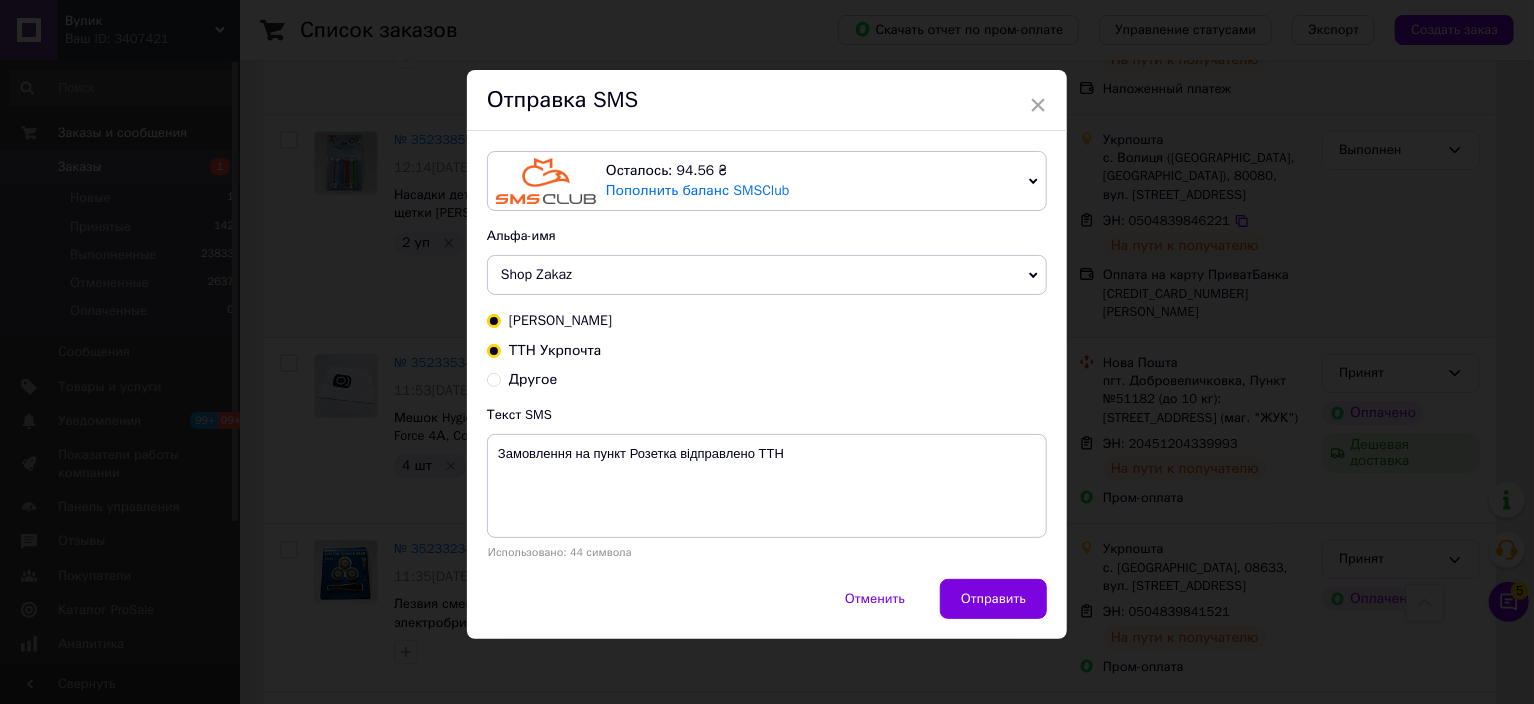 radio on "true" 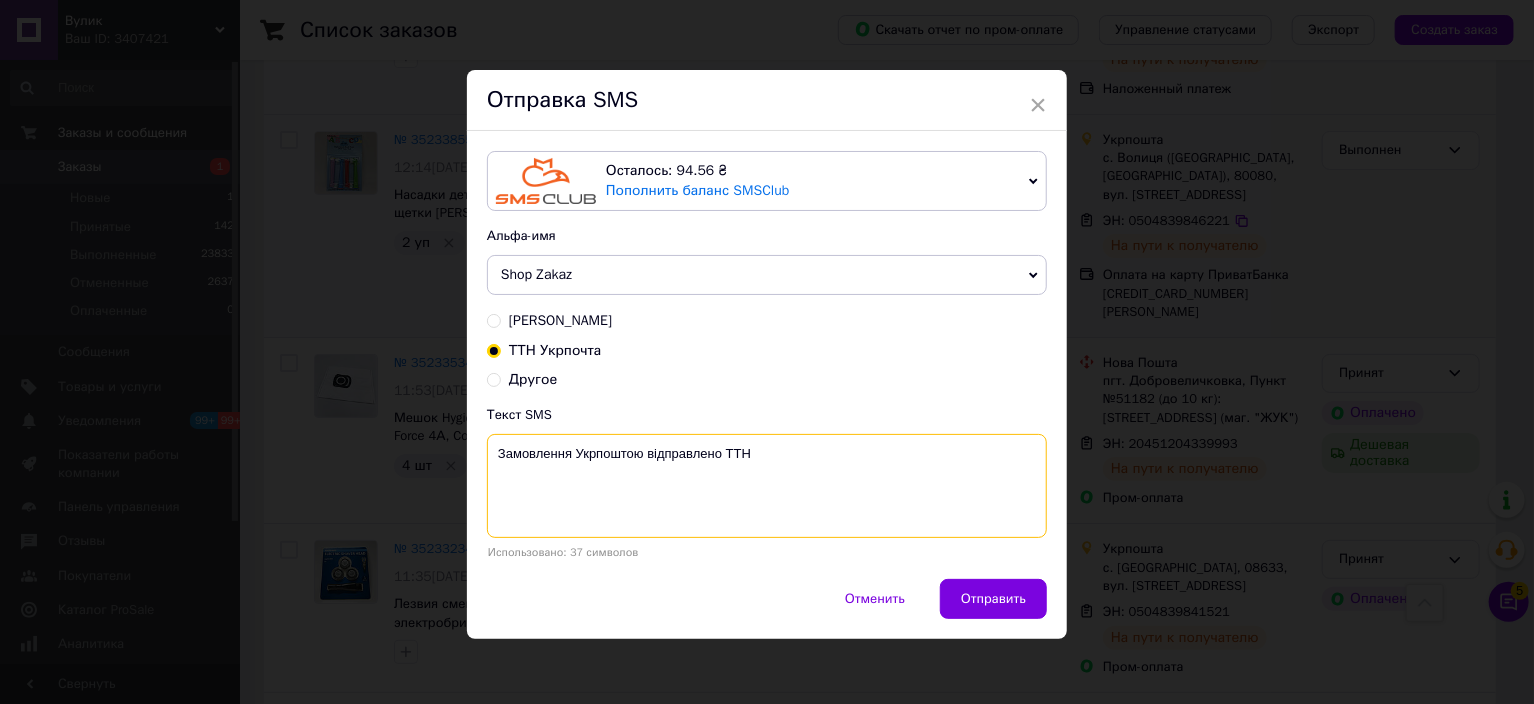 paste on "0504839841521" 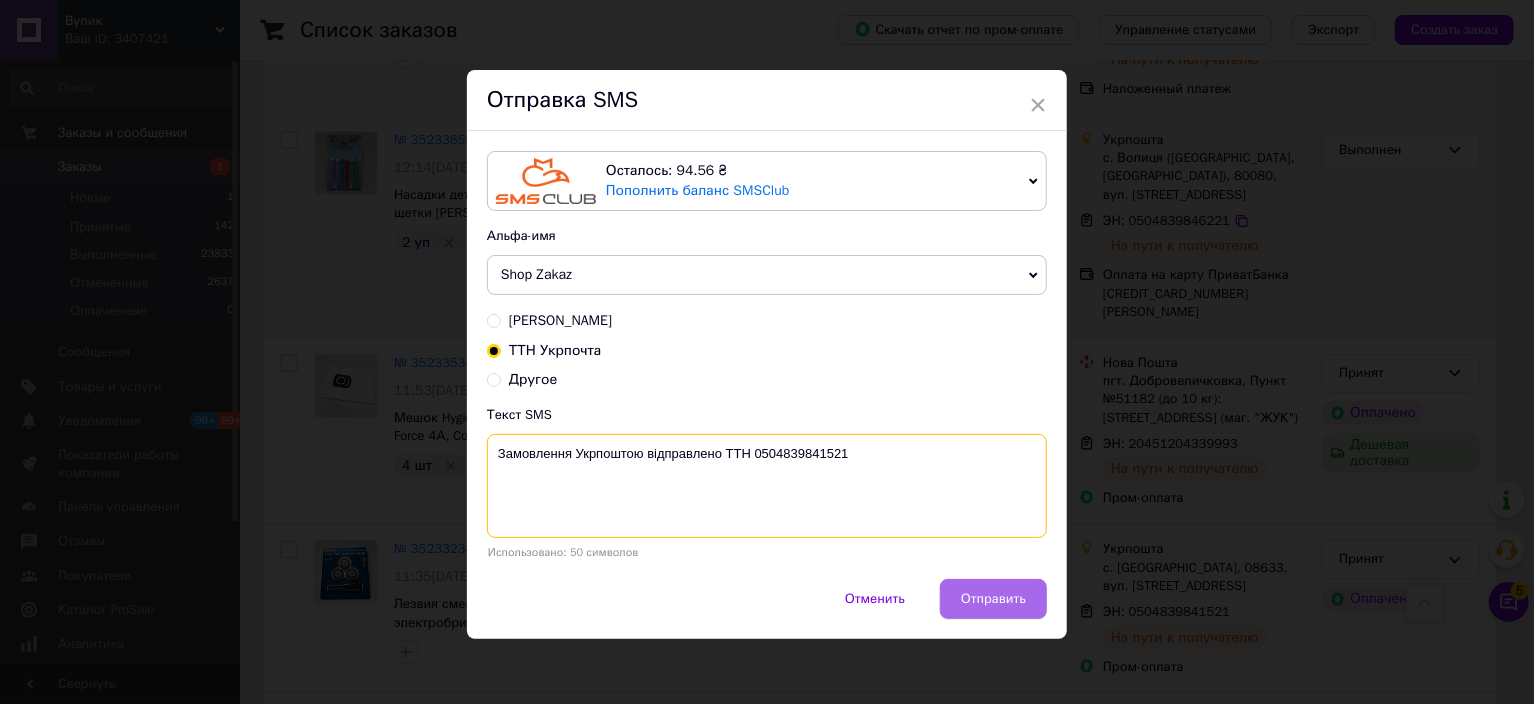 type on "Замовлення Укрпоштою відправлено ТТН 0504839841521" 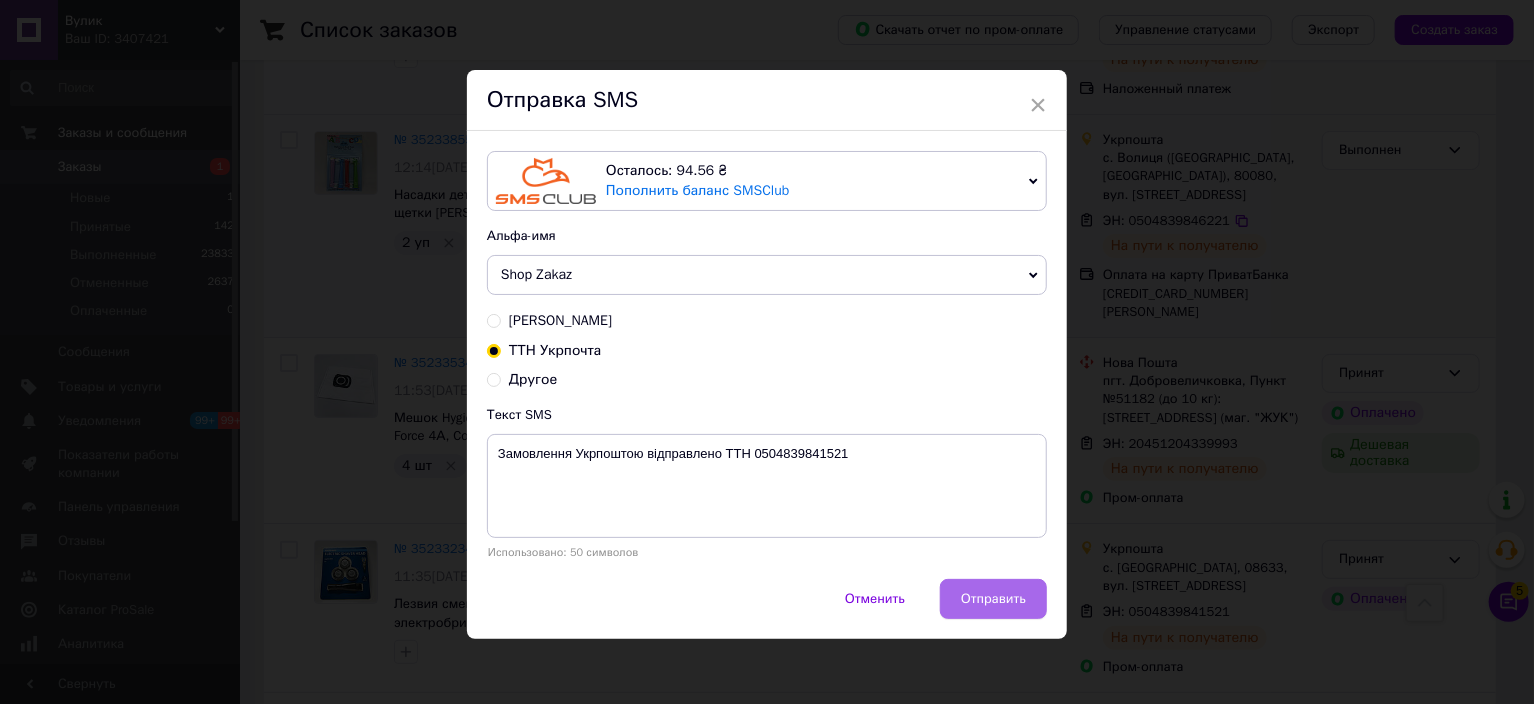 click on "Отправить" at bounding box center (993, 599) 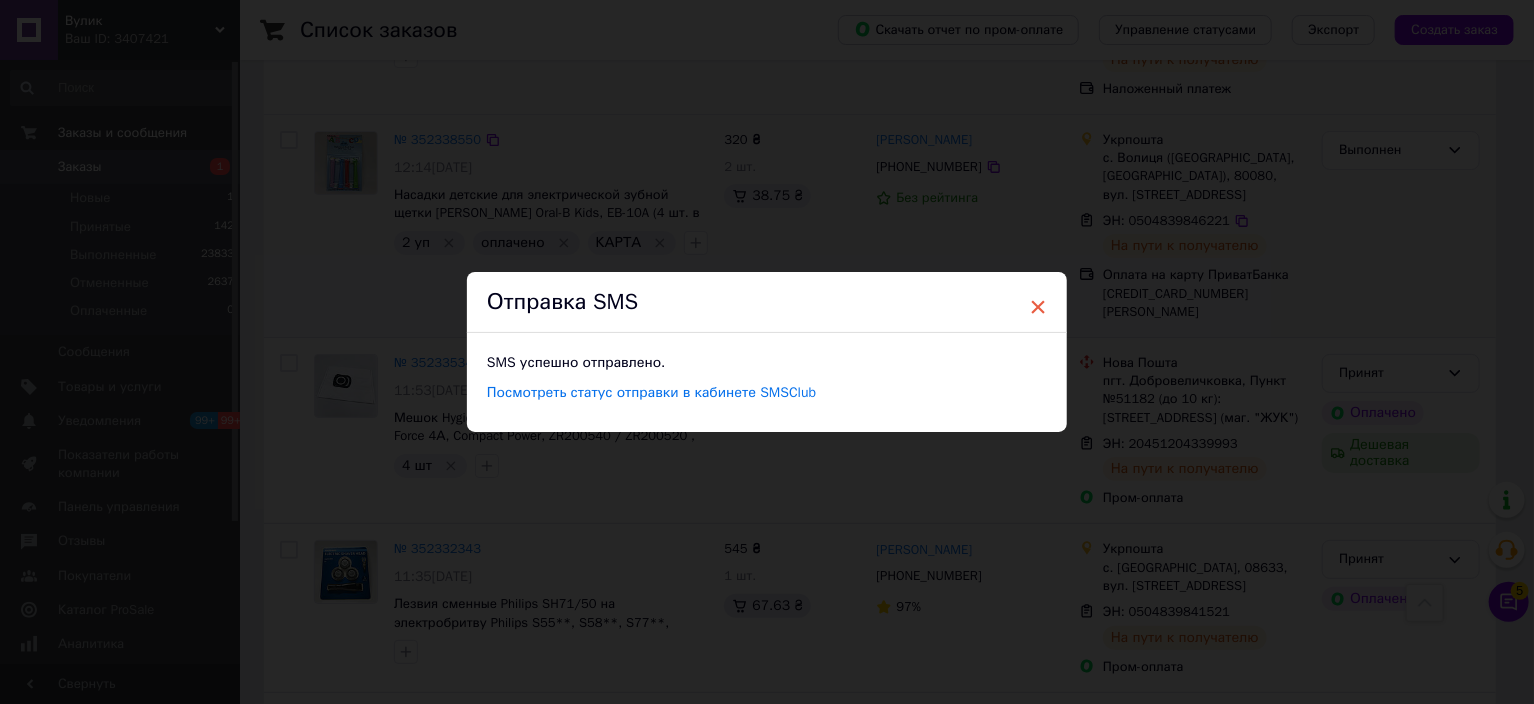 click on "×" at bounding box center (1038, 307) 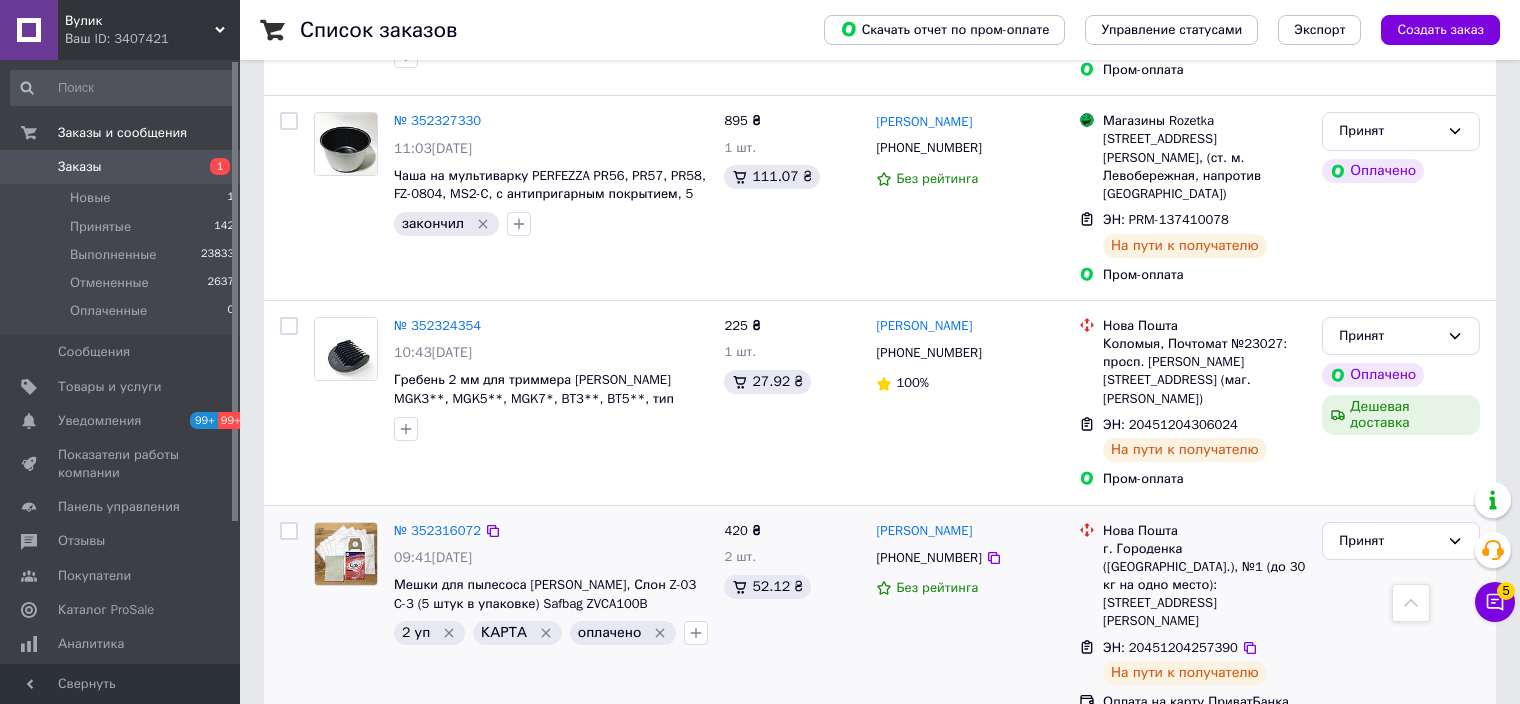 scroll, scrollTop: 6200, scrollLeft: 0, axis: vertical 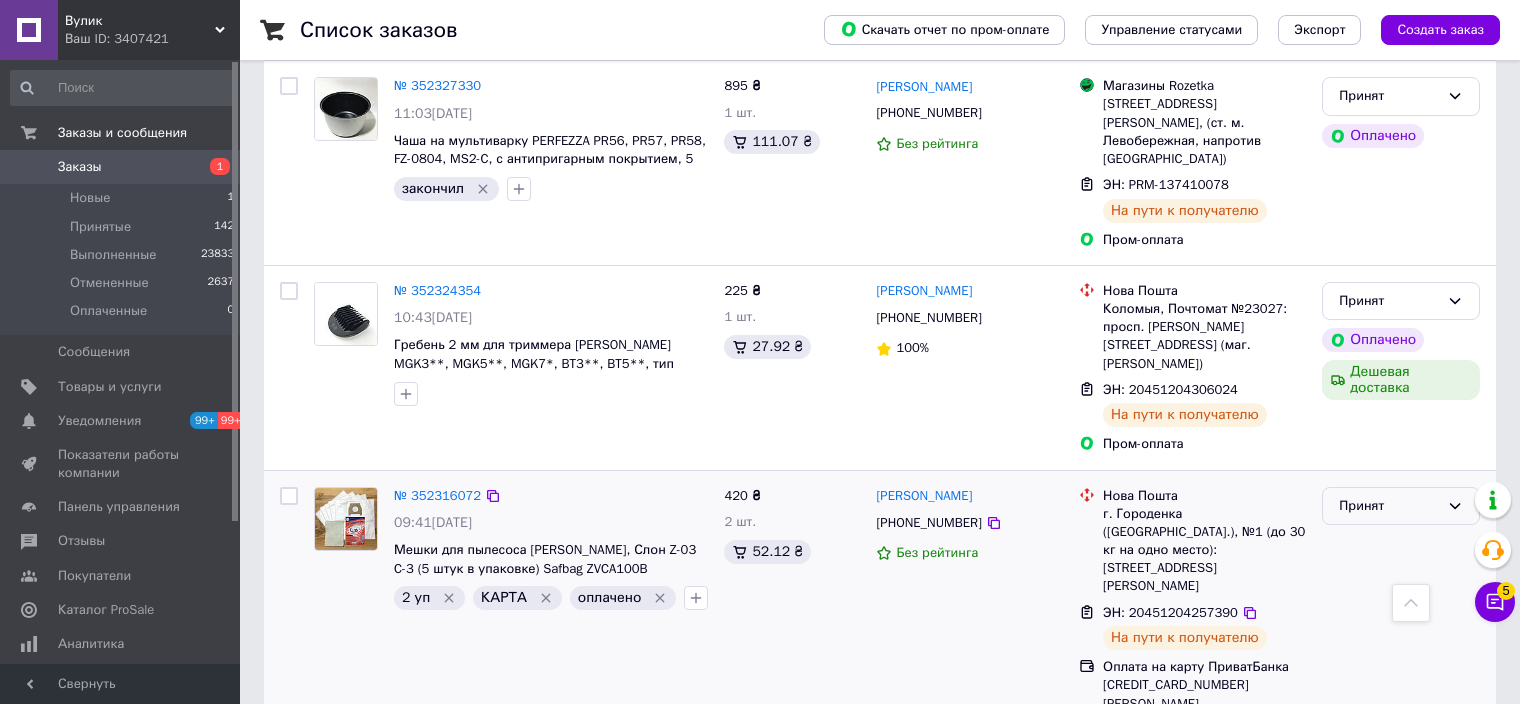 click on "Принят" at bounding box center [1389, 506] 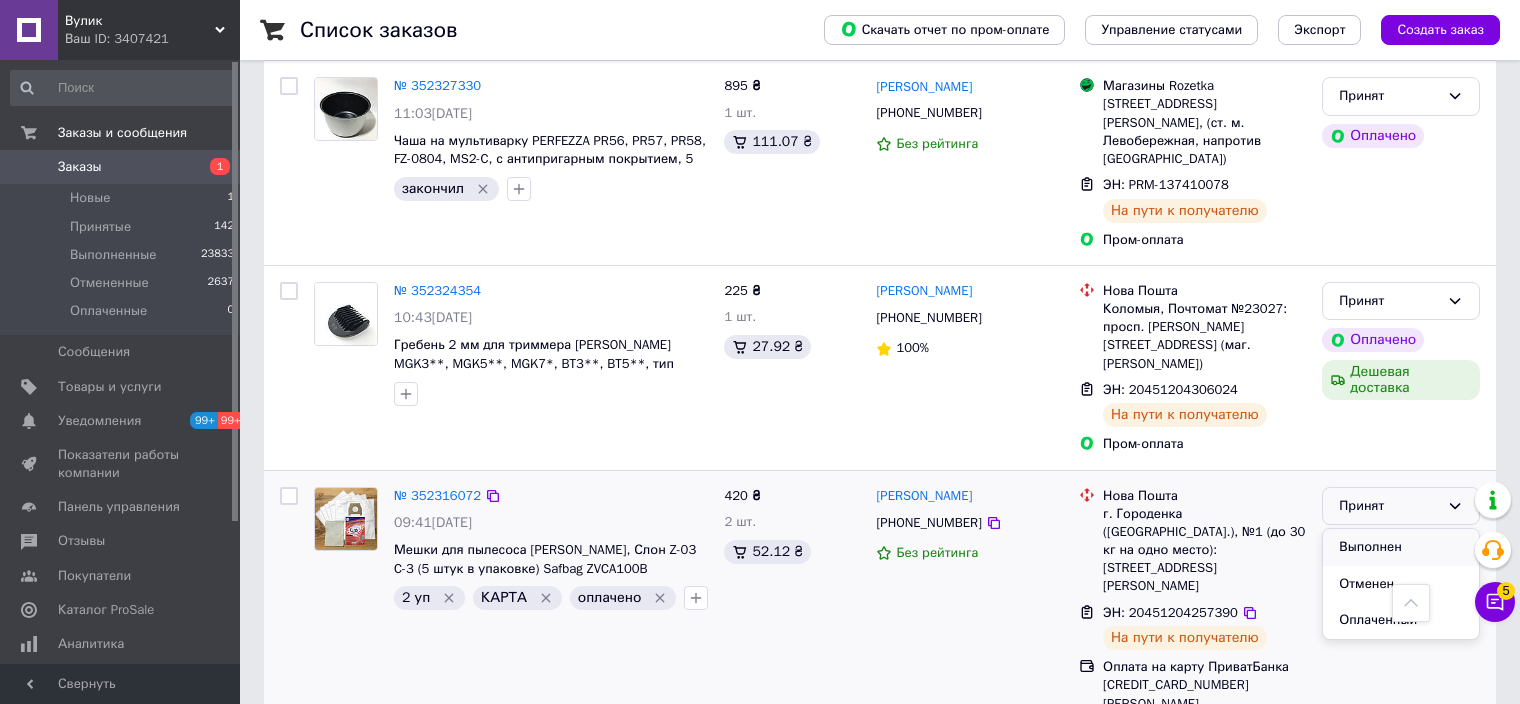 click on "Выполнен" at bounding box center [1401, 547] 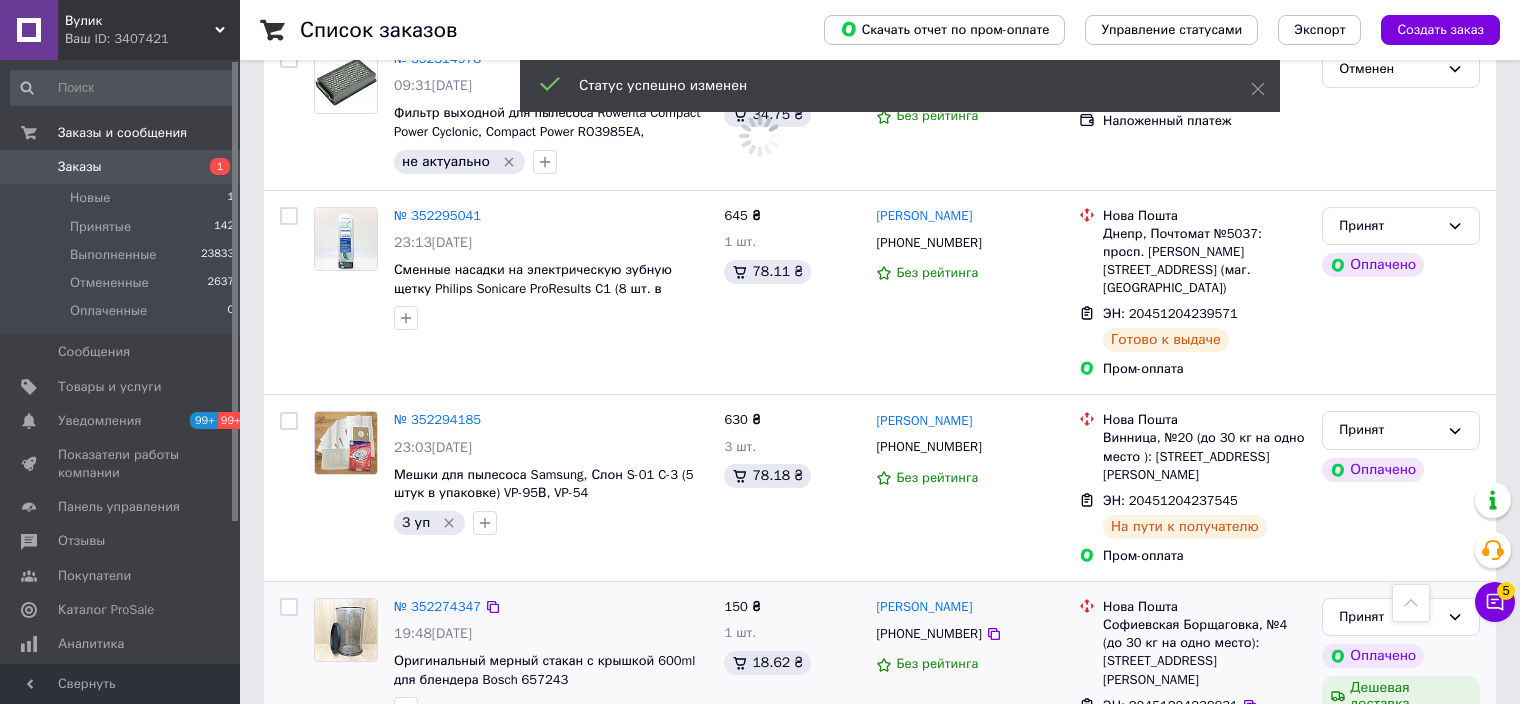 scroll, scrollTop: 6900, scrollLeft: 0, axis: vertical 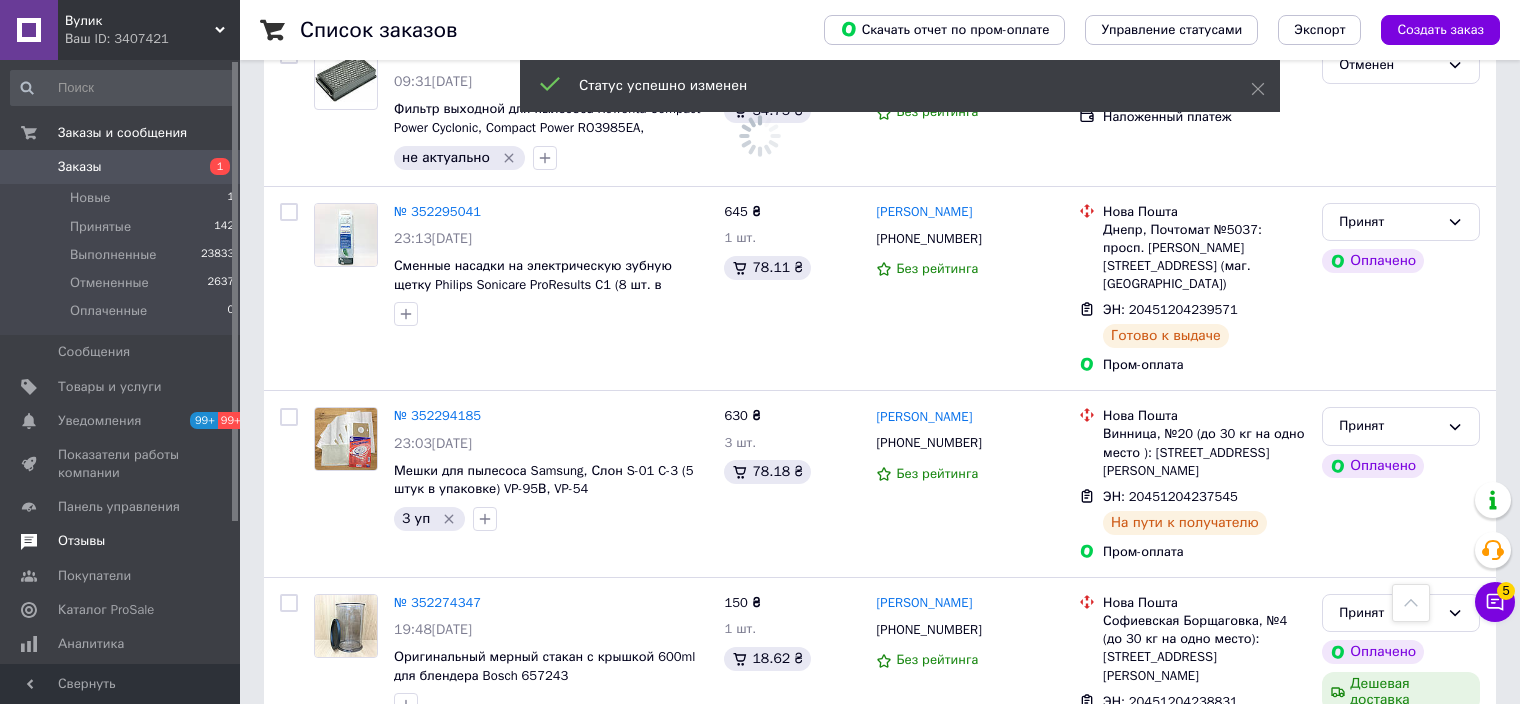 click on "Отзывы" at bounding box center (123, 541) 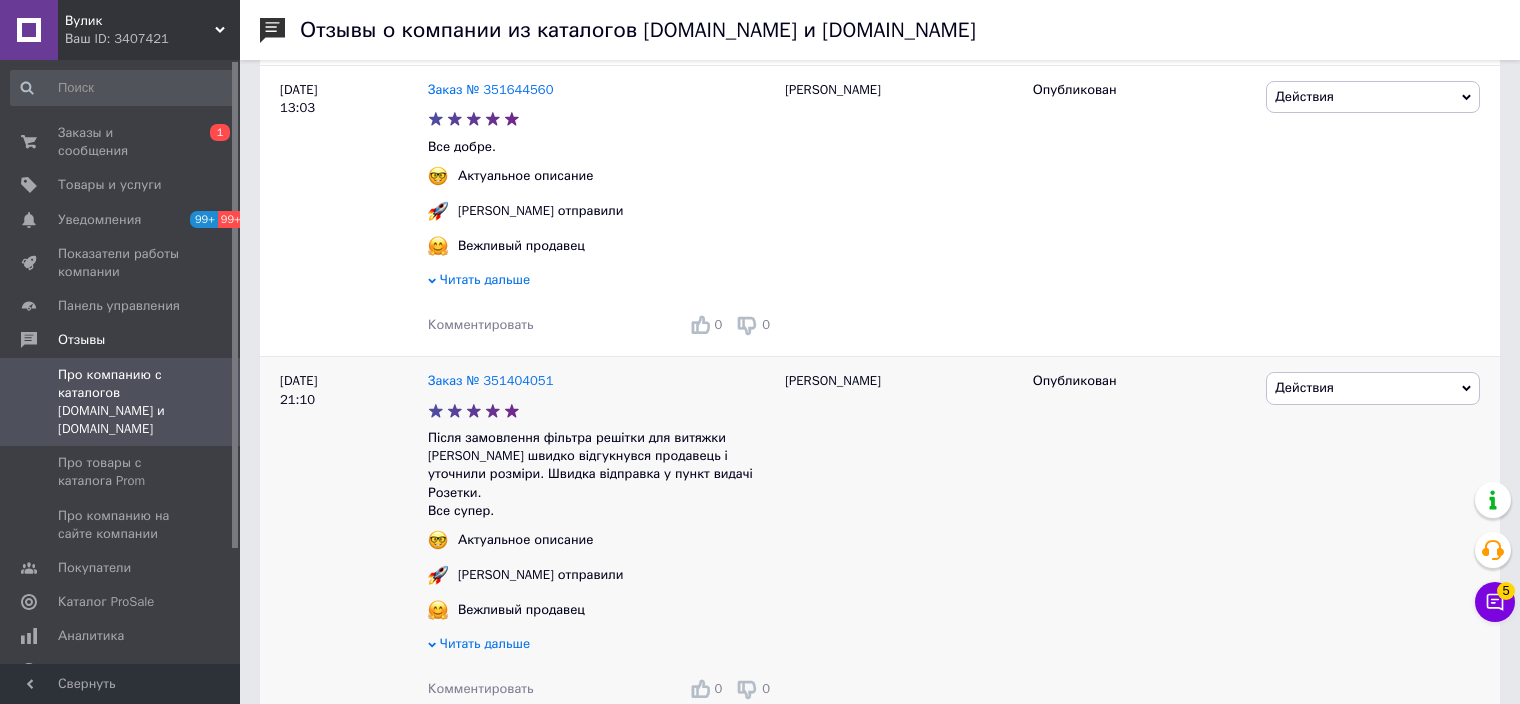 scroll, scrollTop: 1100, scrollLeft: 0, axis: vertical 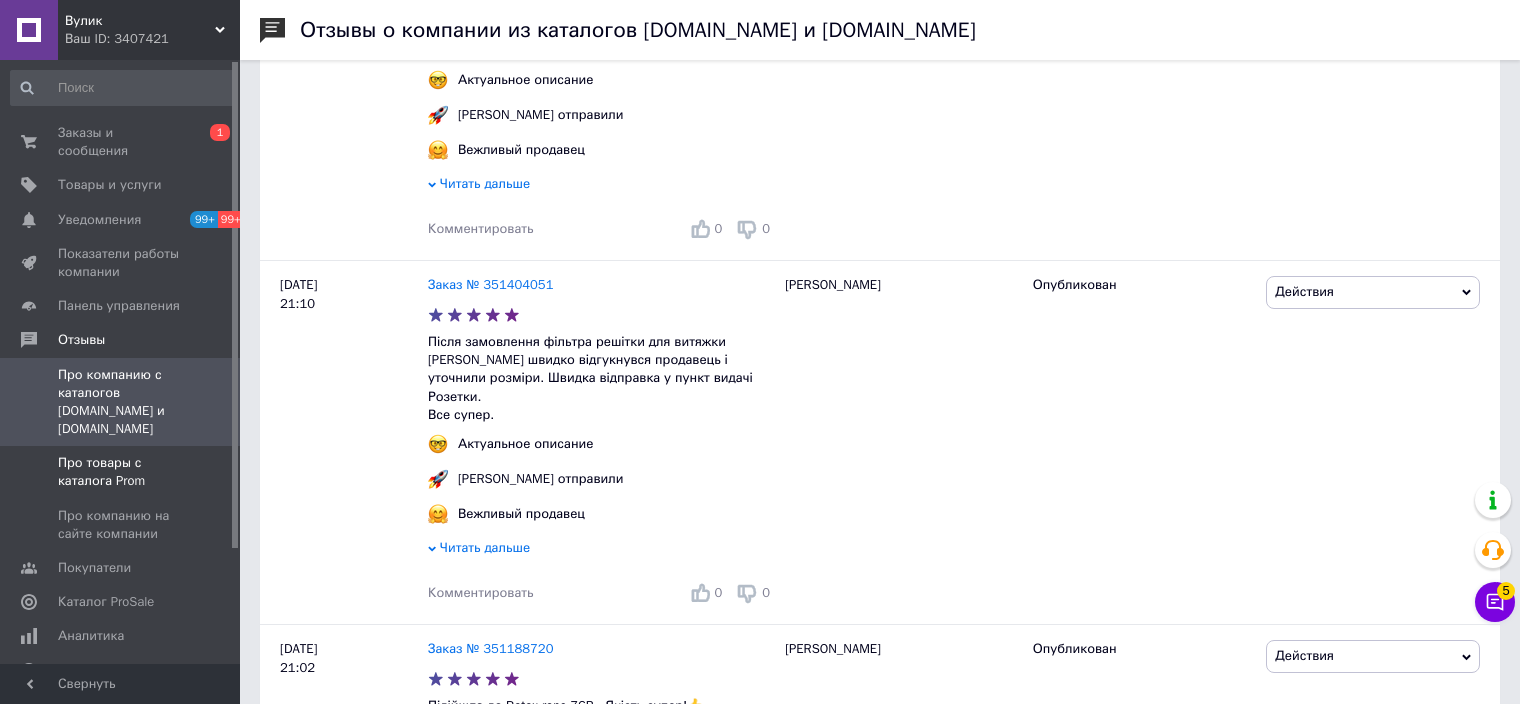 click on "Про товары с каталога Prom" at bounding box center [121, 472] 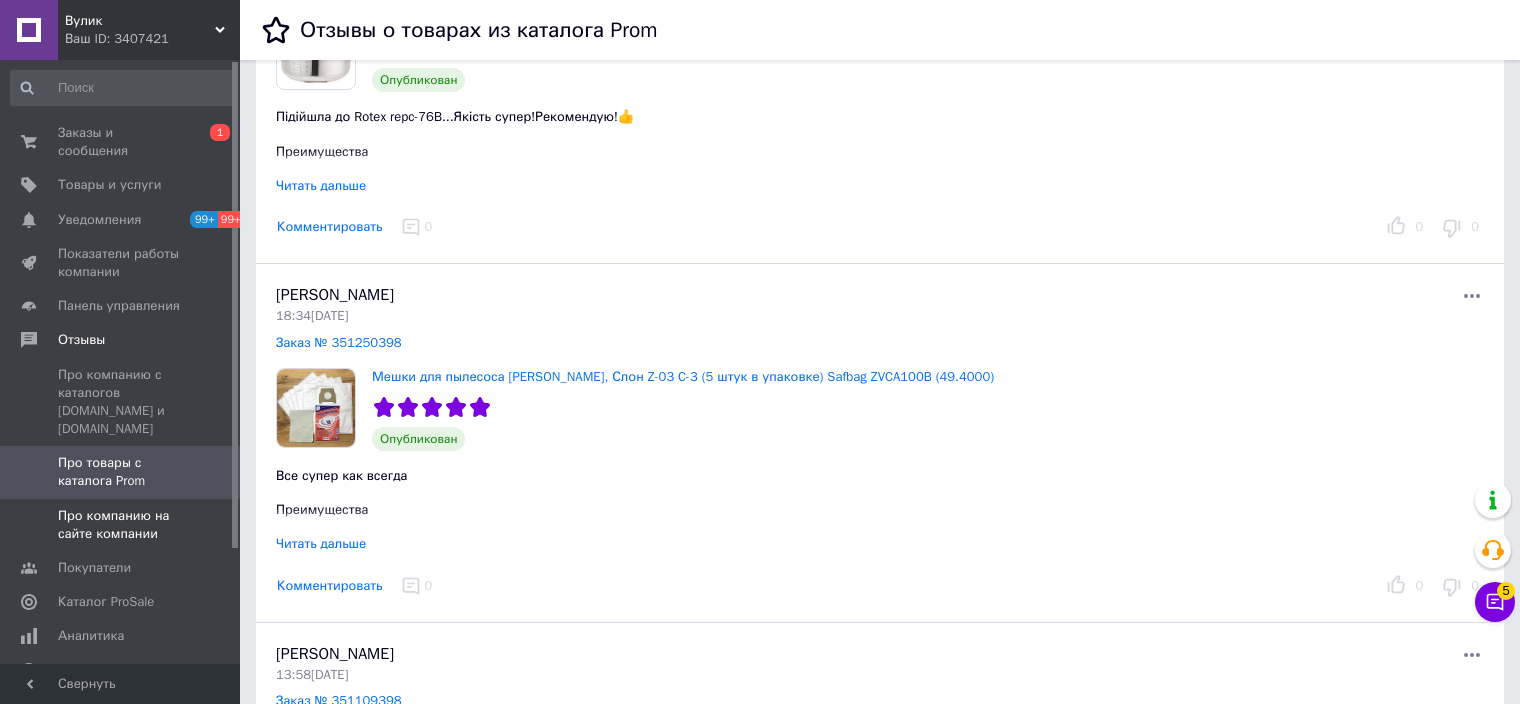 scroll, scrollTop: 1200, scrollLeft: 0, axis: vertical 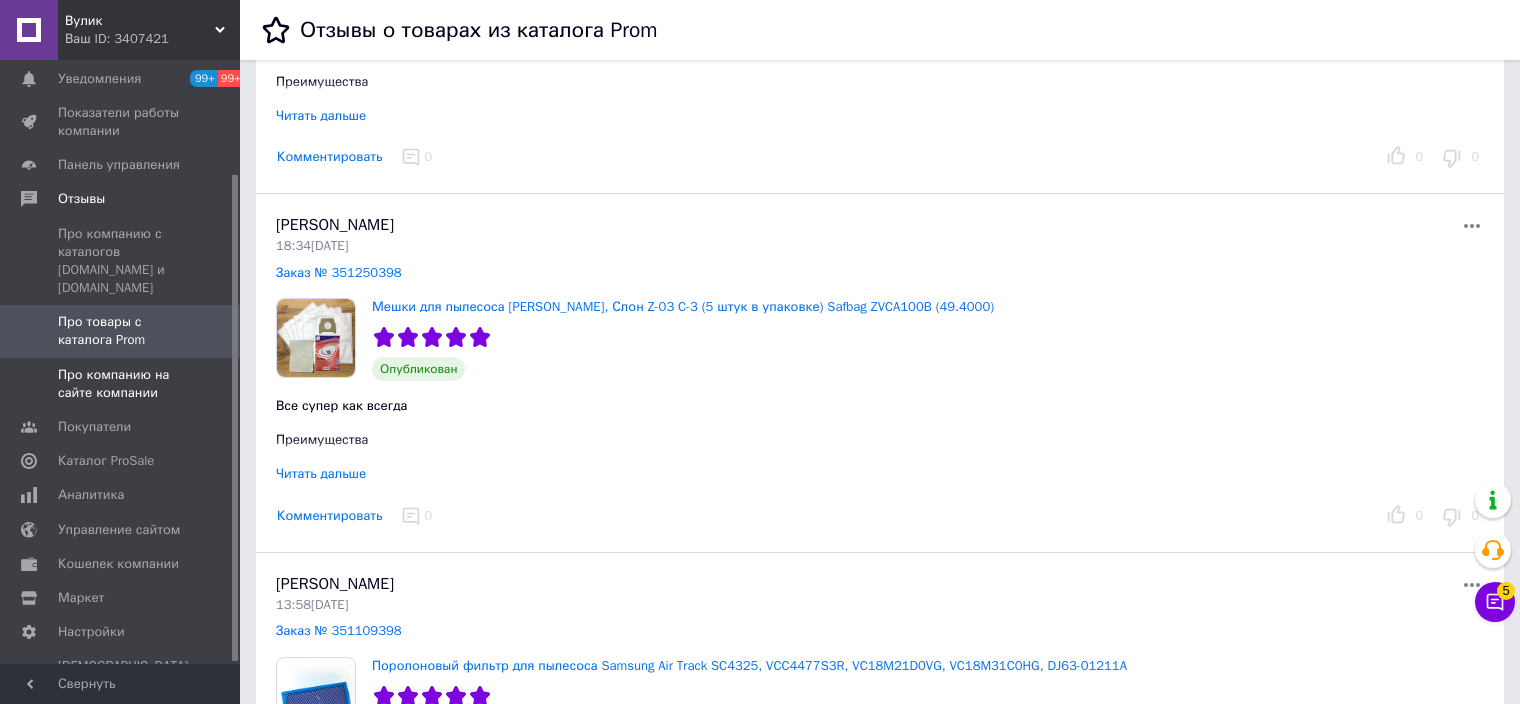 click on "Про компанию на сайте компании" at bounding box center [121, 384] 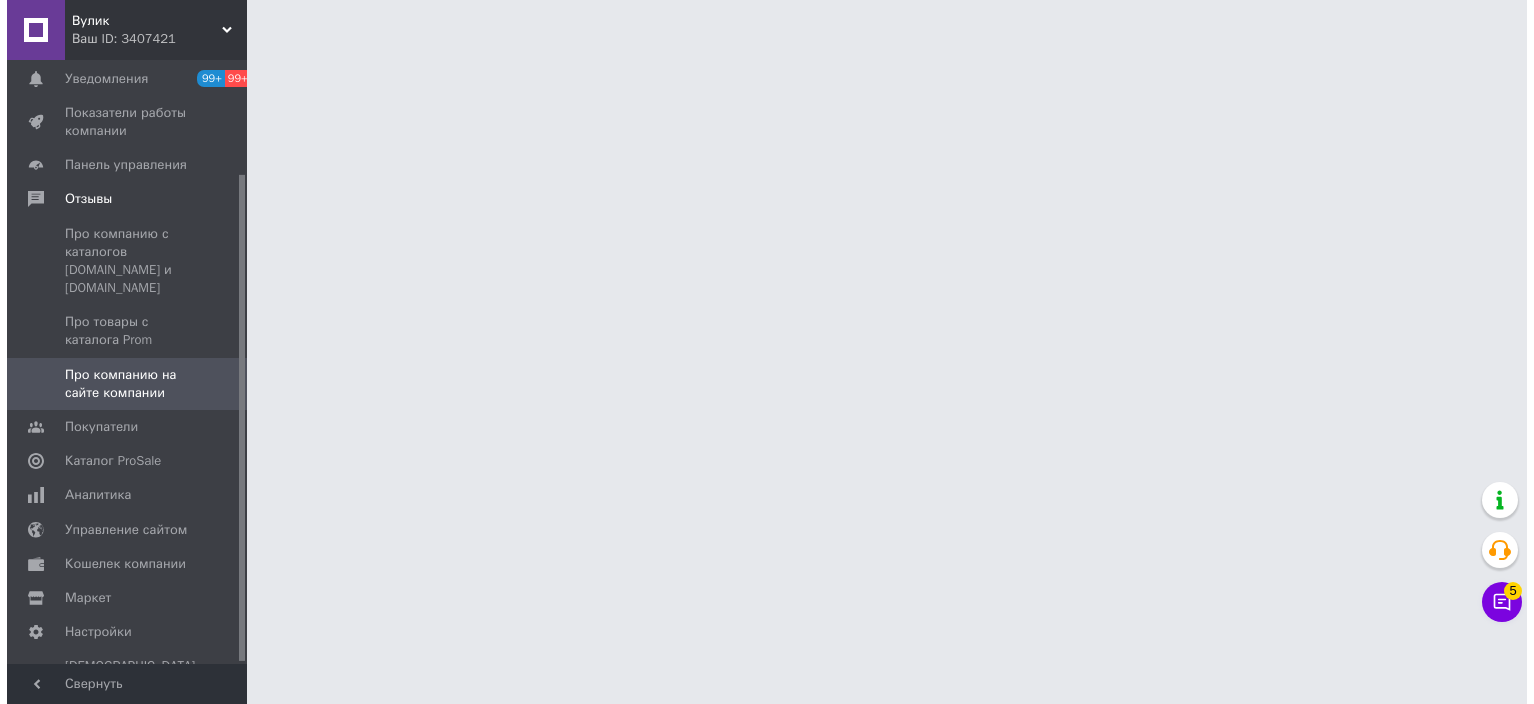 scroll, scrollTop: 0, scrollLeft: 0, axis: both 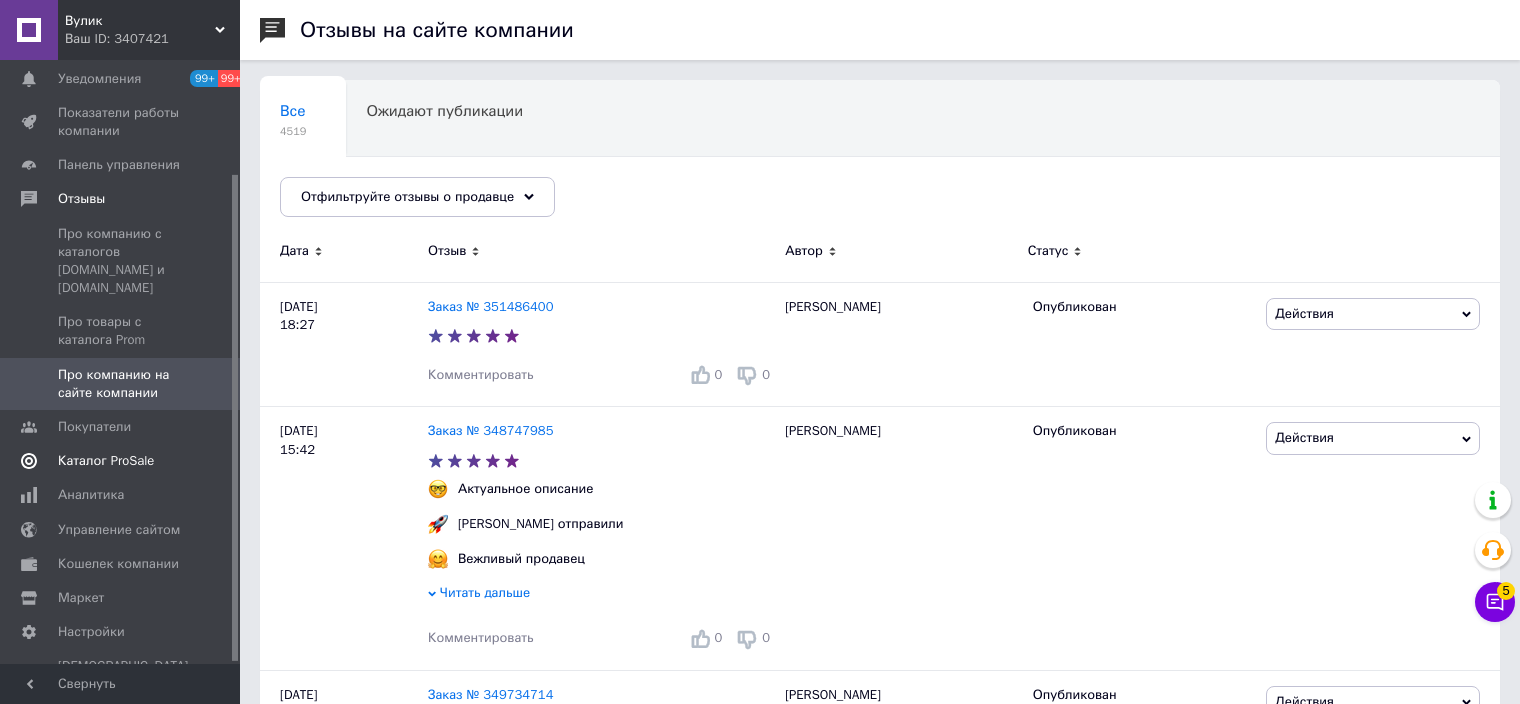 click on "Каталог ProSale" at bounding box center (106, 461) 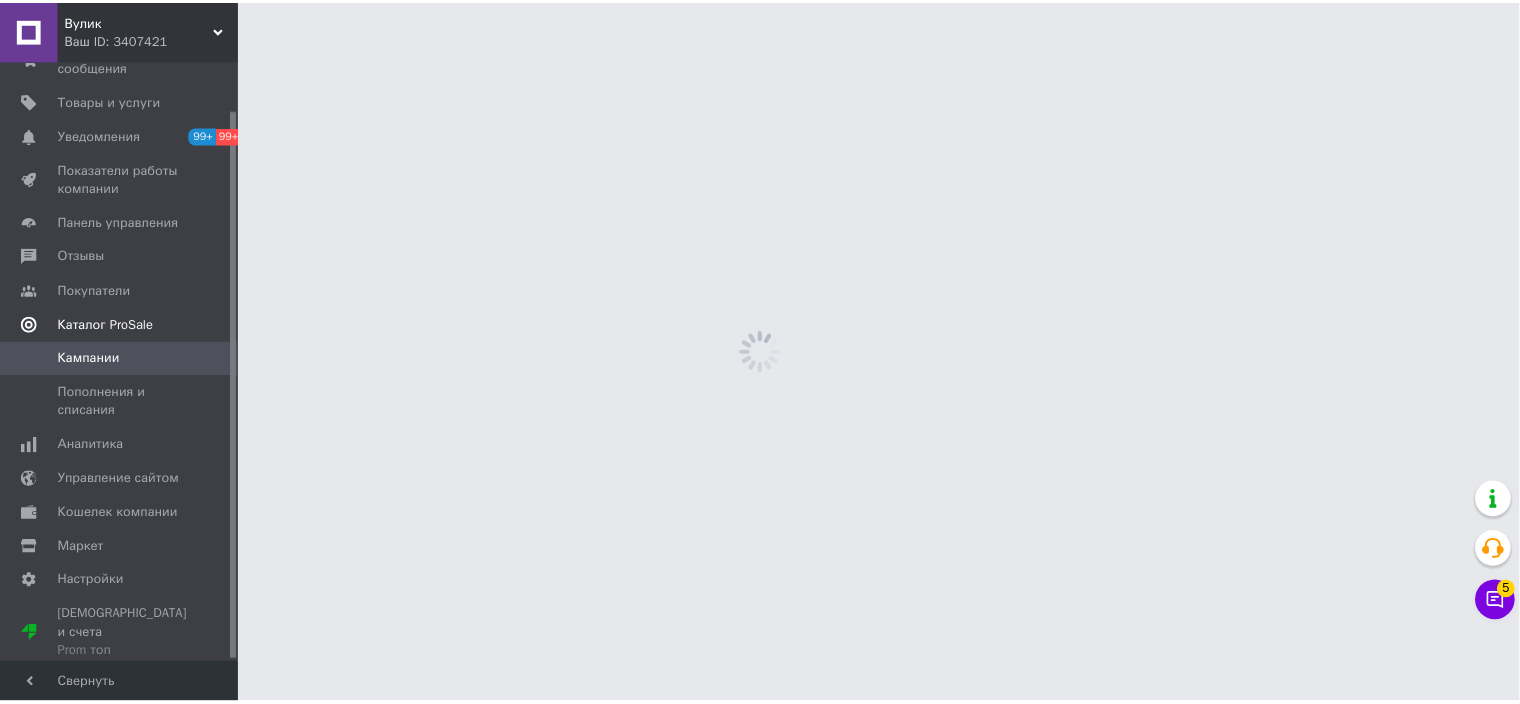 scroll, scrollTop: 52, scrollLeft: 0, axis: vertical 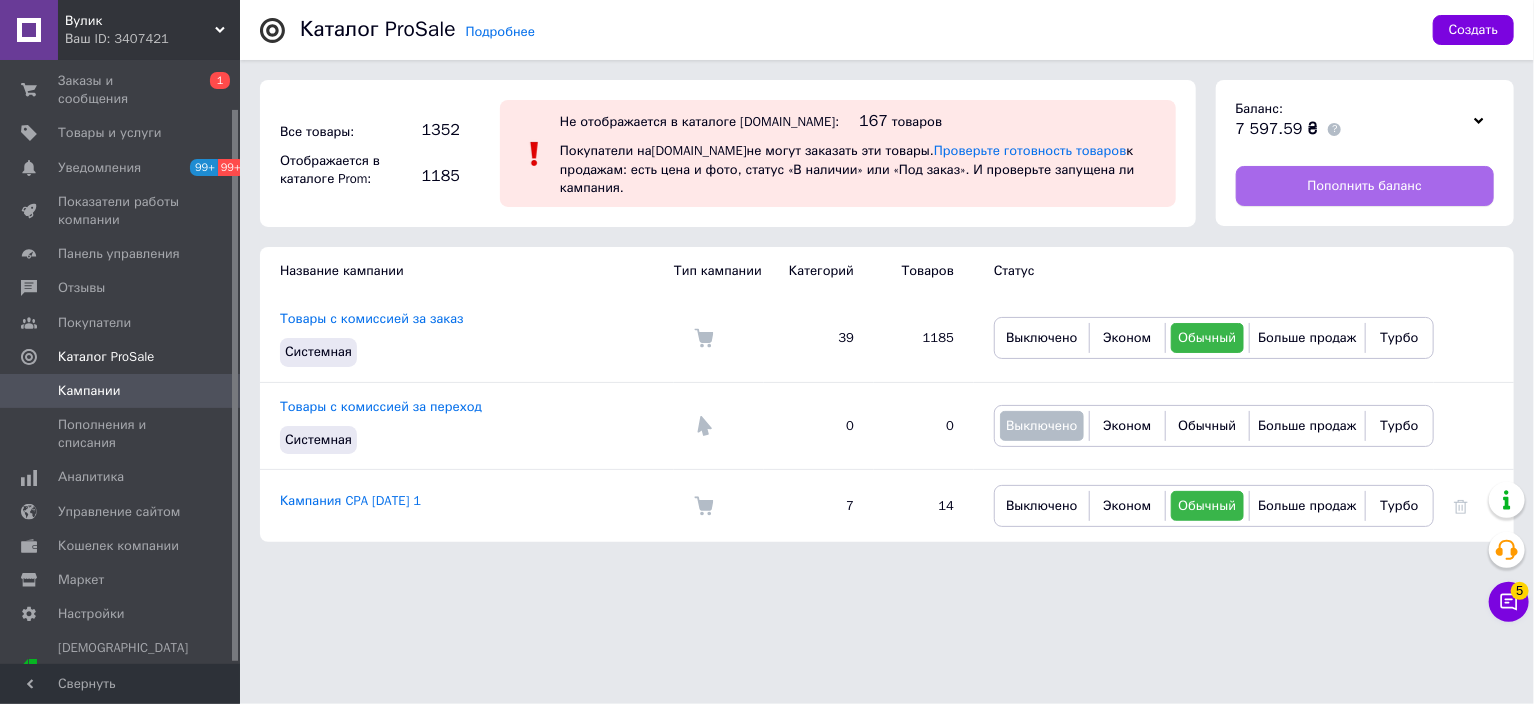 click on "Пополнить баланс" at bounding box center (1365, 186) 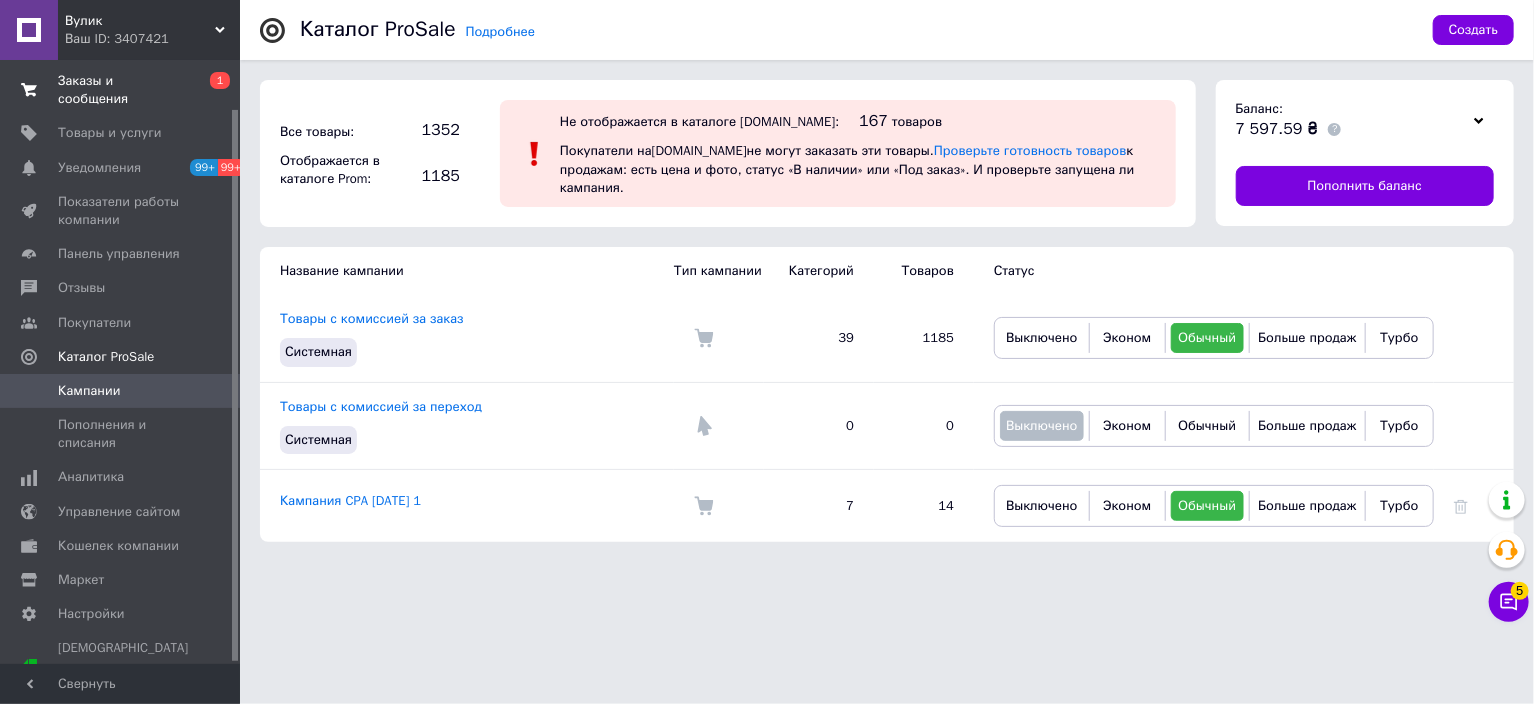click on "Заказы и сообщения 0 1" at bounding box center (123, 90) 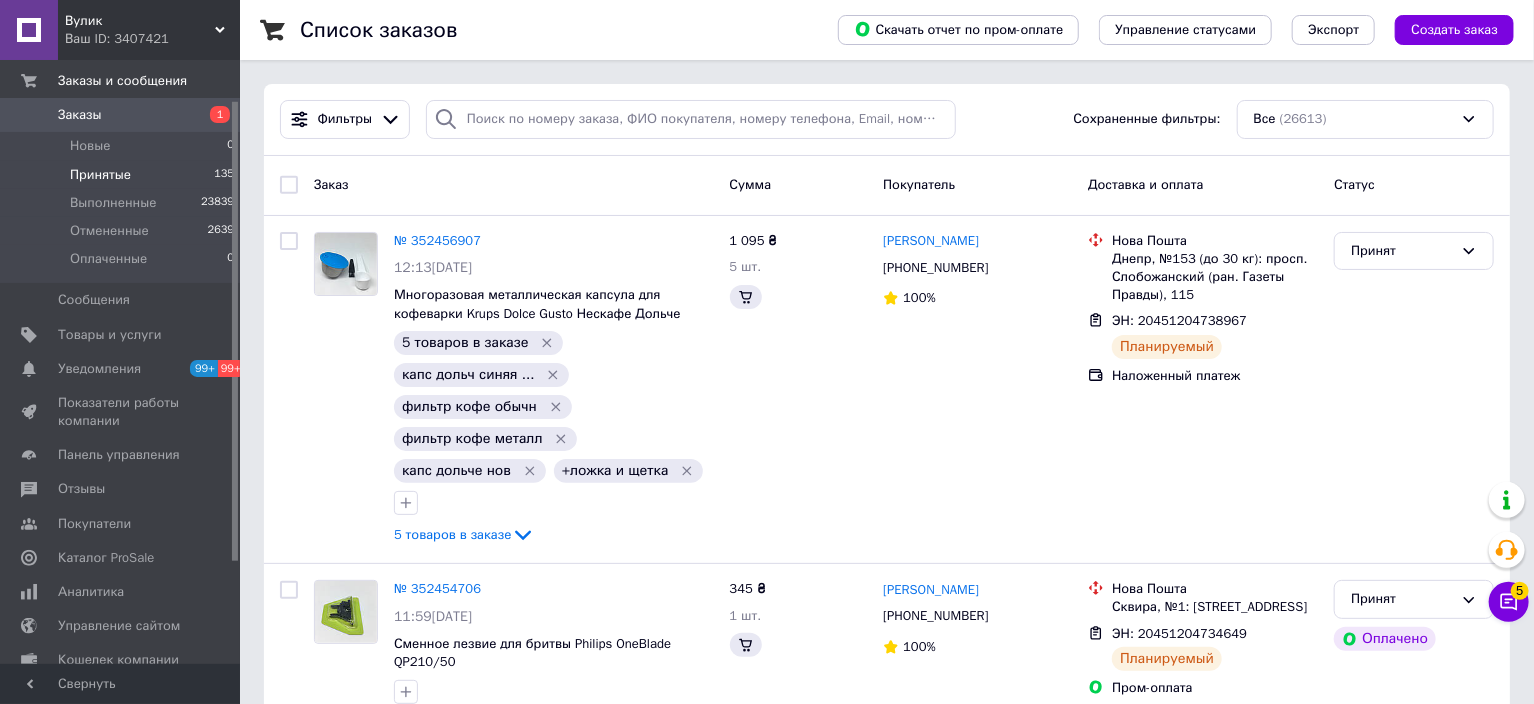 click on "Принятые" at bounding box center [100, 175] 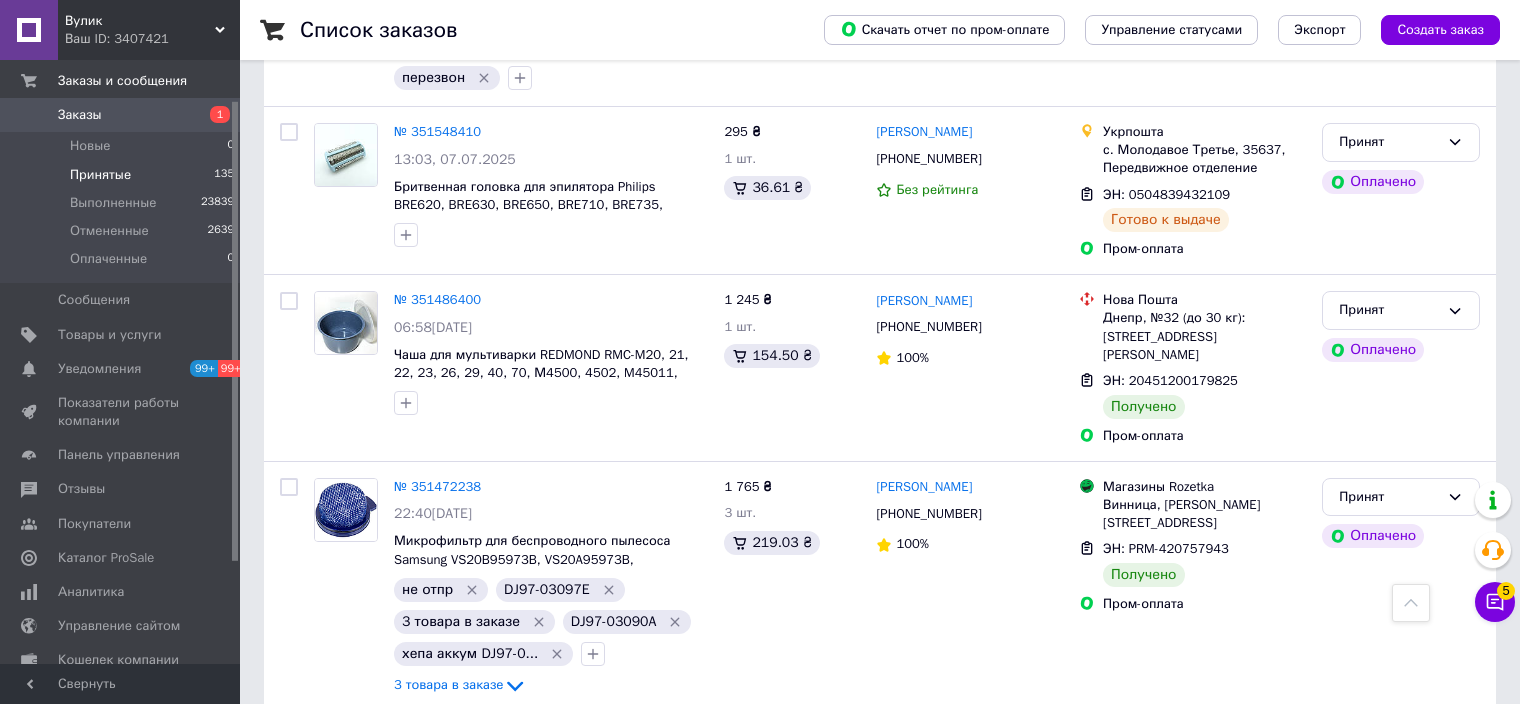 scroll, scrollTop: 11689, scrollLeft: 0, axis: vertical 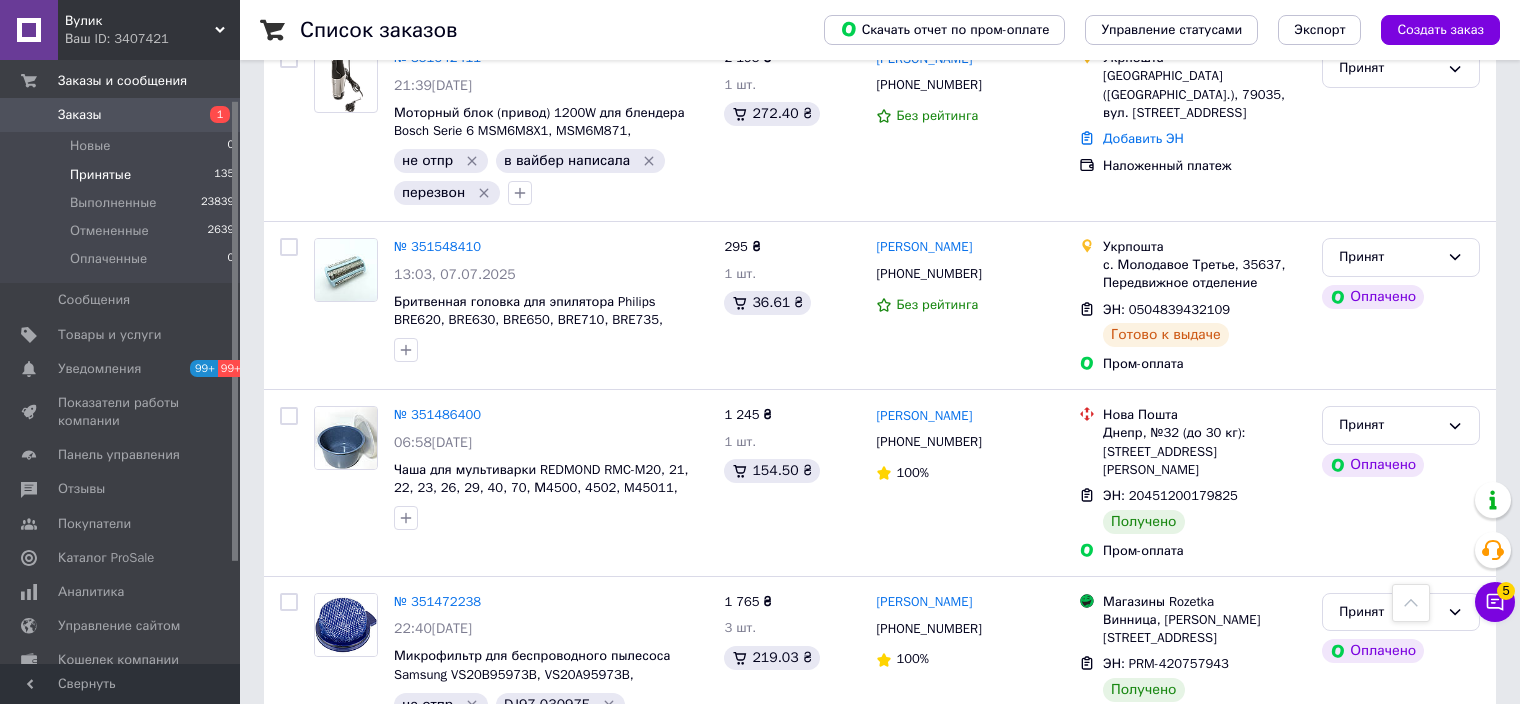 click on "Принят" at bounding box center [1389, 1087] 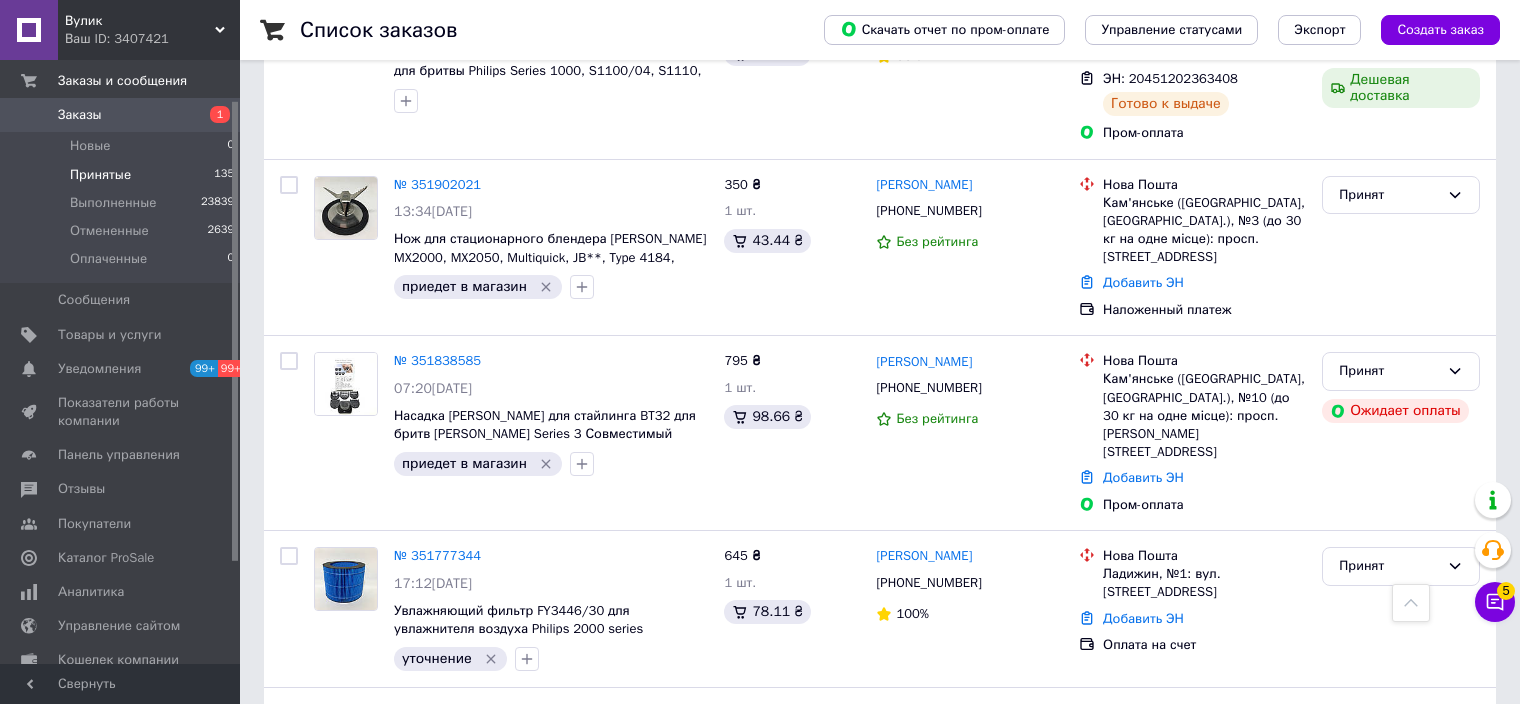 scroll, scrollTop: 10789, scrollLeft: 0, axis: vertical 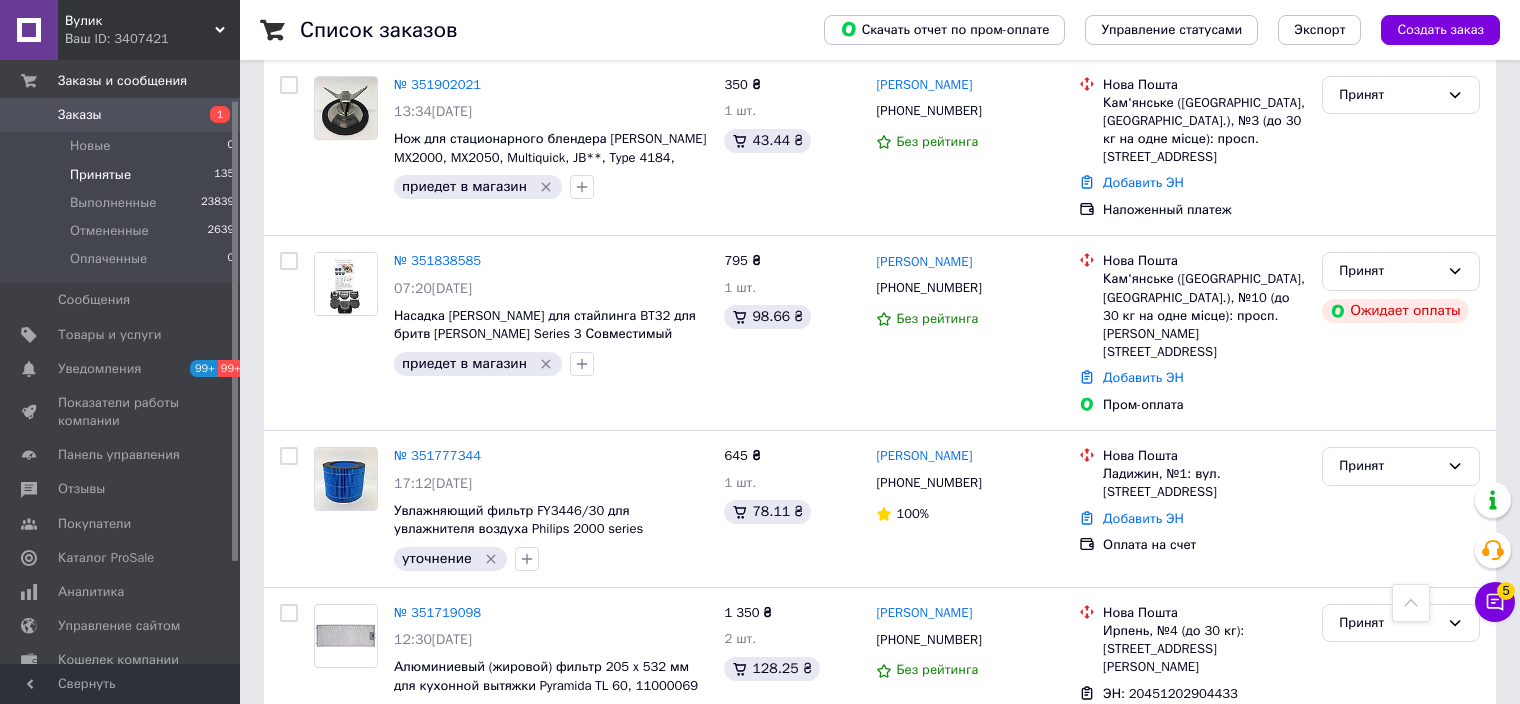 click on "Принят" at bounding box center [1389, 968] 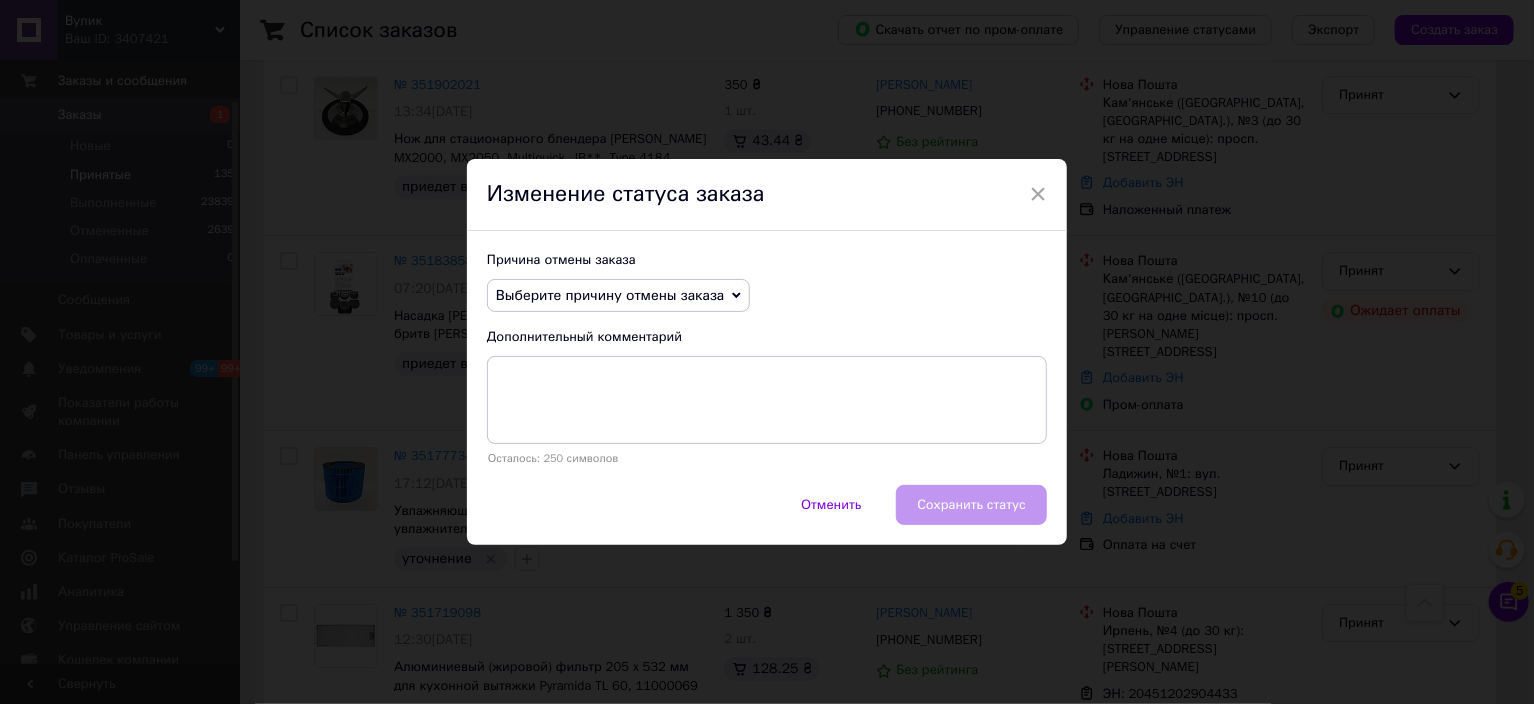 click on "Выберите причину отмены заказа" at bounding box center [610, 295] 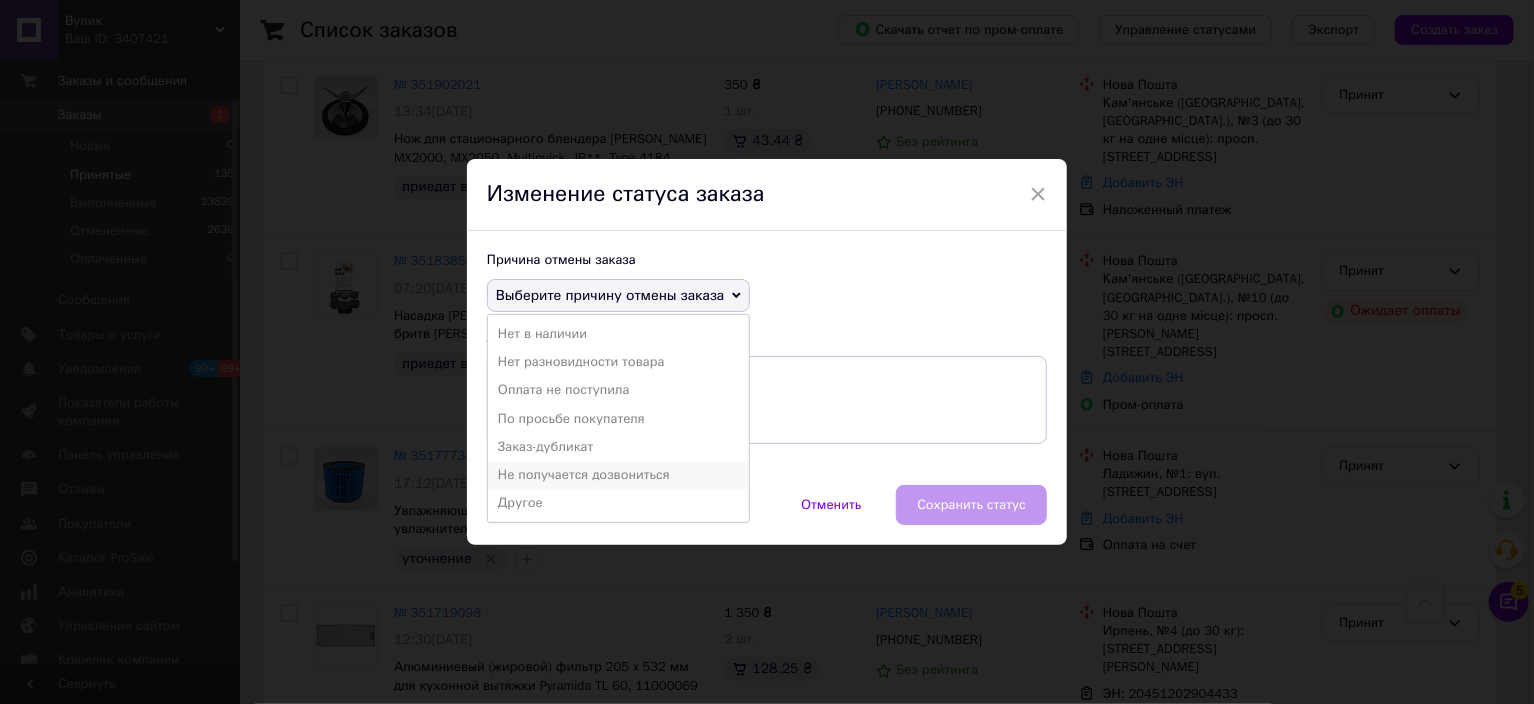 click on "Не получается дозвониться" at bounding box center (618, 475) 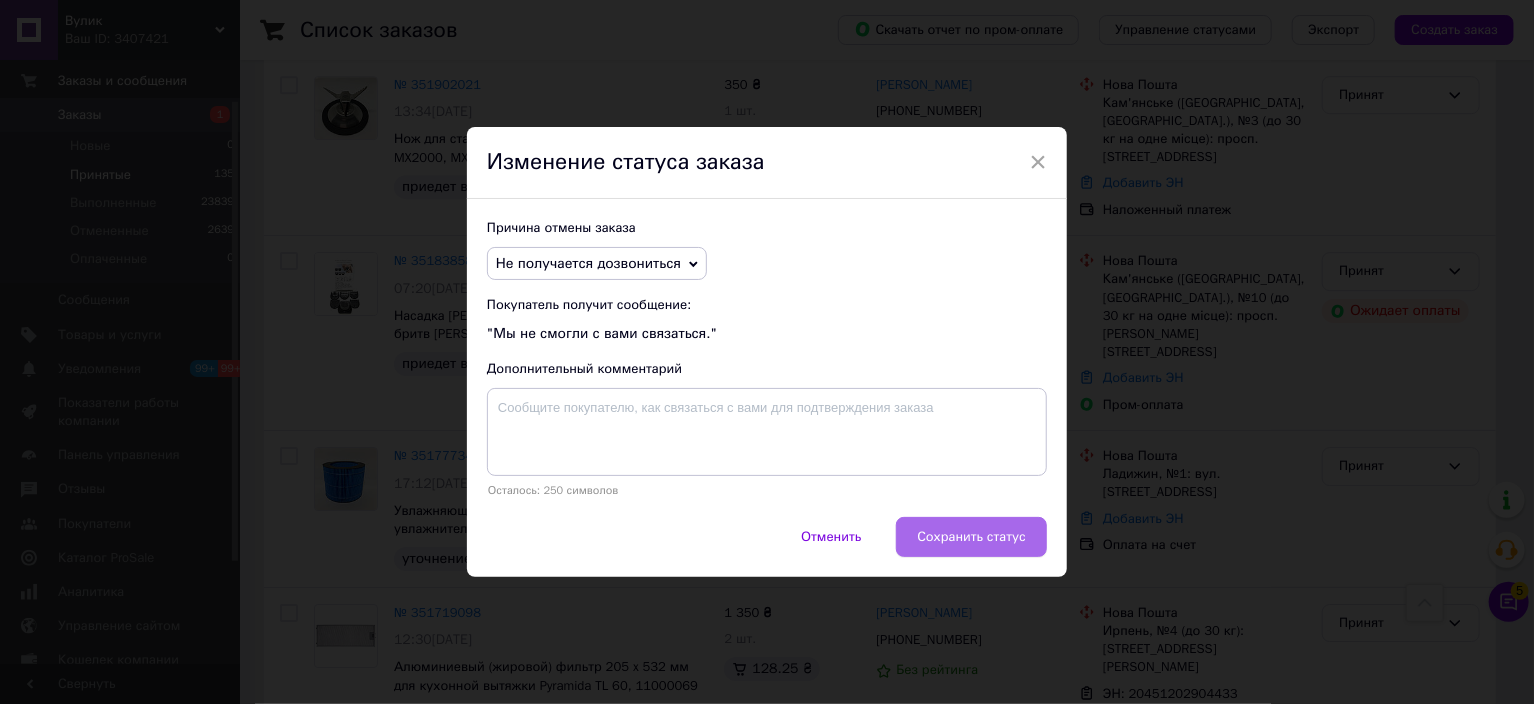 click on "Сохранить статус" at bounding box center [971, 537] 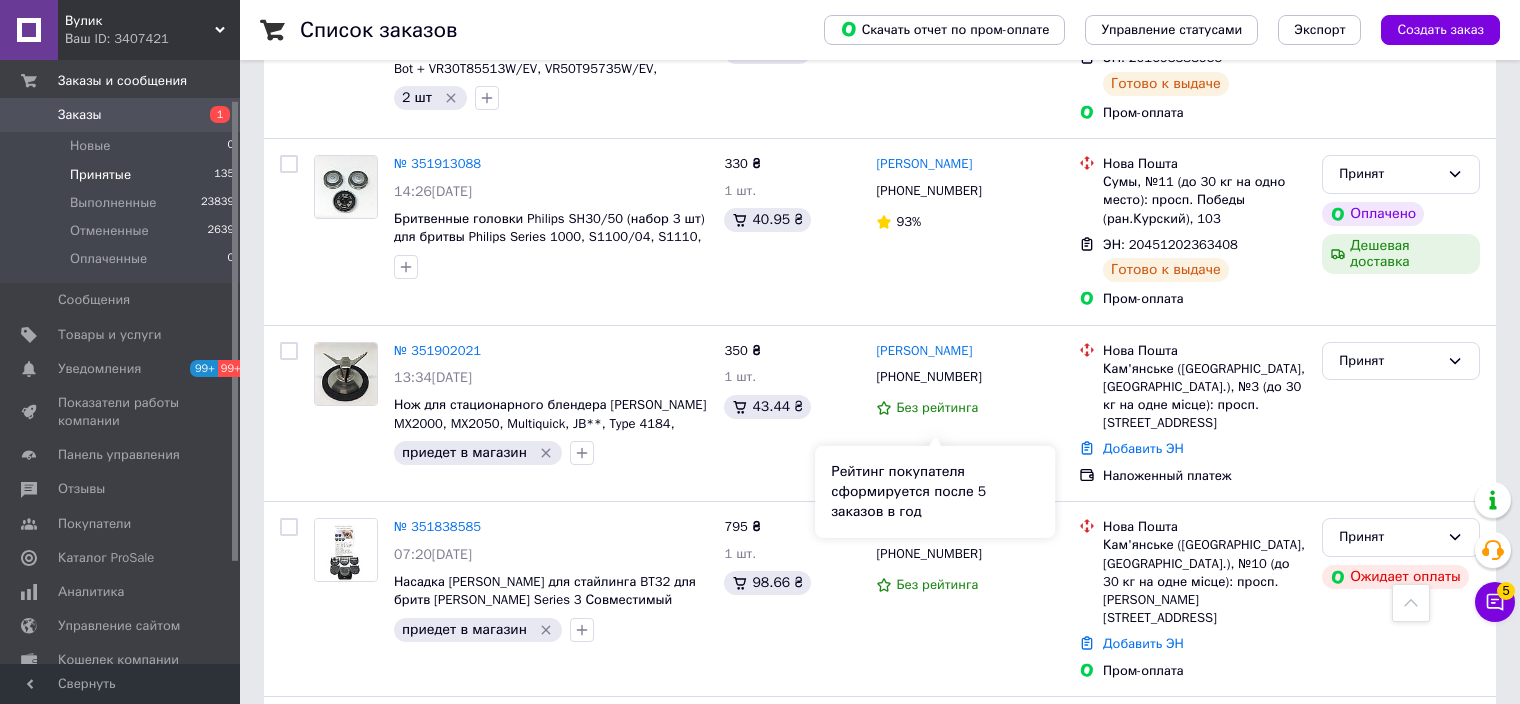 scroll, scrollTop: 10489, scrollLeft: 0, axis: vertical 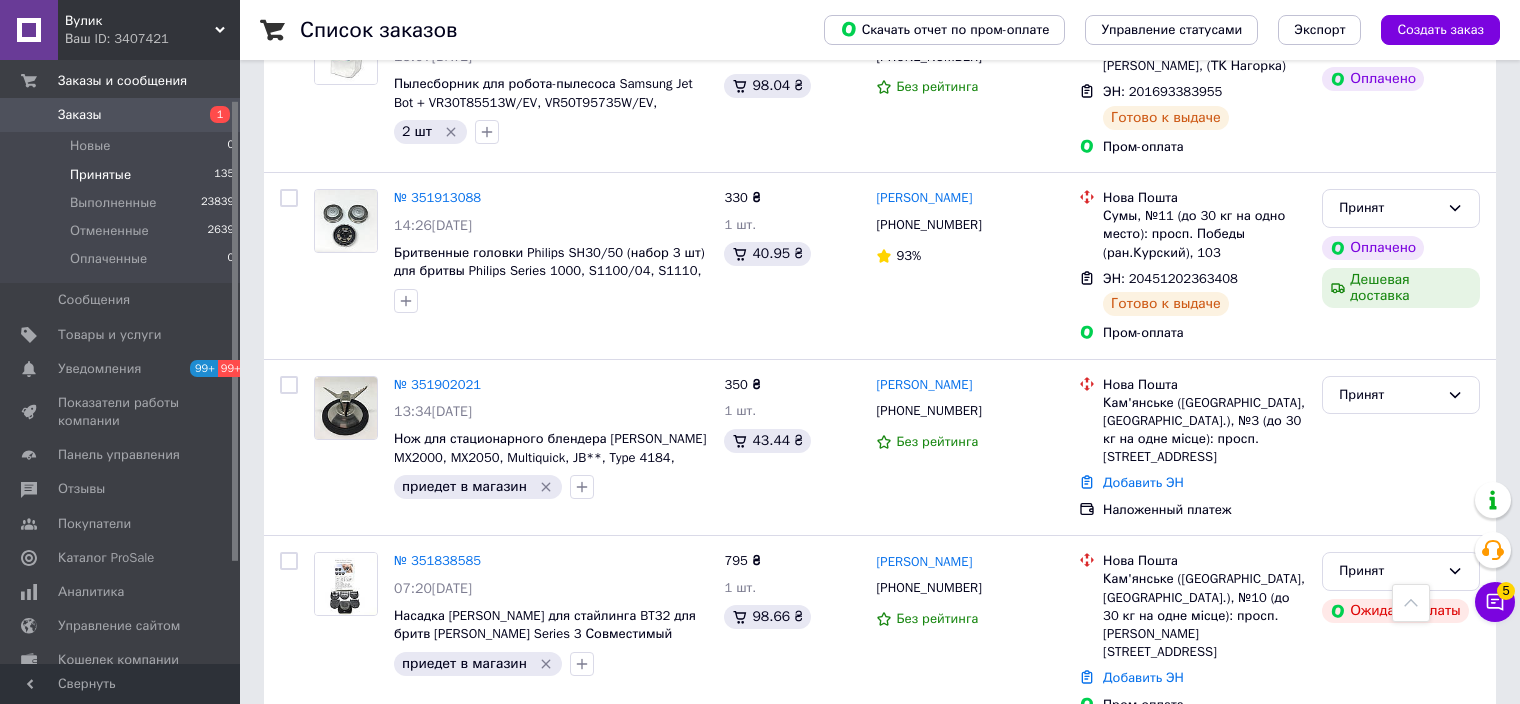 click on "Принят" at bounding box center [1401, 923] 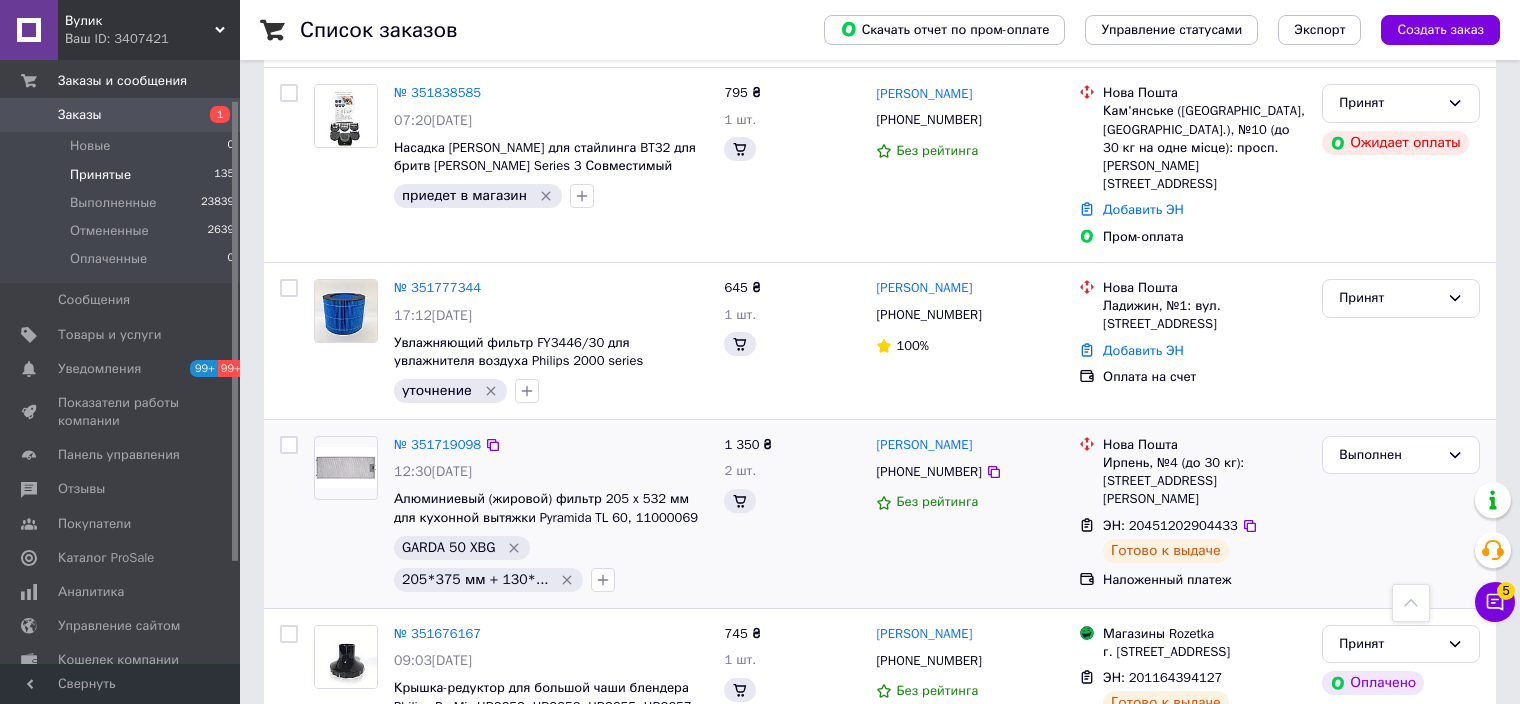 click on "Выполнен" at bounding box center [1401, 455] 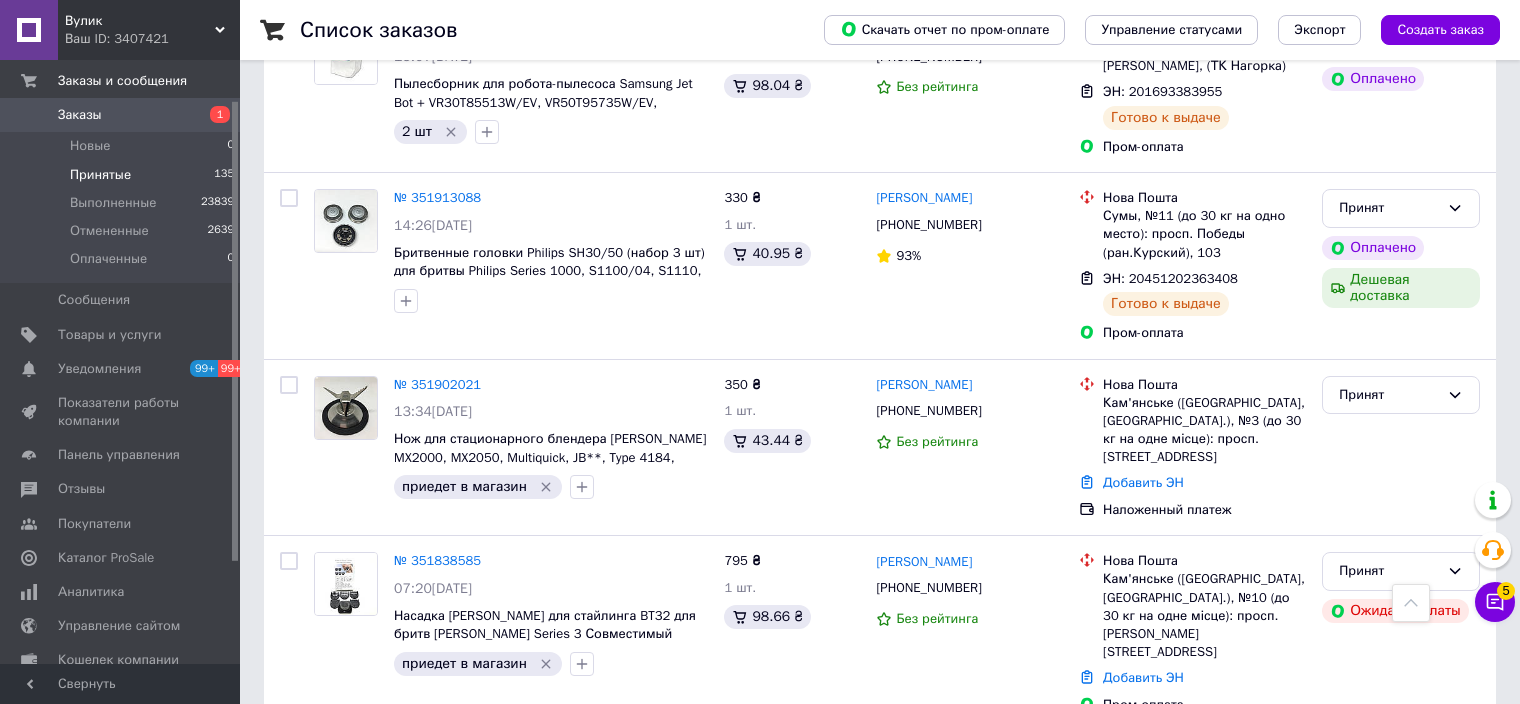 click on "Принят" at bounding box center (1401, 964) 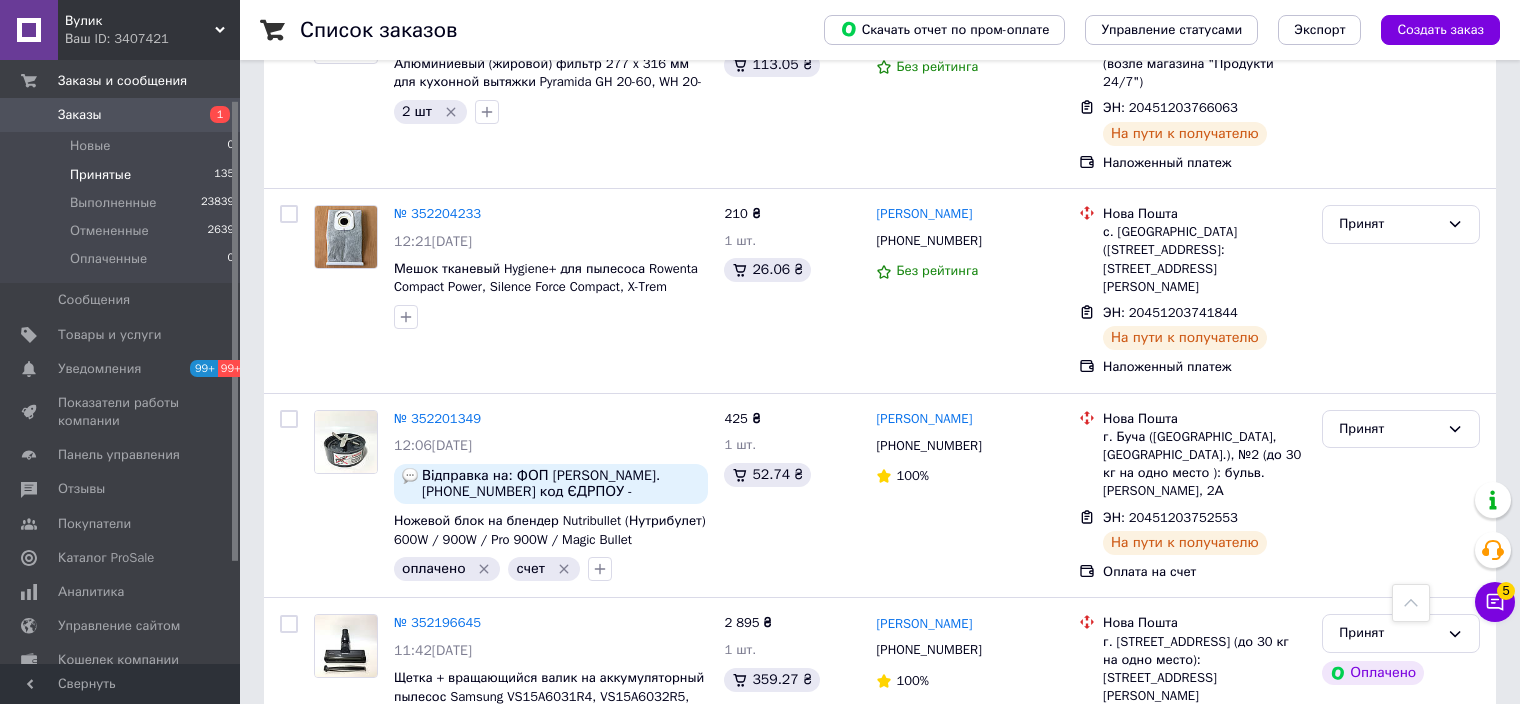 scroll, scrollTop: 7589, scrollLeft: 0, axis: vertical 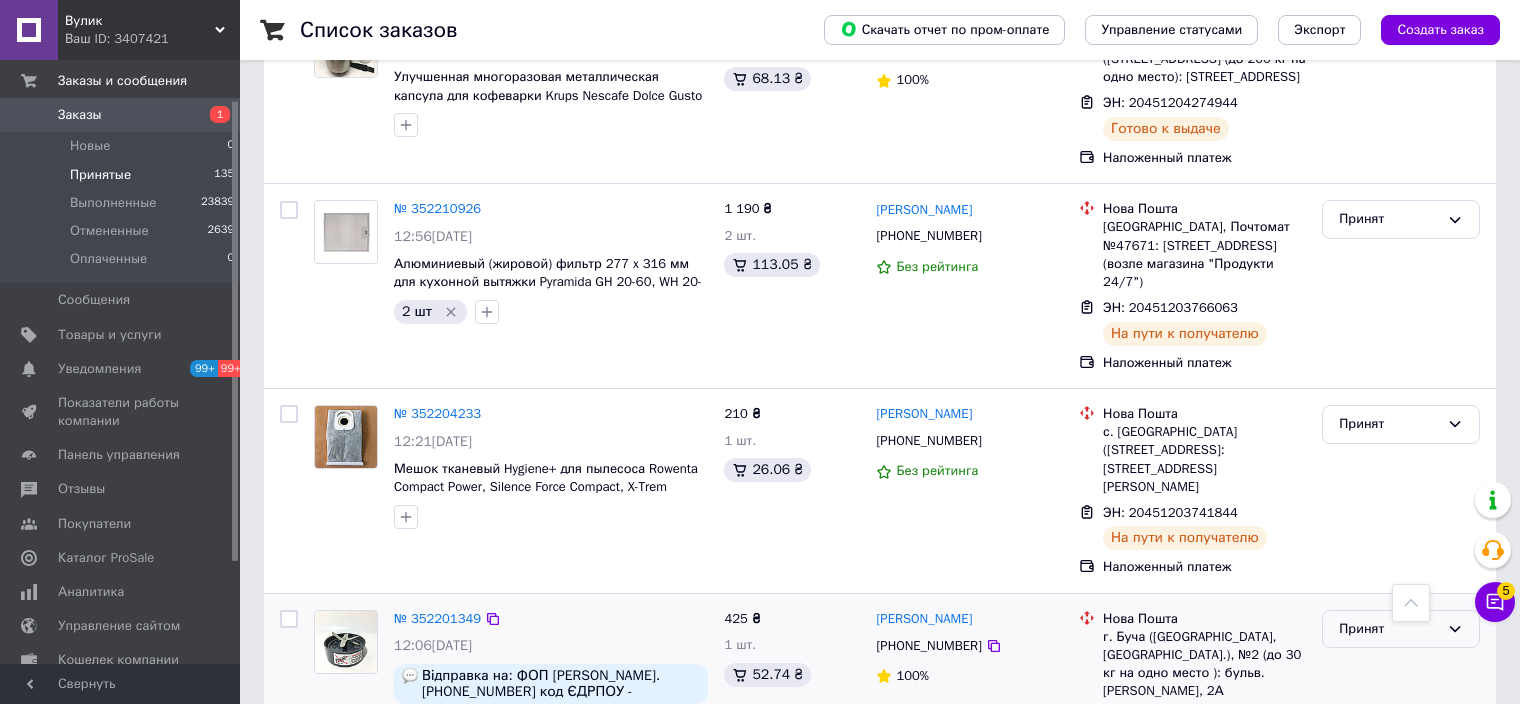 click on "Принят" at bounding box center (1401, 629) 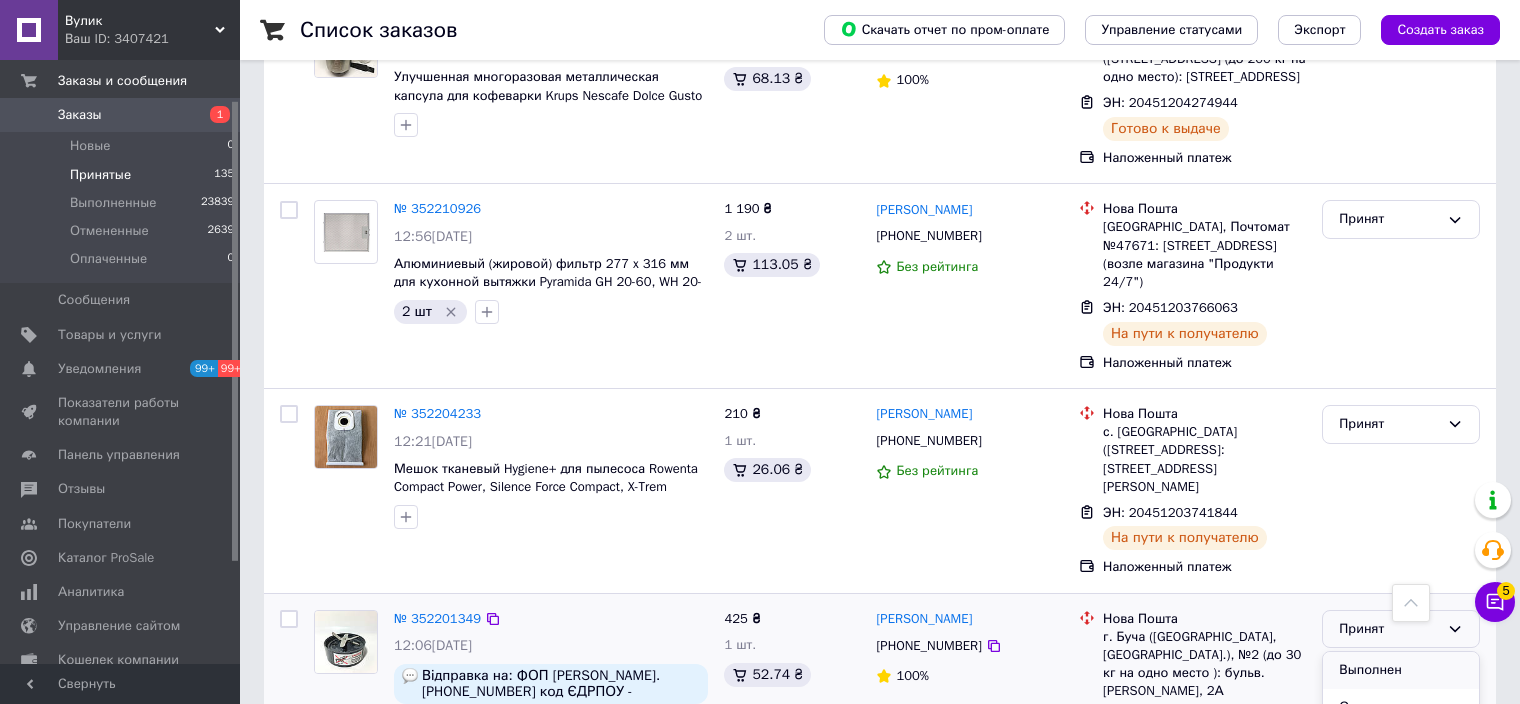 click on "Выполнен" at bounding box center (1401, 670) 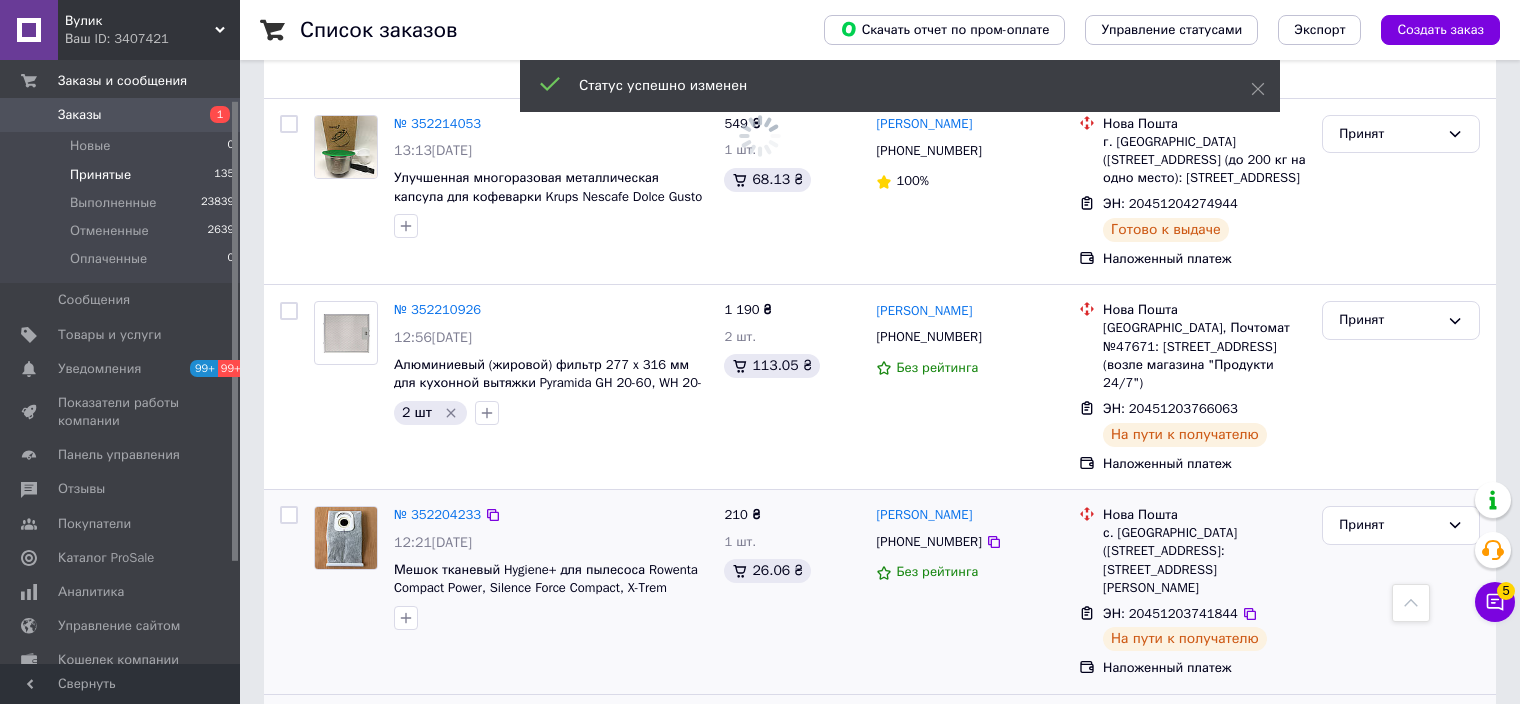 scroll, scrollTop: 7389, scrollLeft: 0, axis: vertical 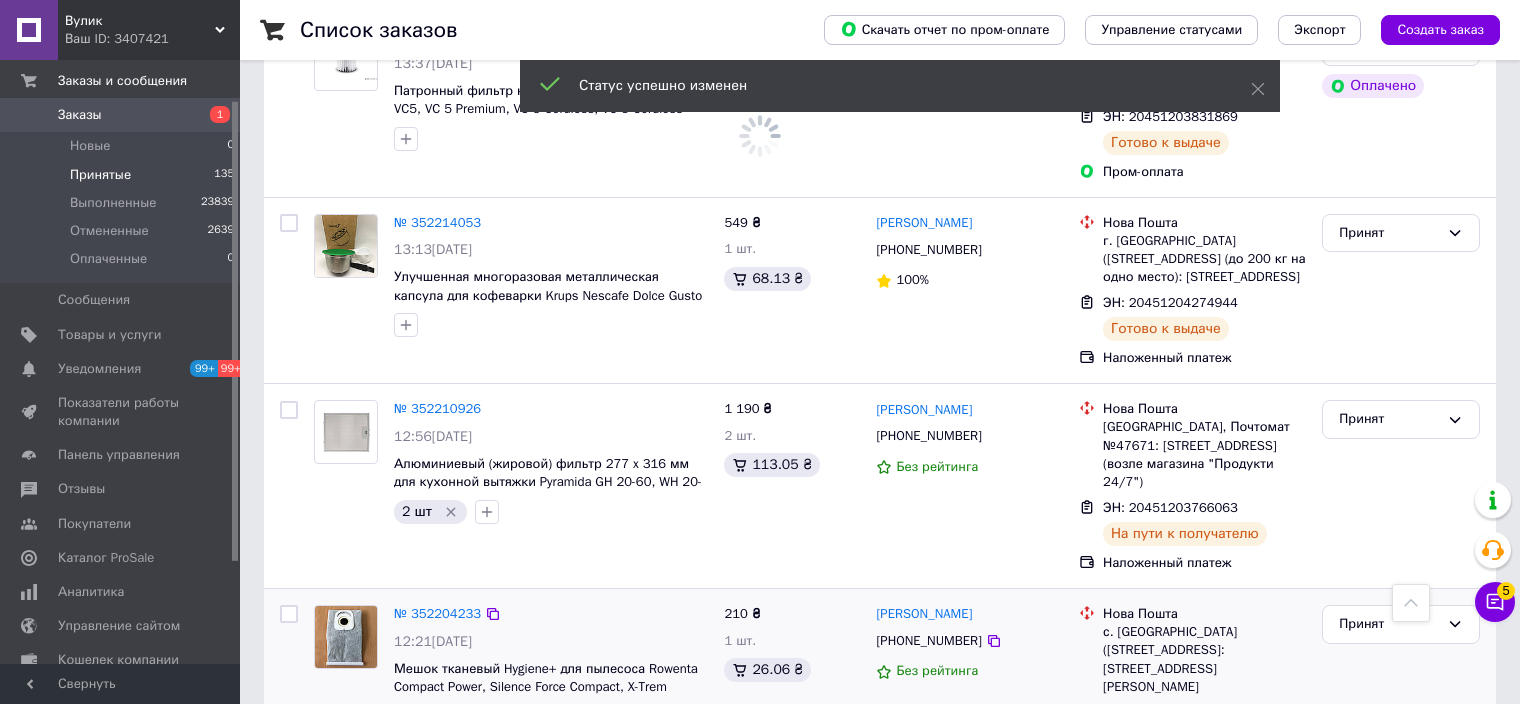 click on "Принят" at bounding box center (1401, 691) 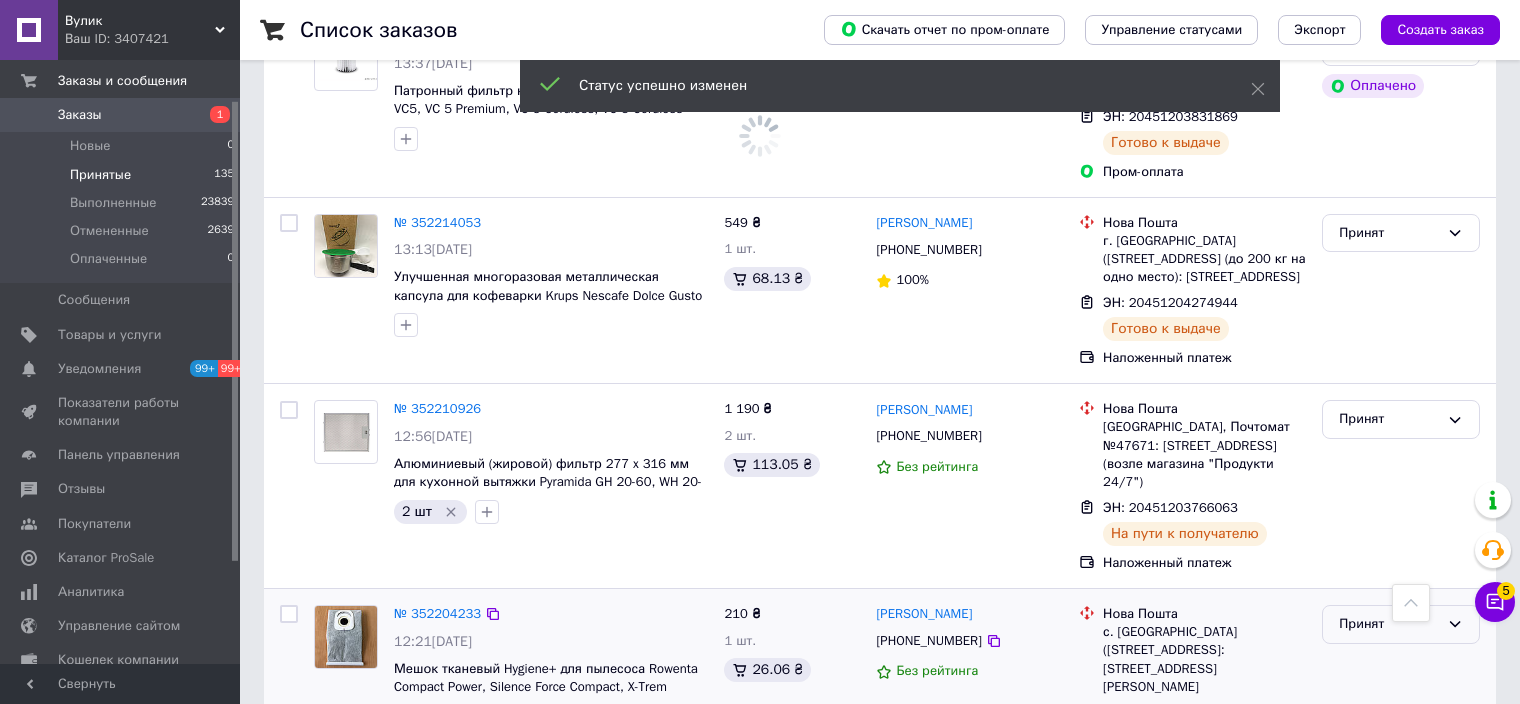 click on "Принят" at bounding box center [1389, 624] 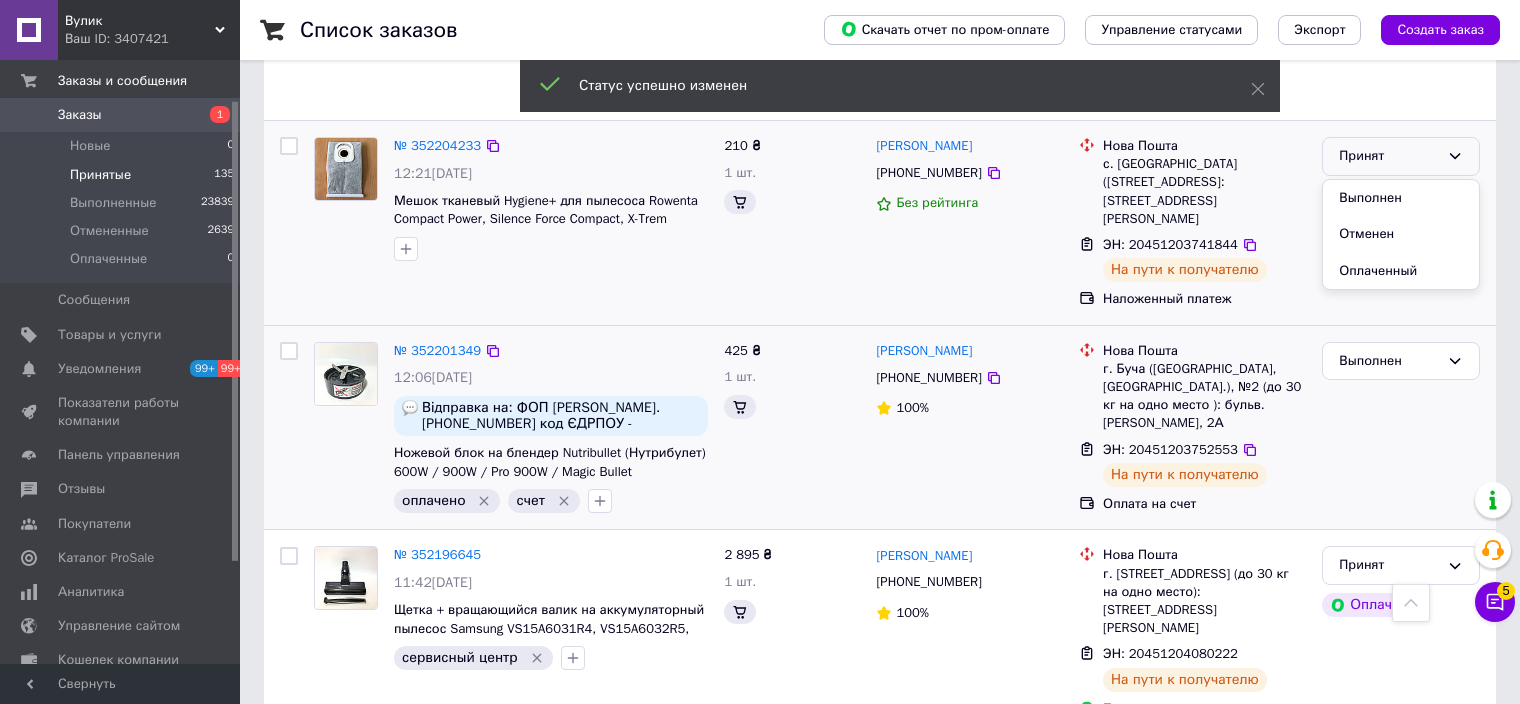 click on "Выполнен" at bounding box center (1401, 198) 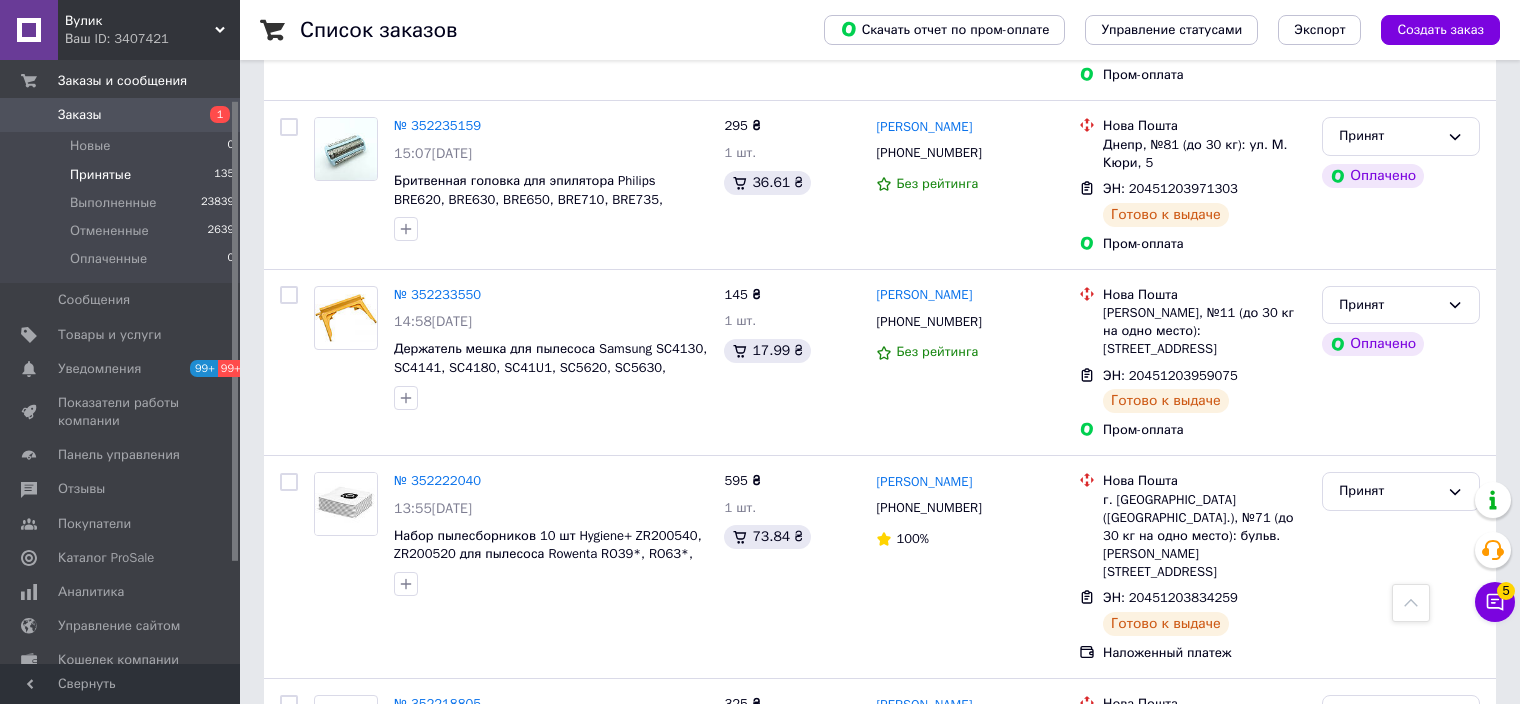 scroll, scrollTop: 7189, scrollLeft: 0, axis: vertical 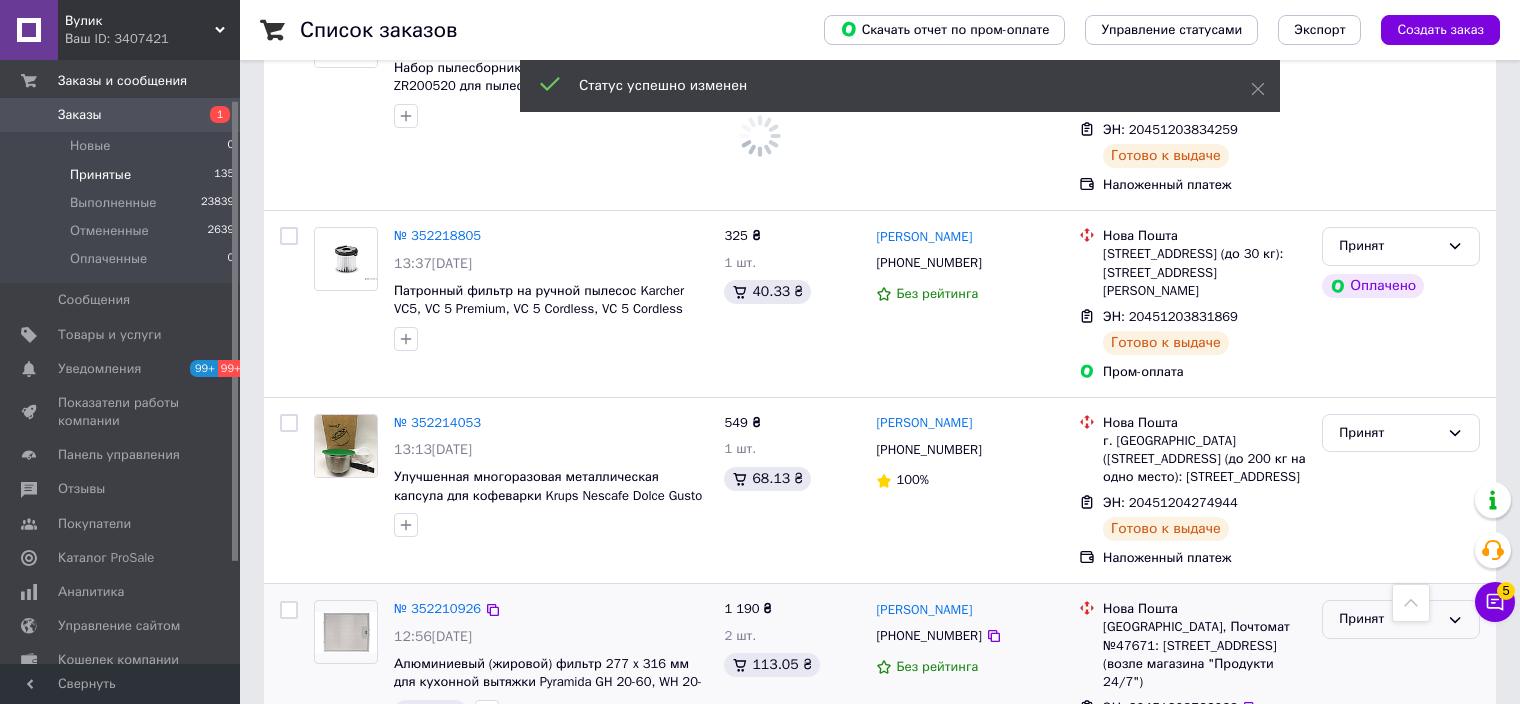 click on "Принят" at bounding box center (1389, 619) 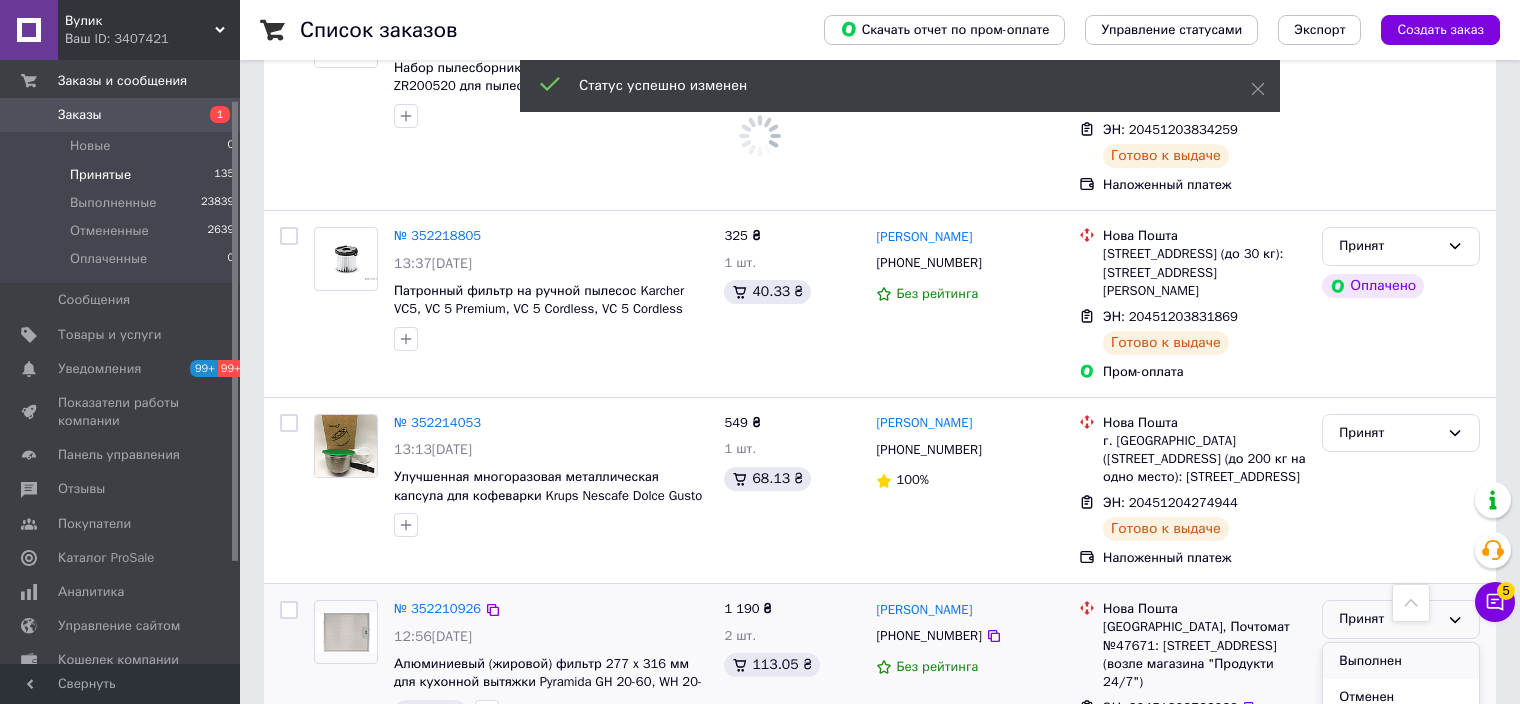 click on "Выполнен" at bounding box center [1401, 661] 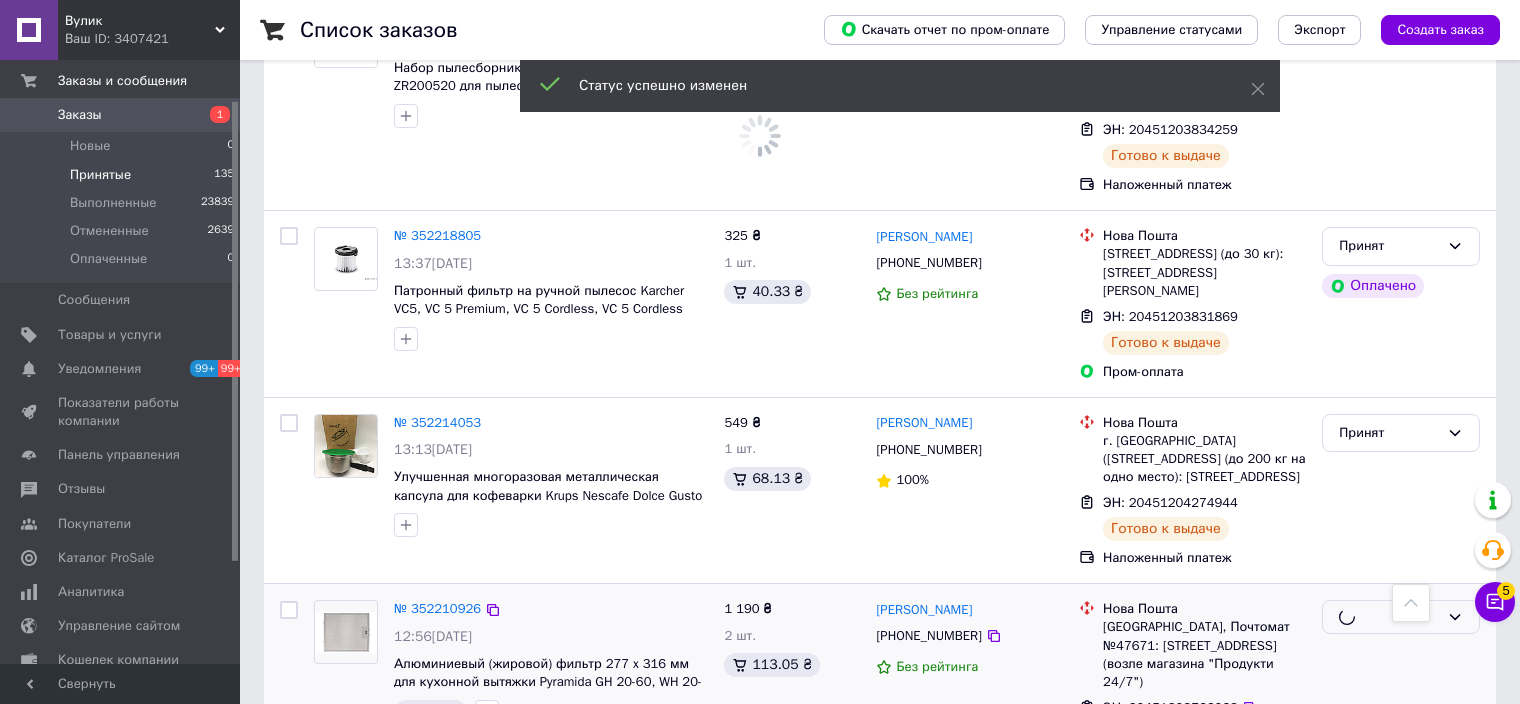 scroll, scrollTop: 6989, scrollLeft: 0, axis: vertical 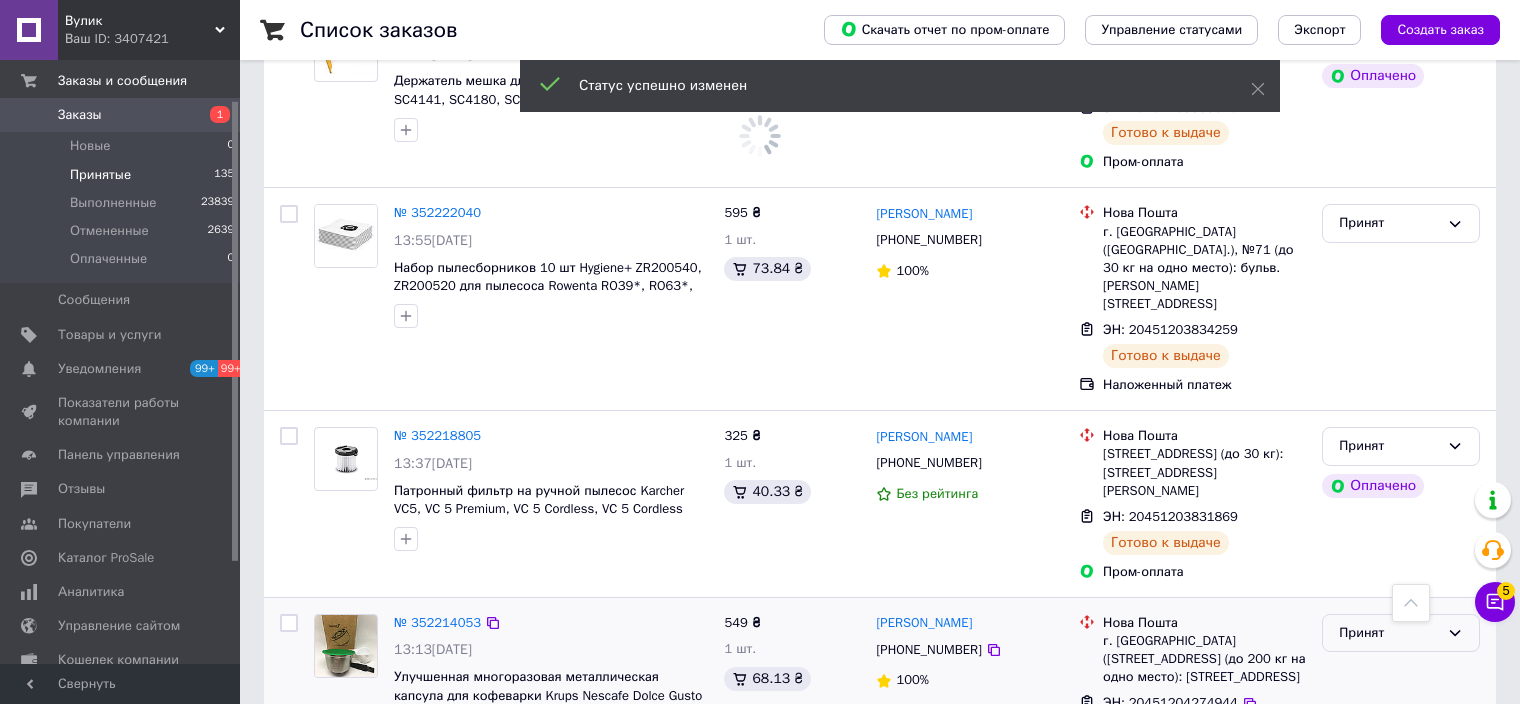 click on "Принят" at bounding box center (1401, 633) 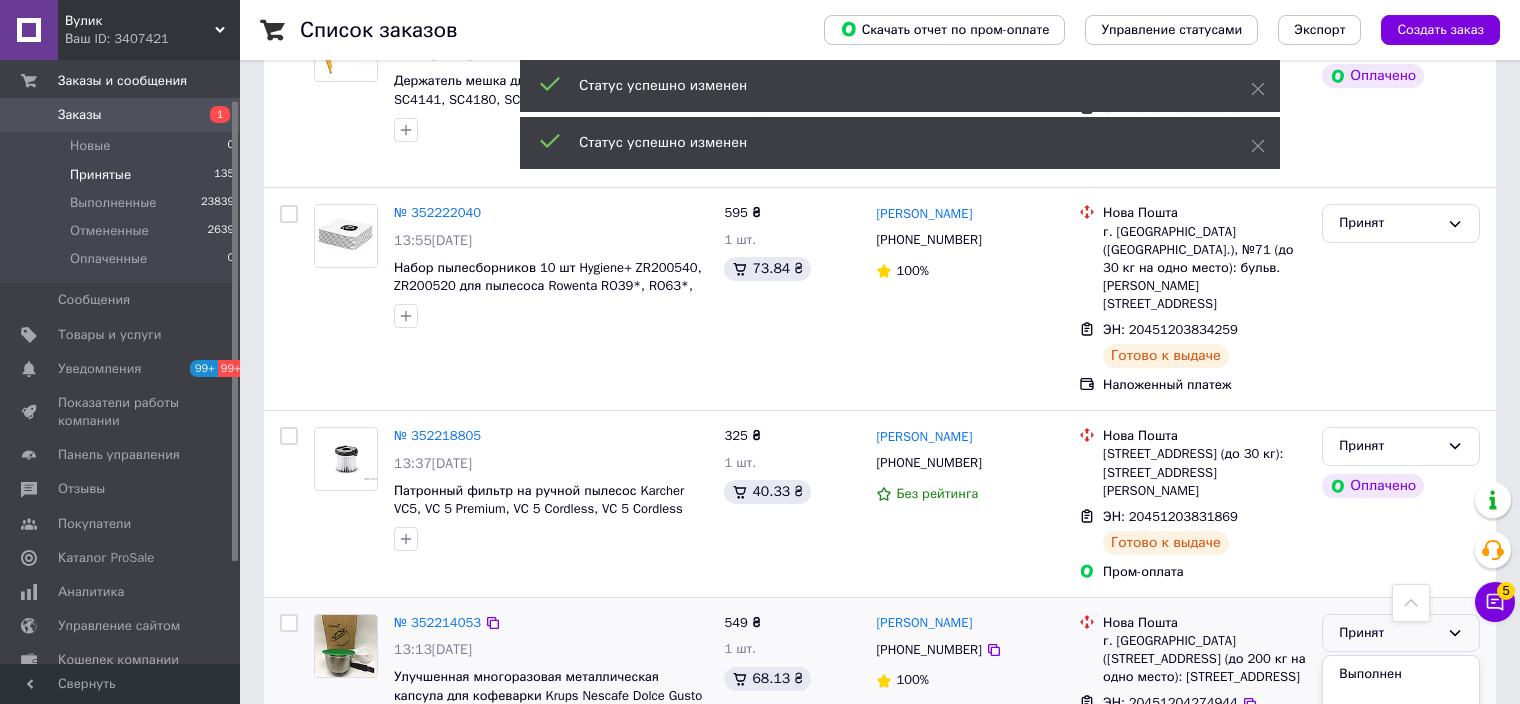 click on "Выполнен" at bounding box center (1401, 674) 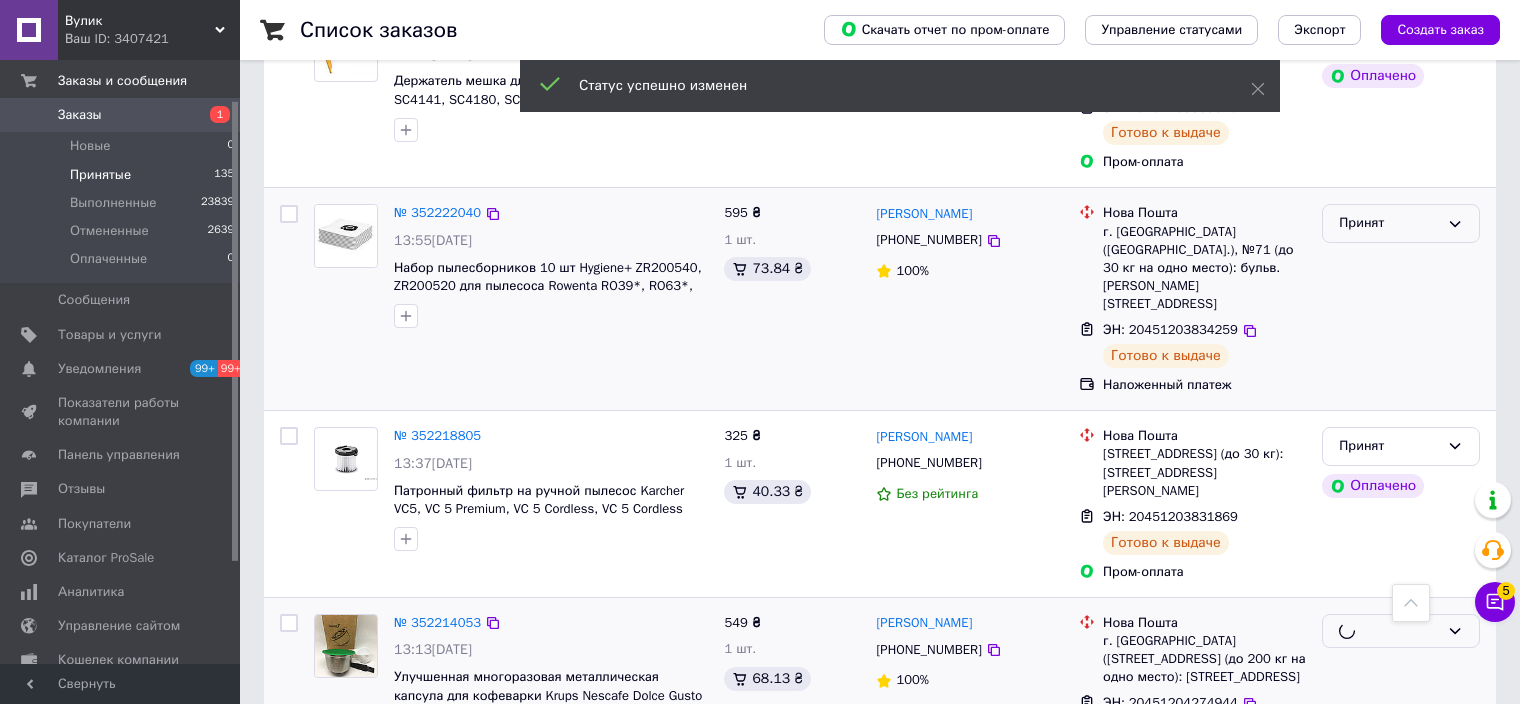 scroll, scrollTop: 6589, scrollLeft: 0, axis: vertical 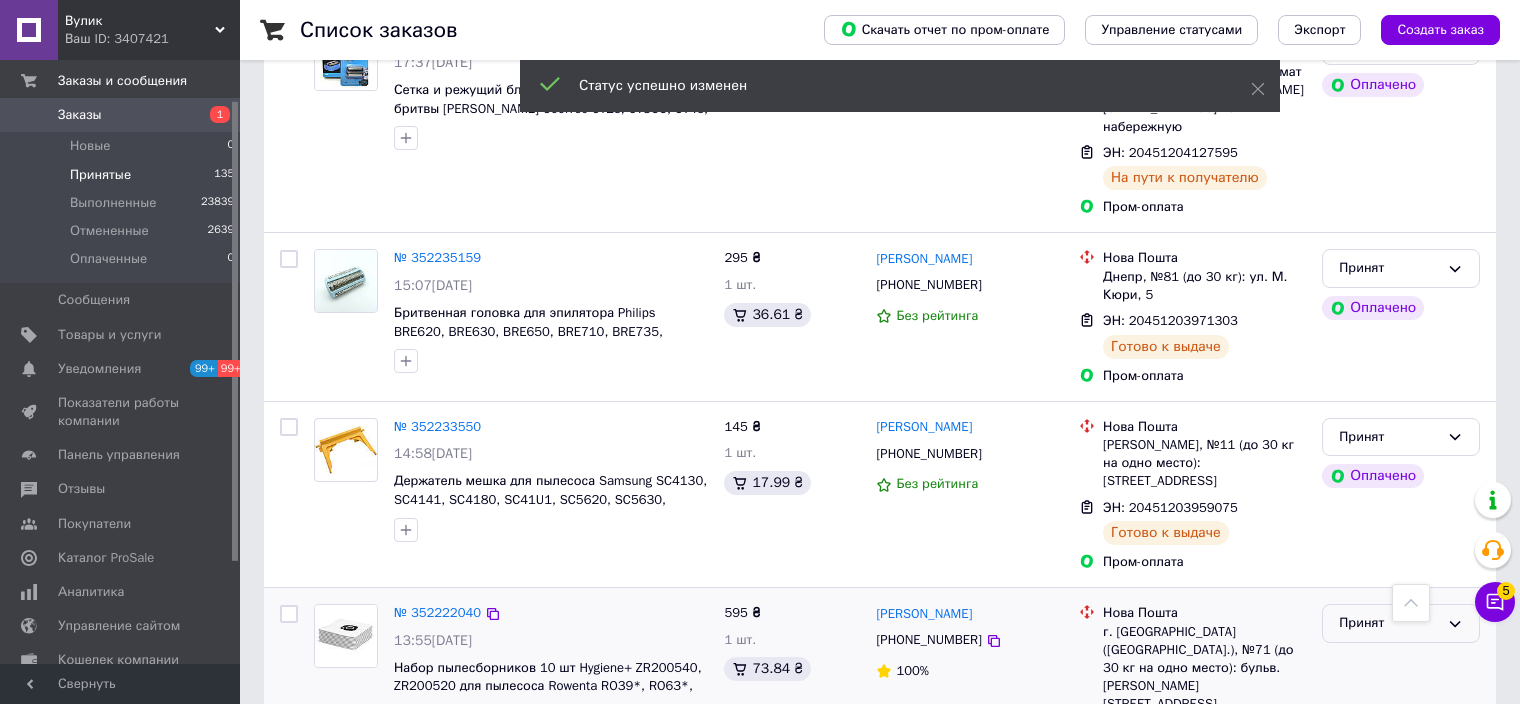 click on "Принят" at bounding box center [1389, 623] 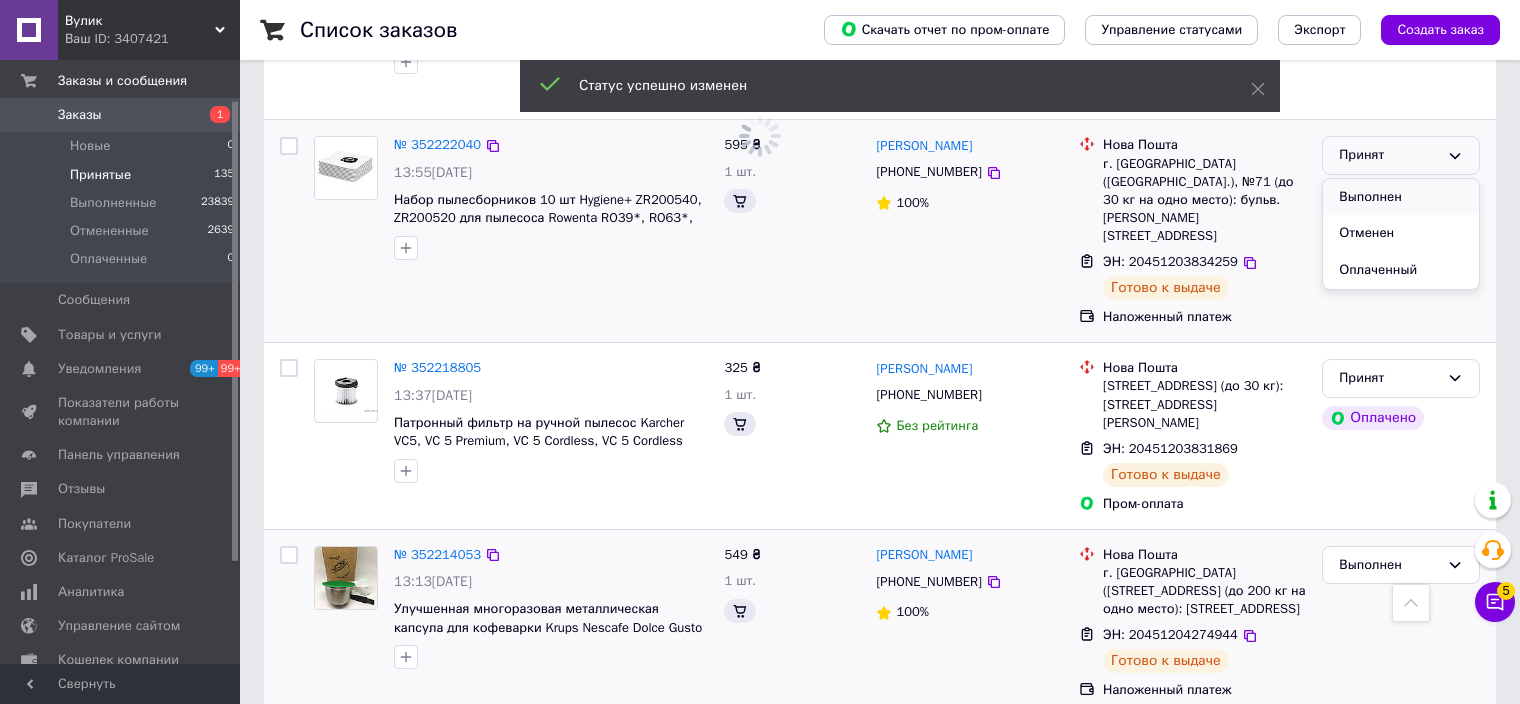 click on "Выполнен" at bounding box center (1401, 197) 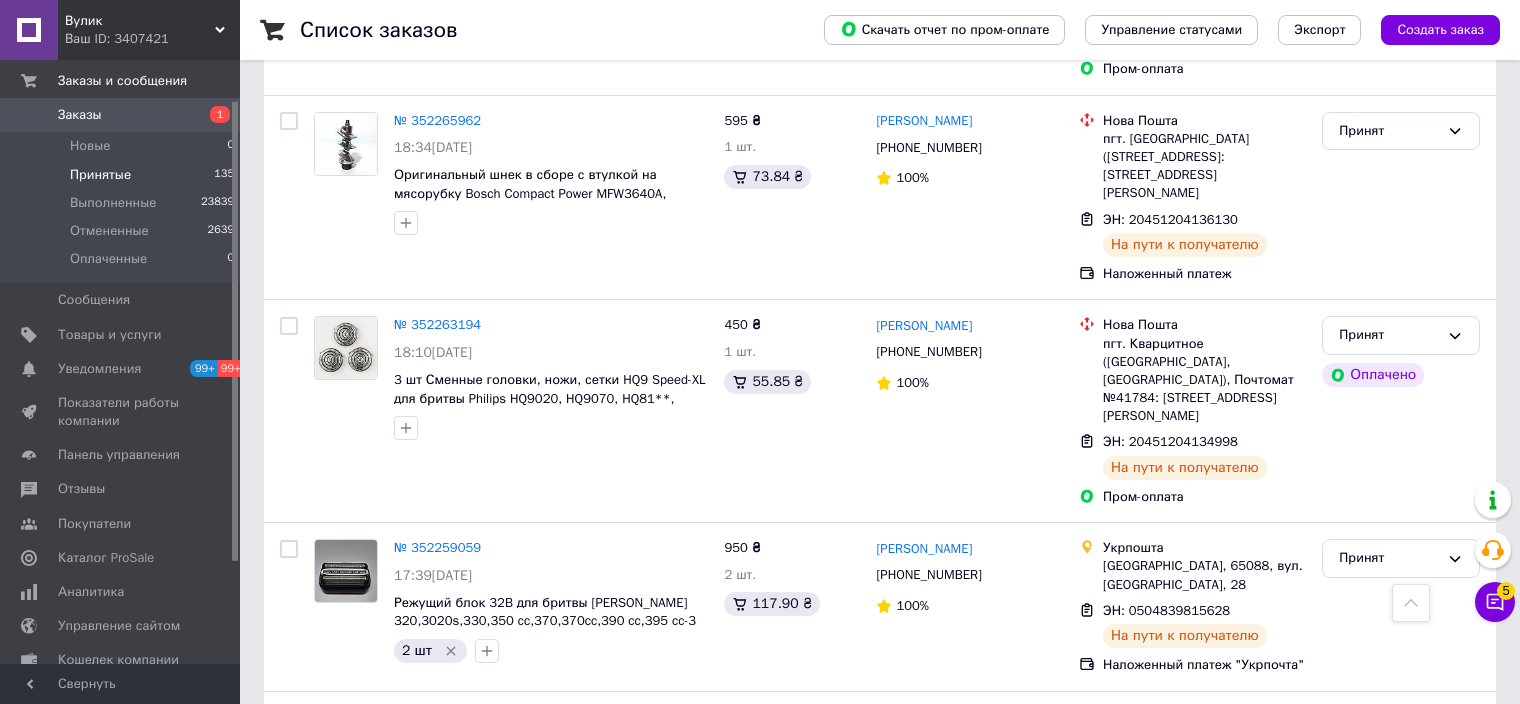 scroll, scrollTop: 5889, scrollLeft: 0, axis: vertical 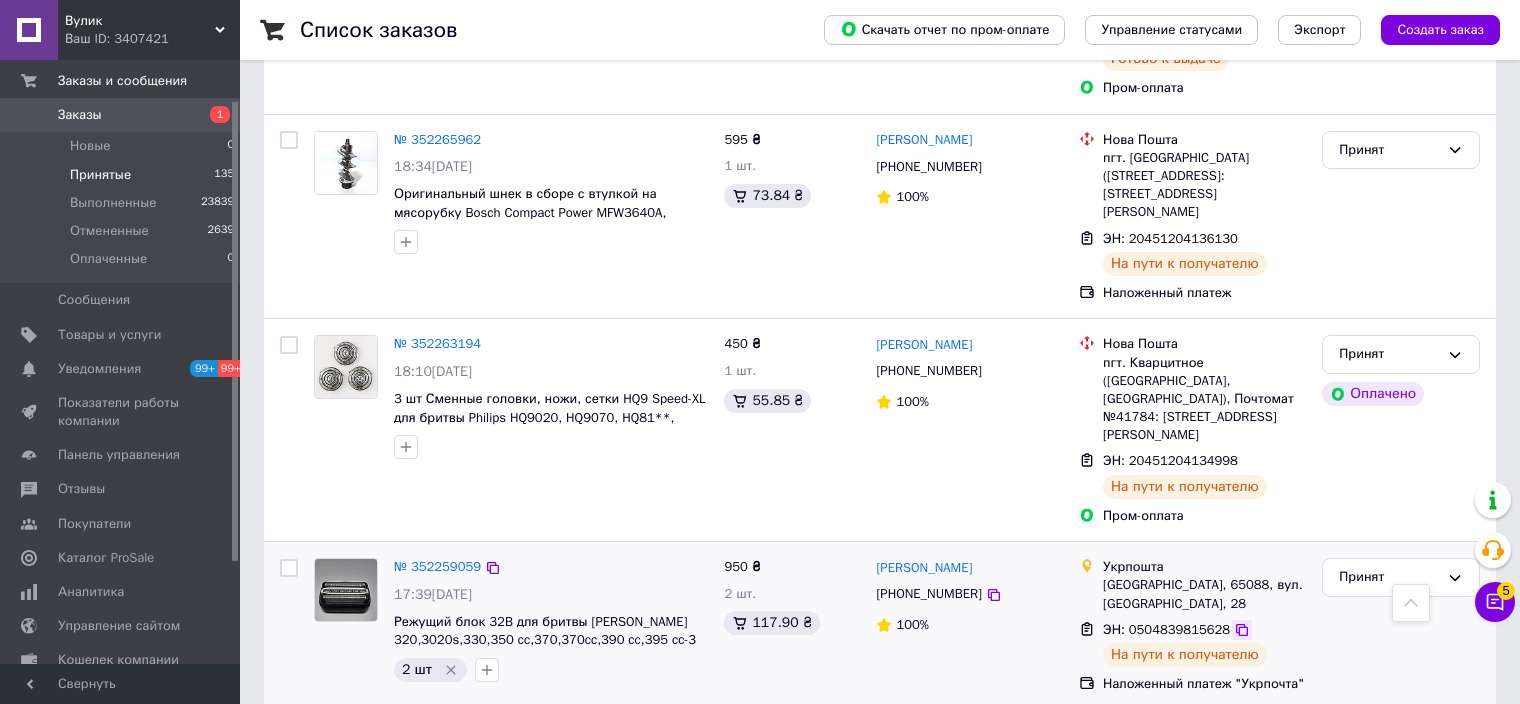 click 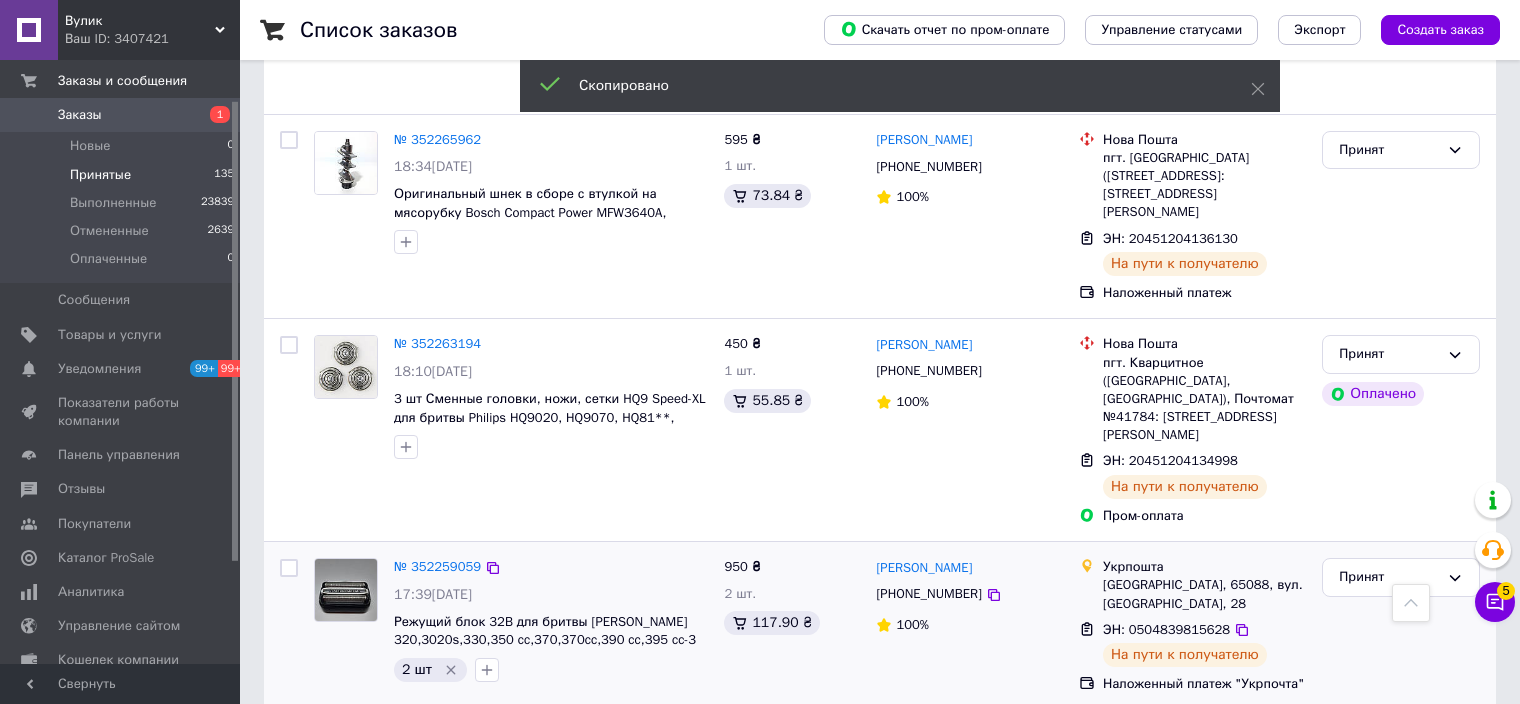 click on "[PHONE_NUMBER]" at bounding box center [928, 593] 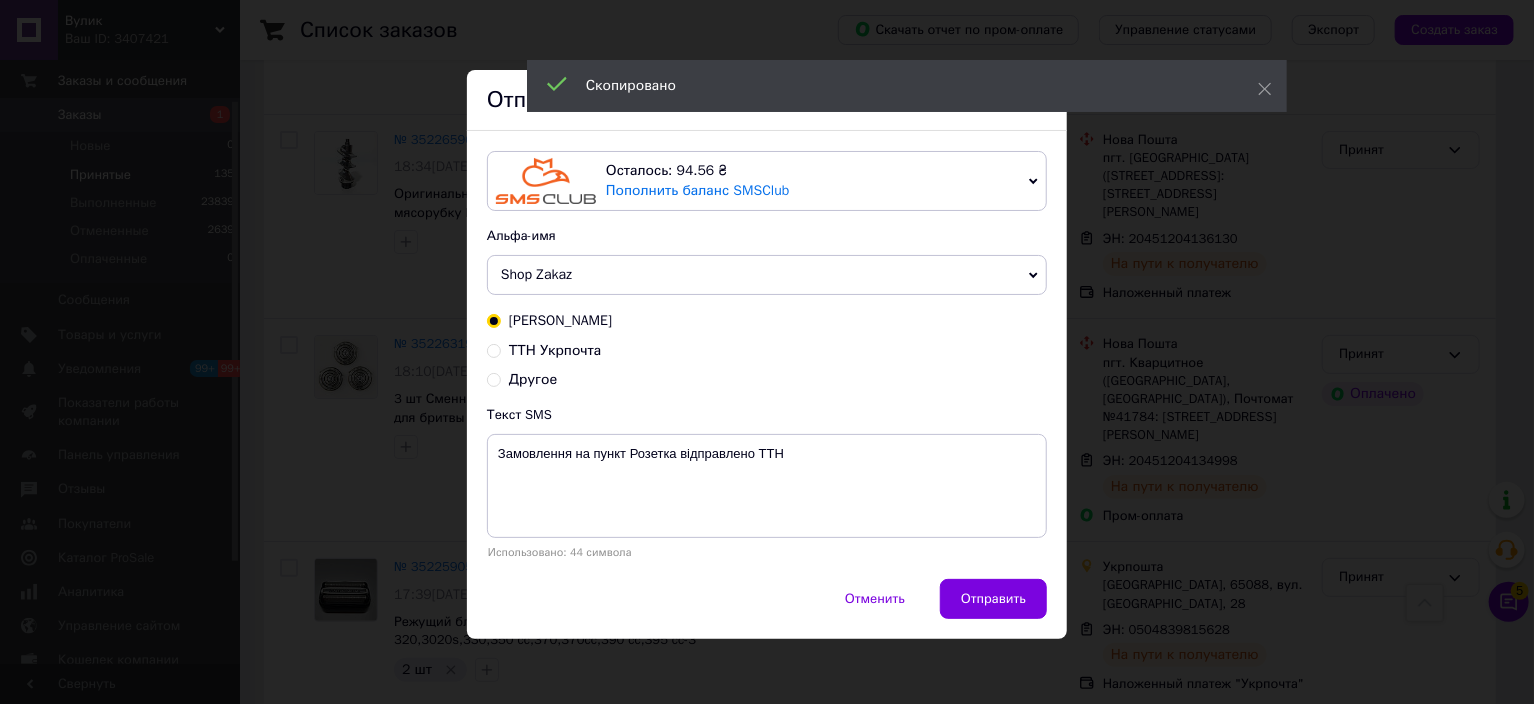click on "ТТН Укрпочта" at bounding box center (555, 350) 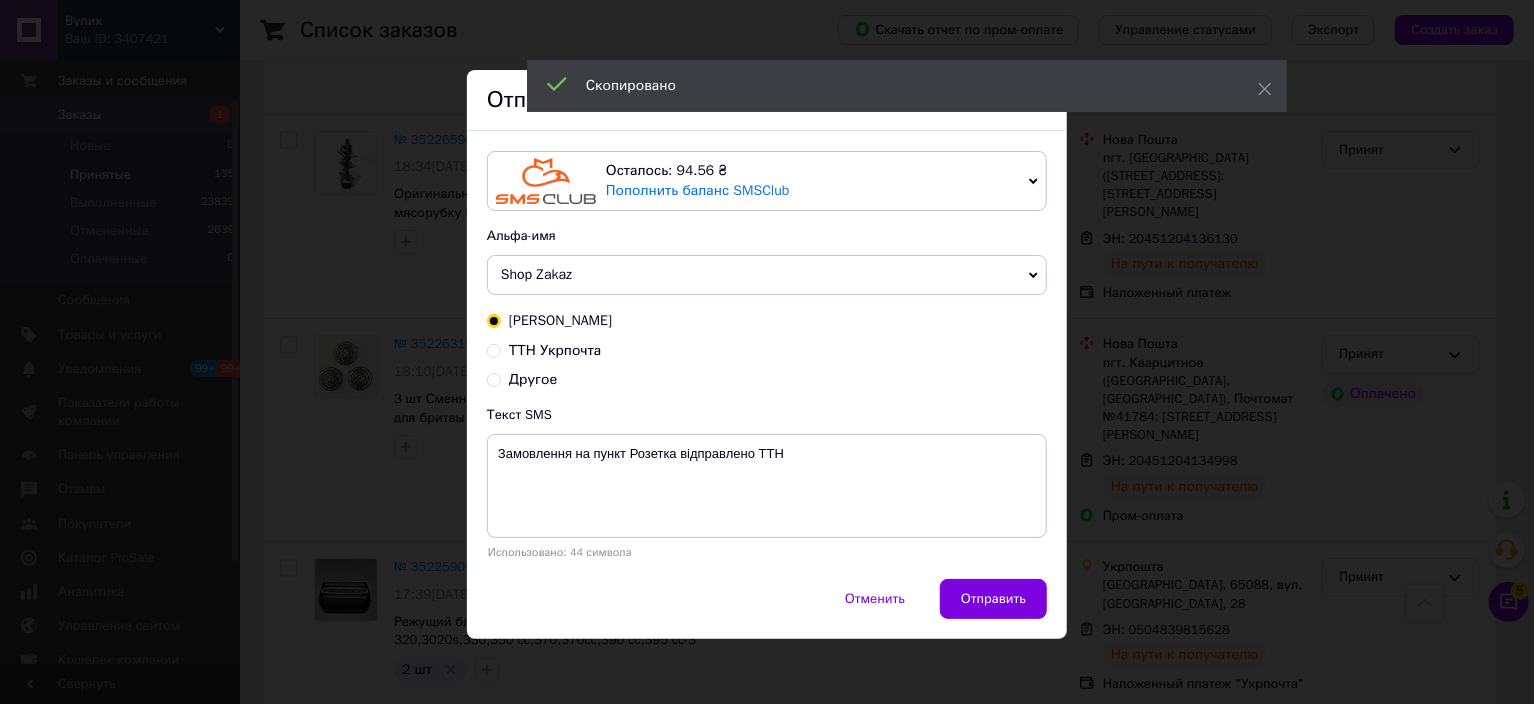 click on "ТТН Укрпочта" at bounding box center [494, 349] 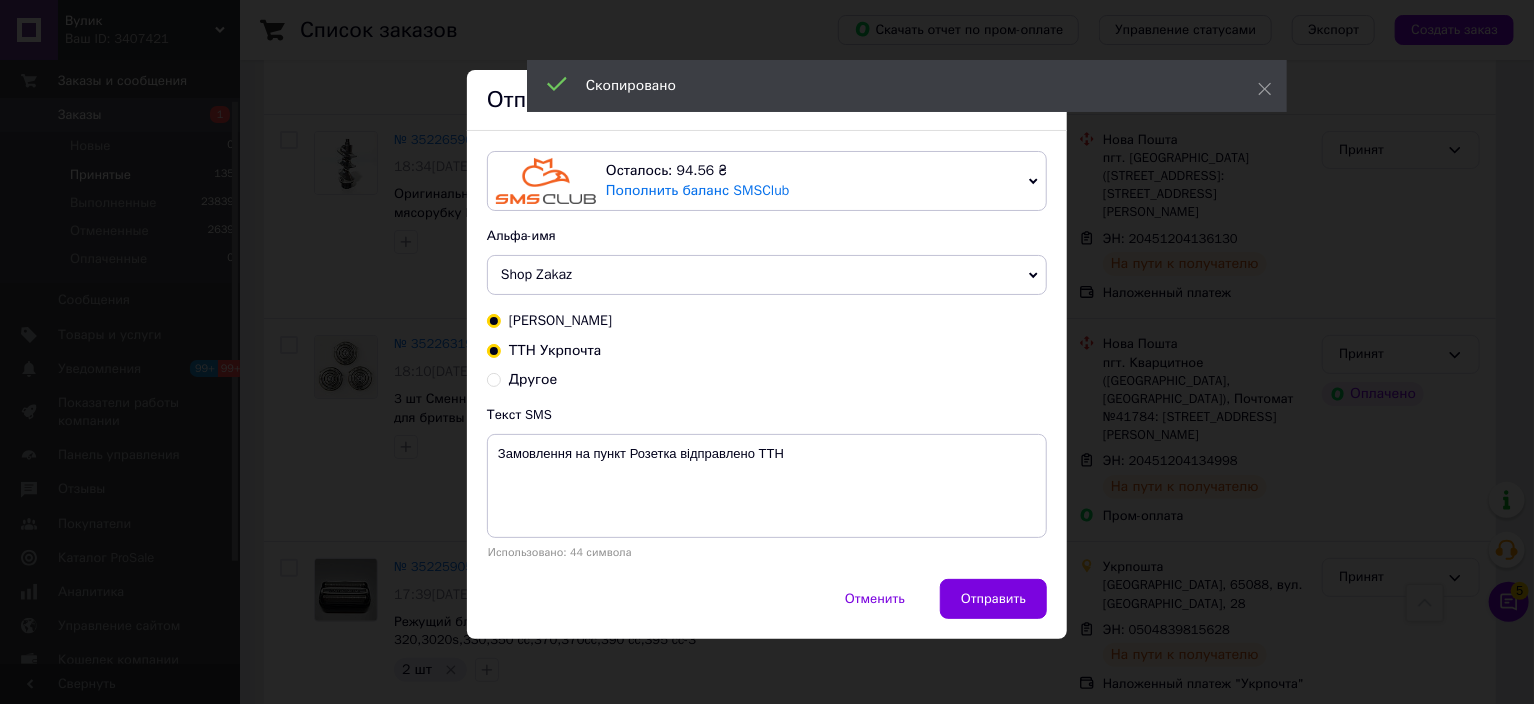 radio on "true" 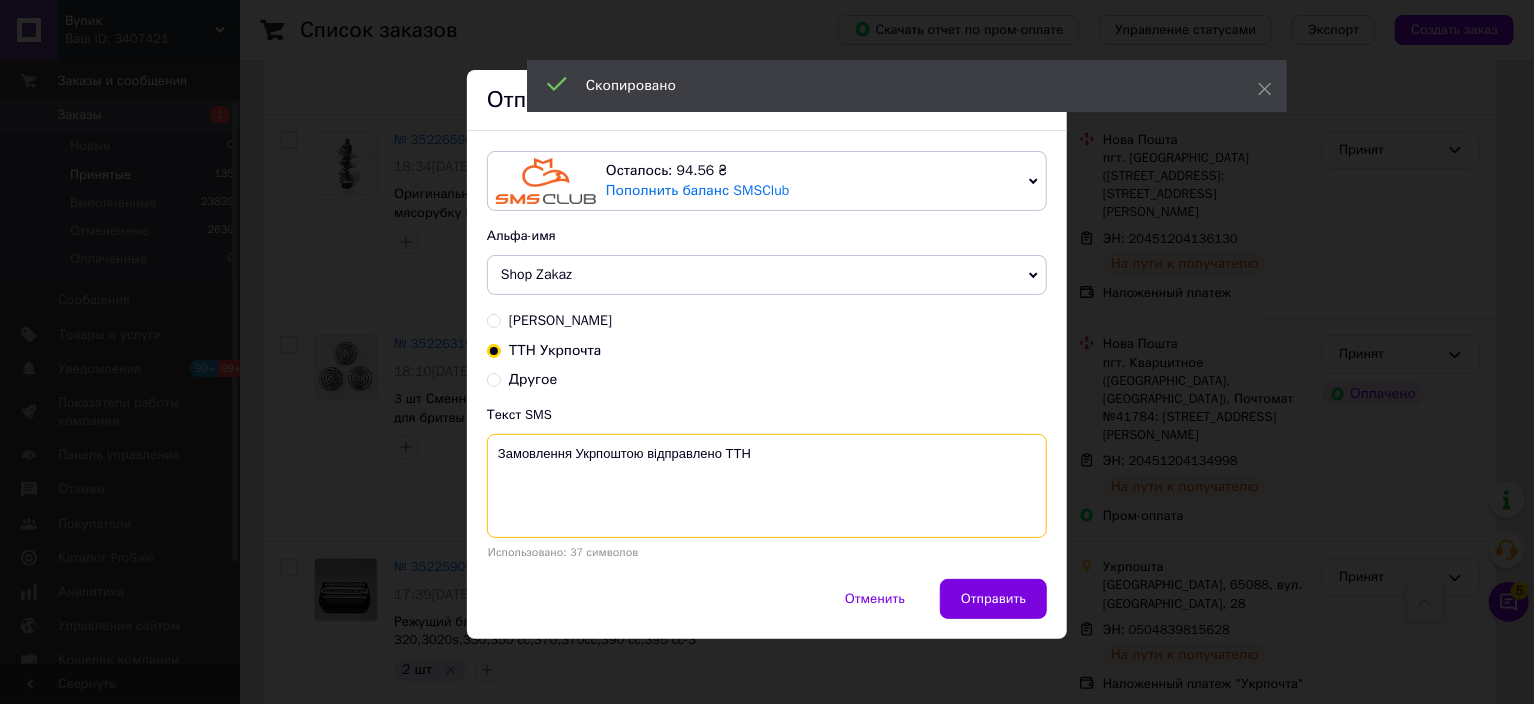 click on "Замовлення Укрпоштою відправлено ТТН" at bounding box center (767, 486) 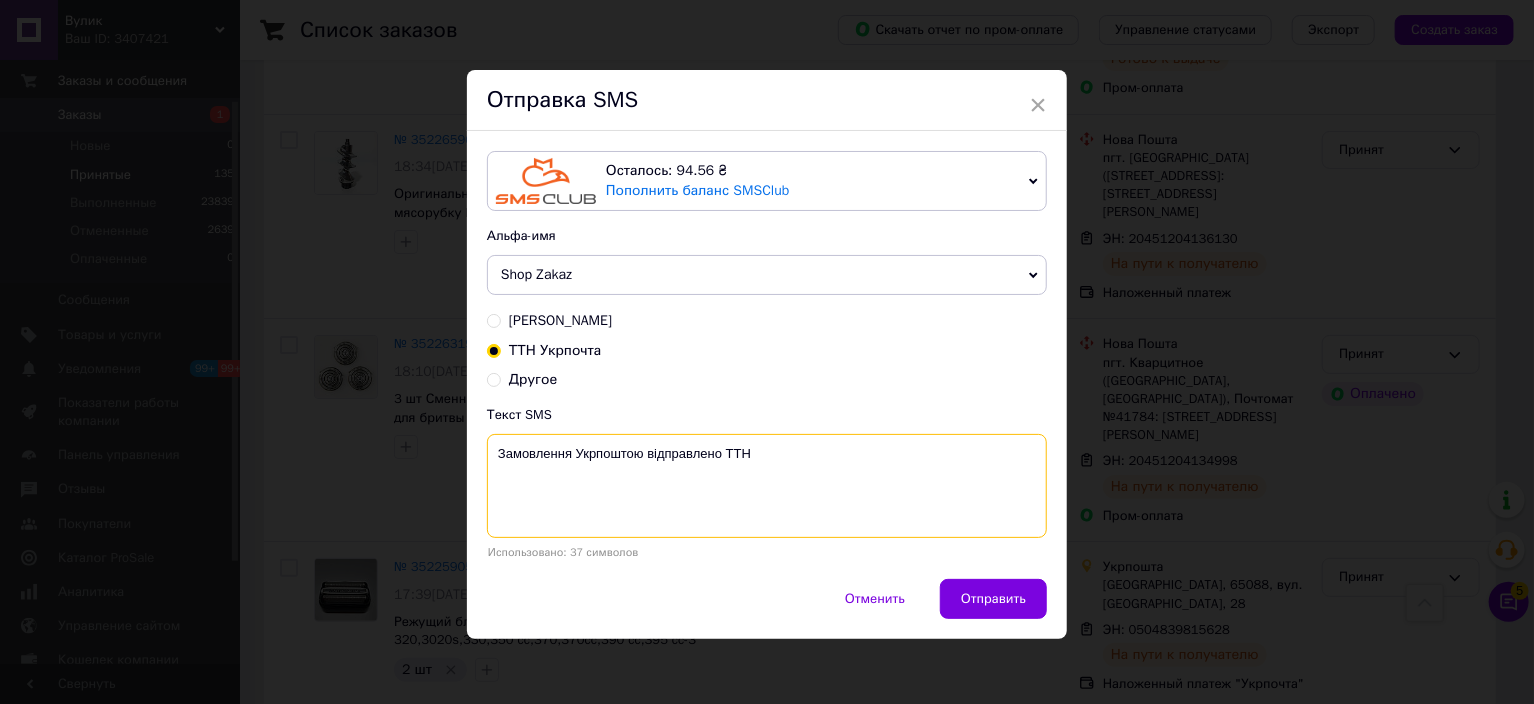 paste on "0504839815628" 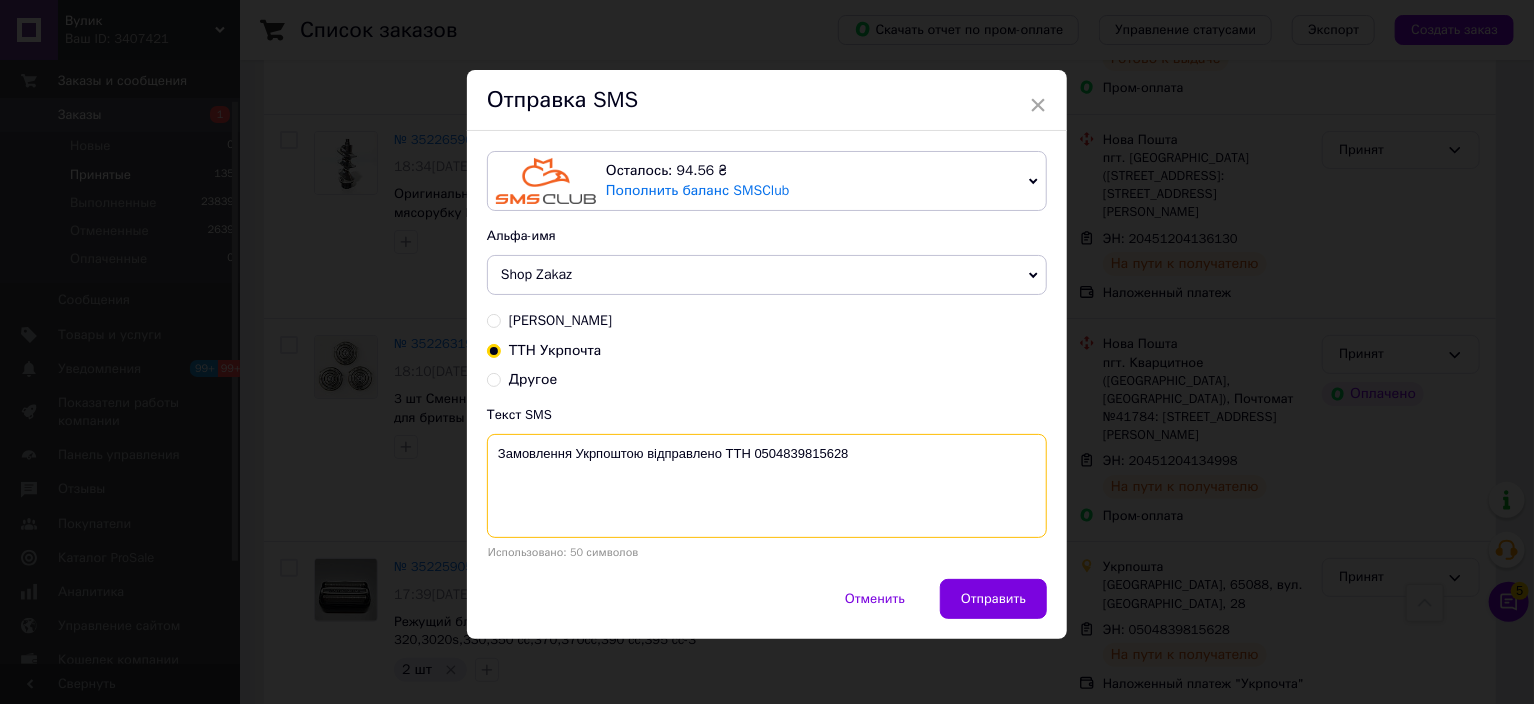 drag, startPoint x: 571, startPoint y: 450, endPoint x: 491, endPoint y: 462, distance: 80.895 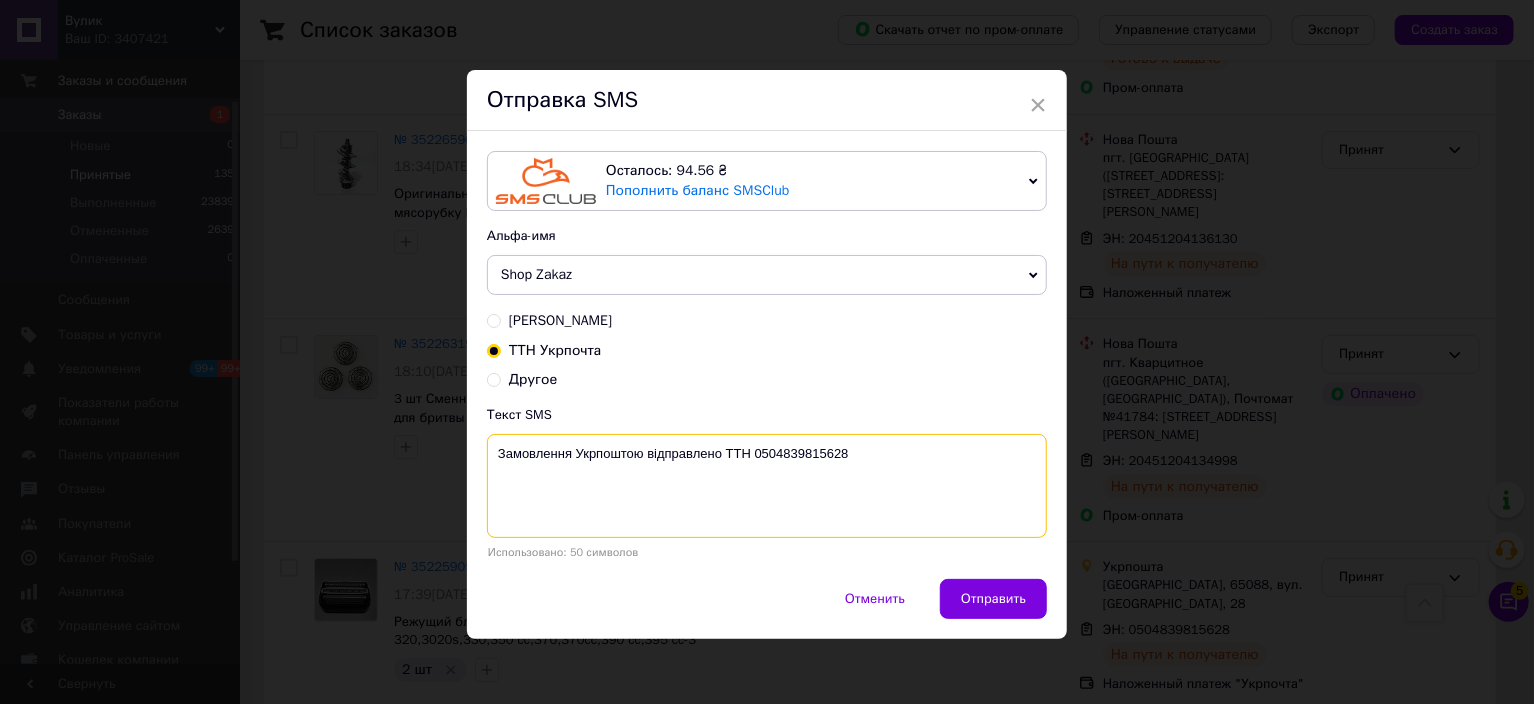 click on "Замовлення Укрпоштою відправлено ТТН 0504839815628" at bounding box center (767, 486) 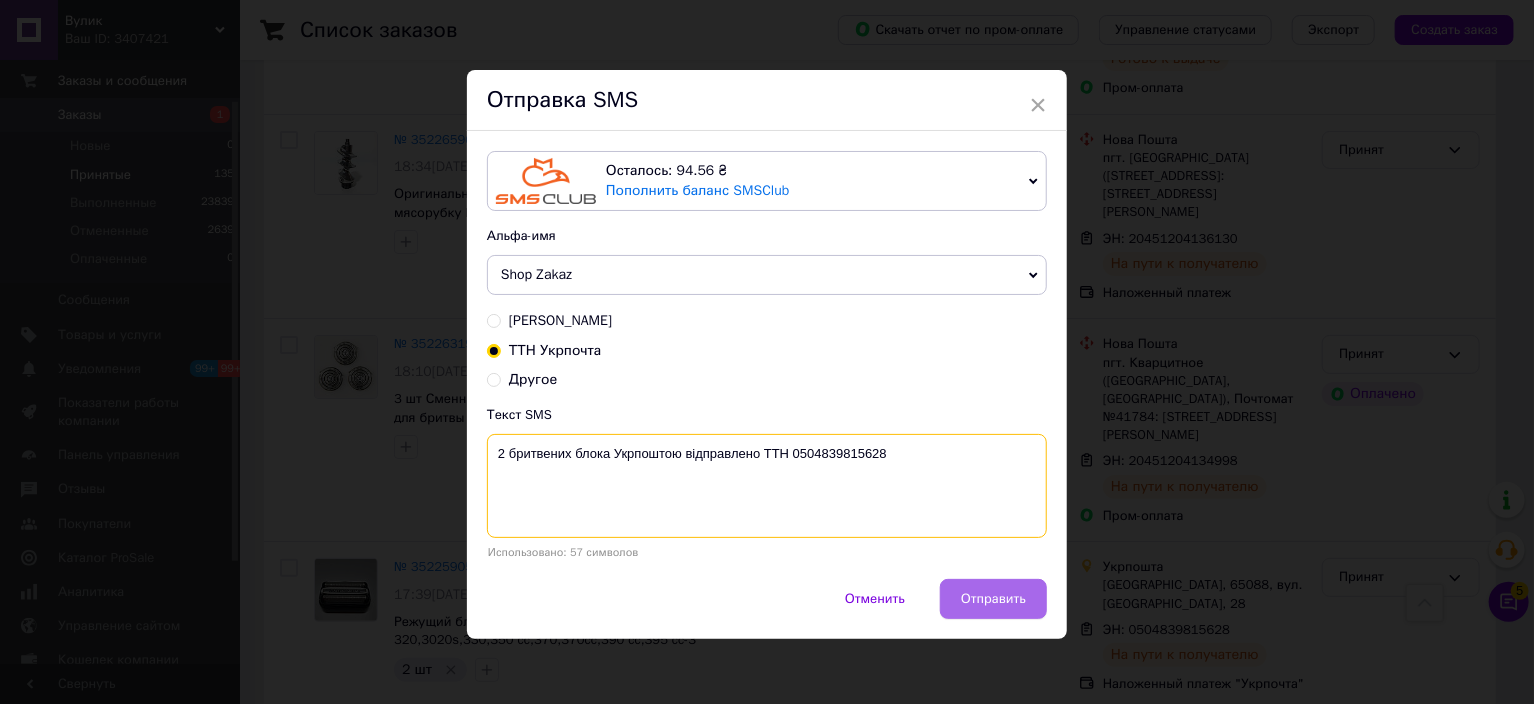 type on "2 бритвених блока Укрпоштою відправлено ТТН 0504839815628" 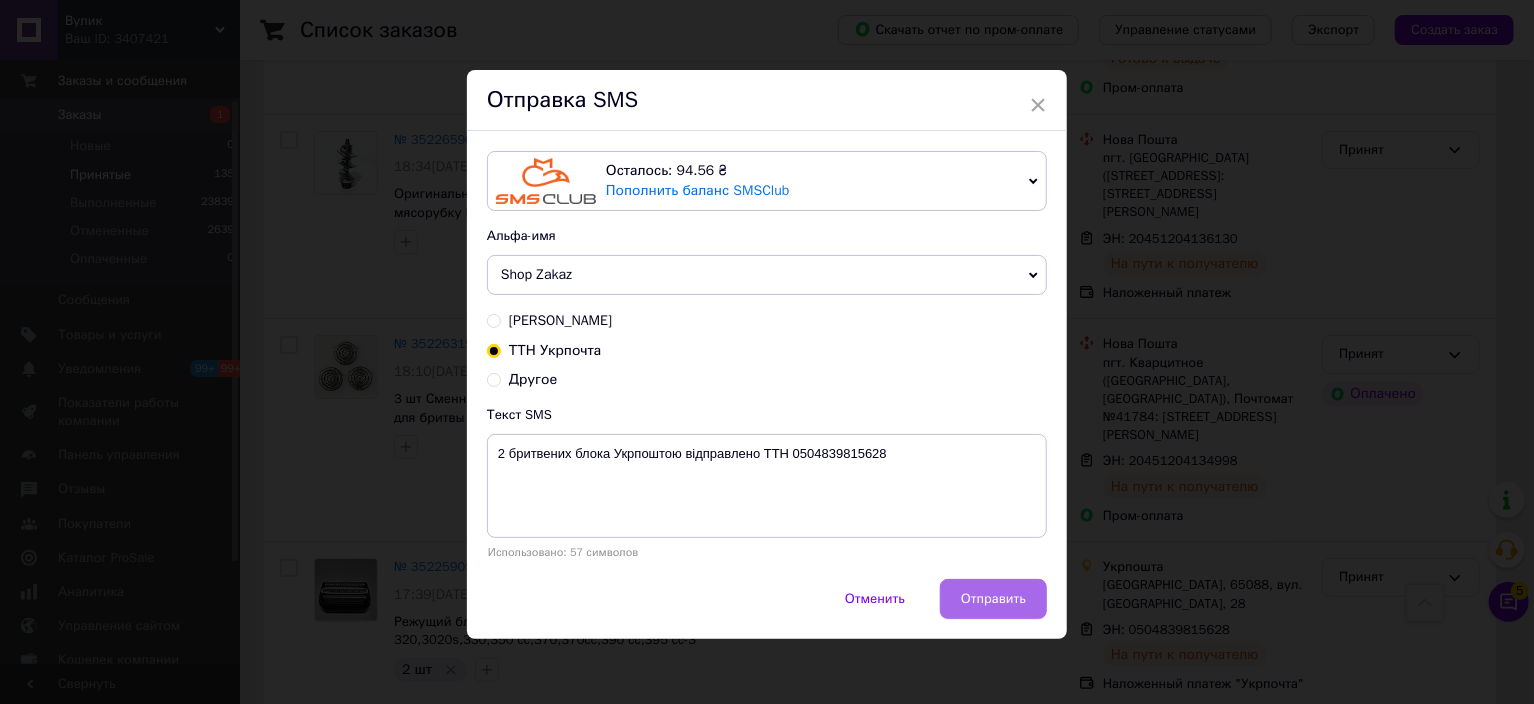 click on "Отправить" at bounding box center (993, 599) 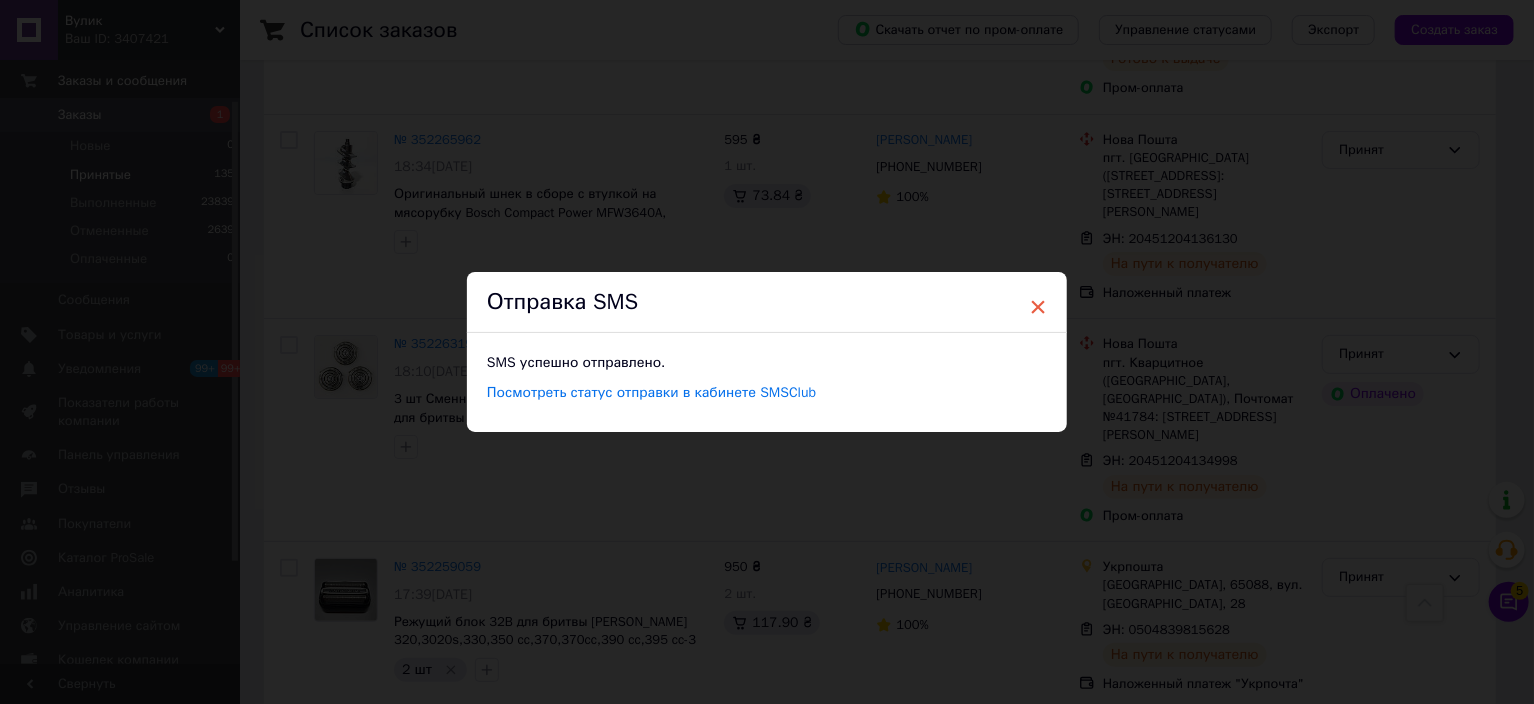 click on "×" at bounding box center [1038, 307] 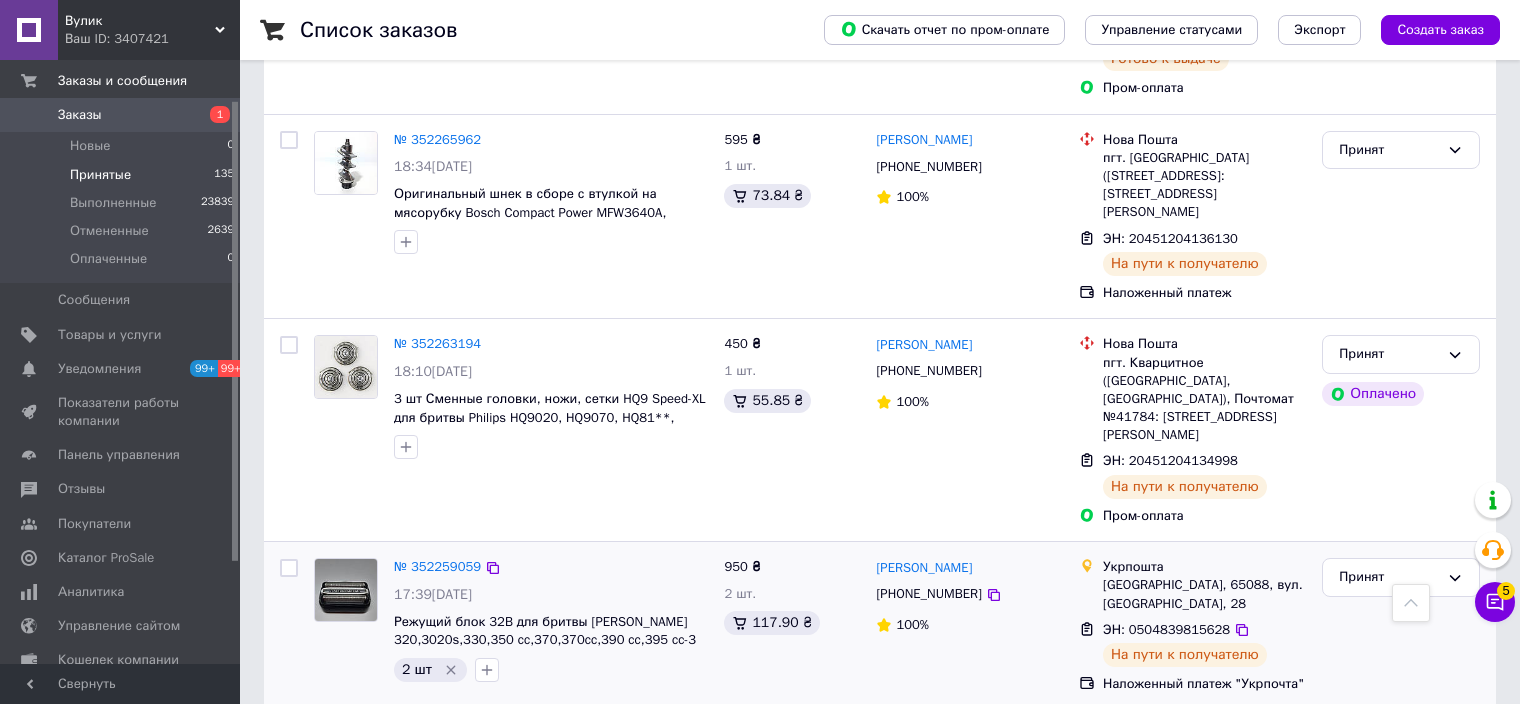 click on "Принят" at bounding box center (1401, 625) 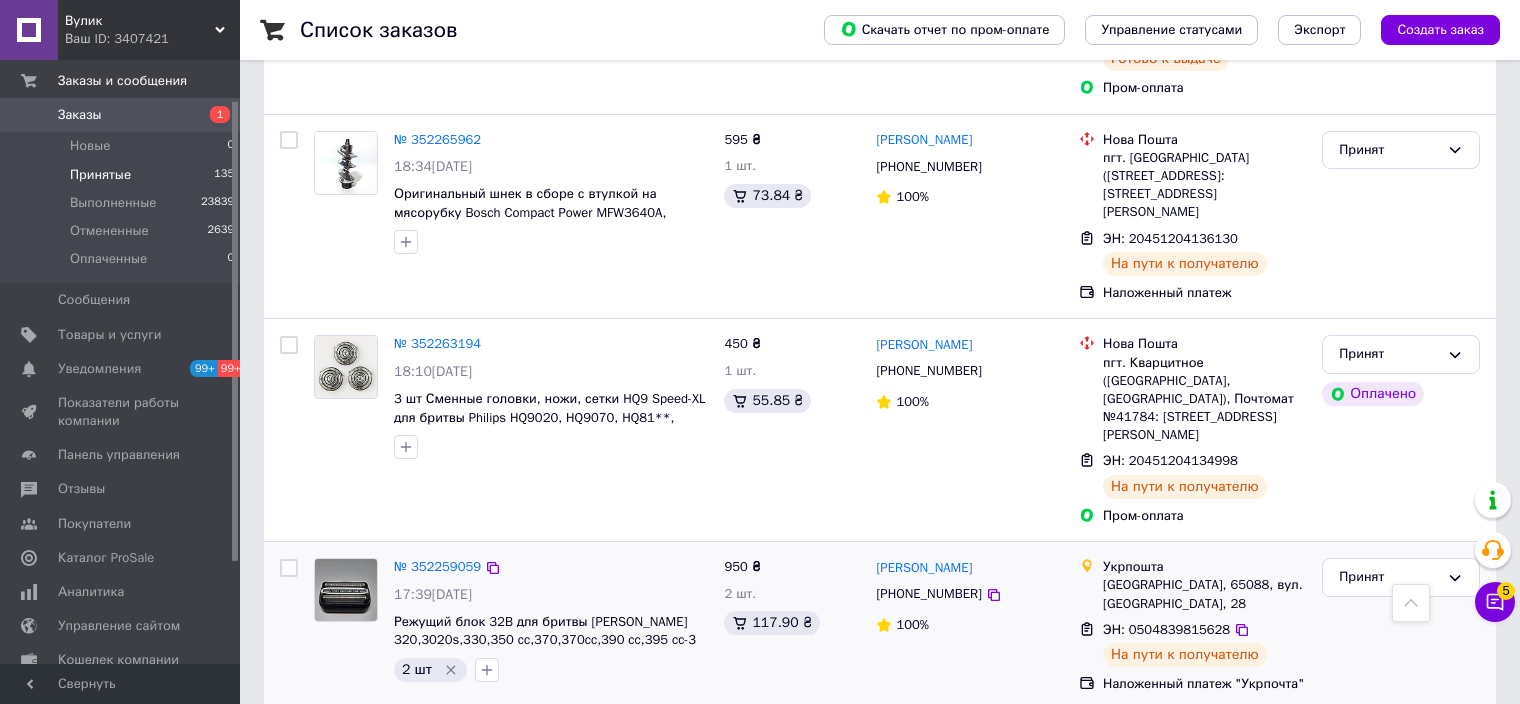 drag, startPoint x: 1339, startPoint y: 314, endPoint x: 1341, endPoint y: 345, distance: 31.06445 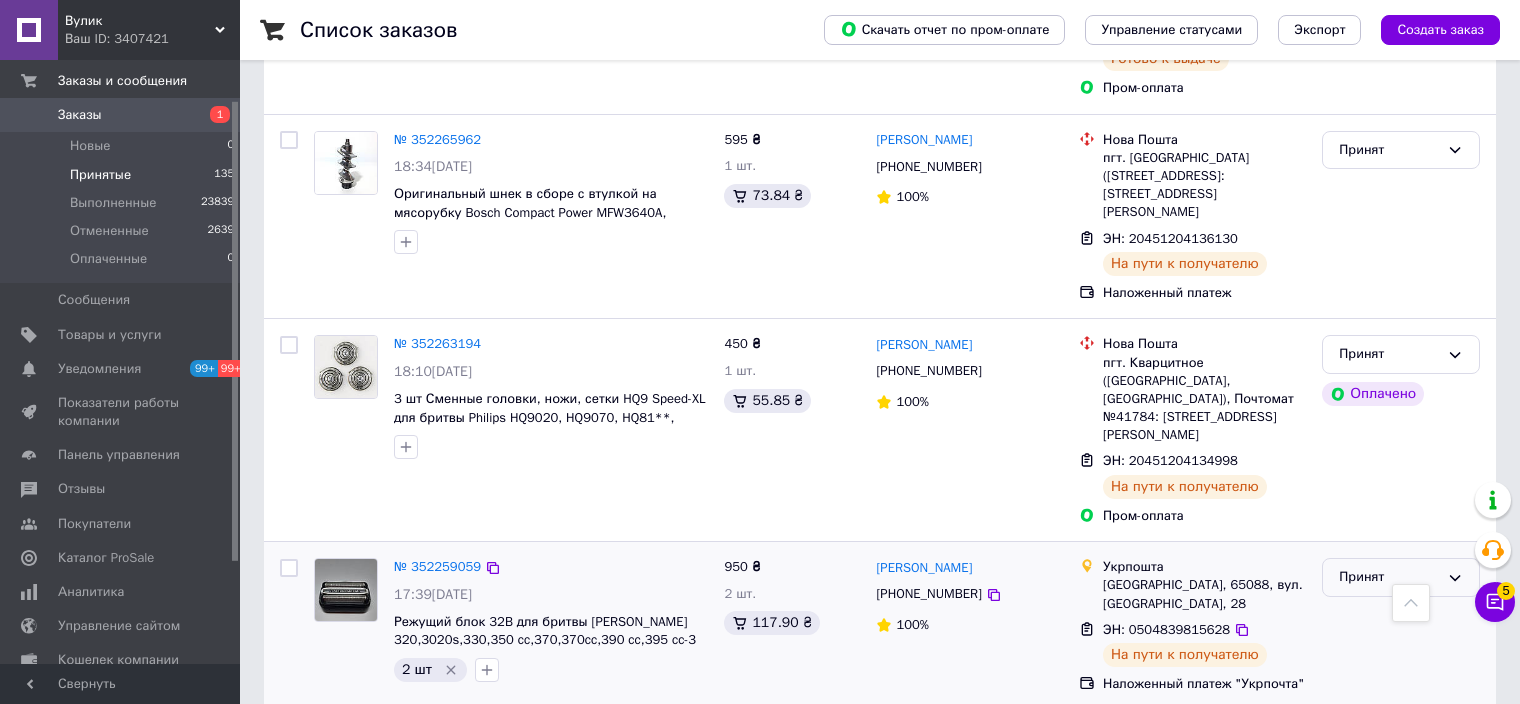 click on "Принят" at bounding box center (1389, 577) 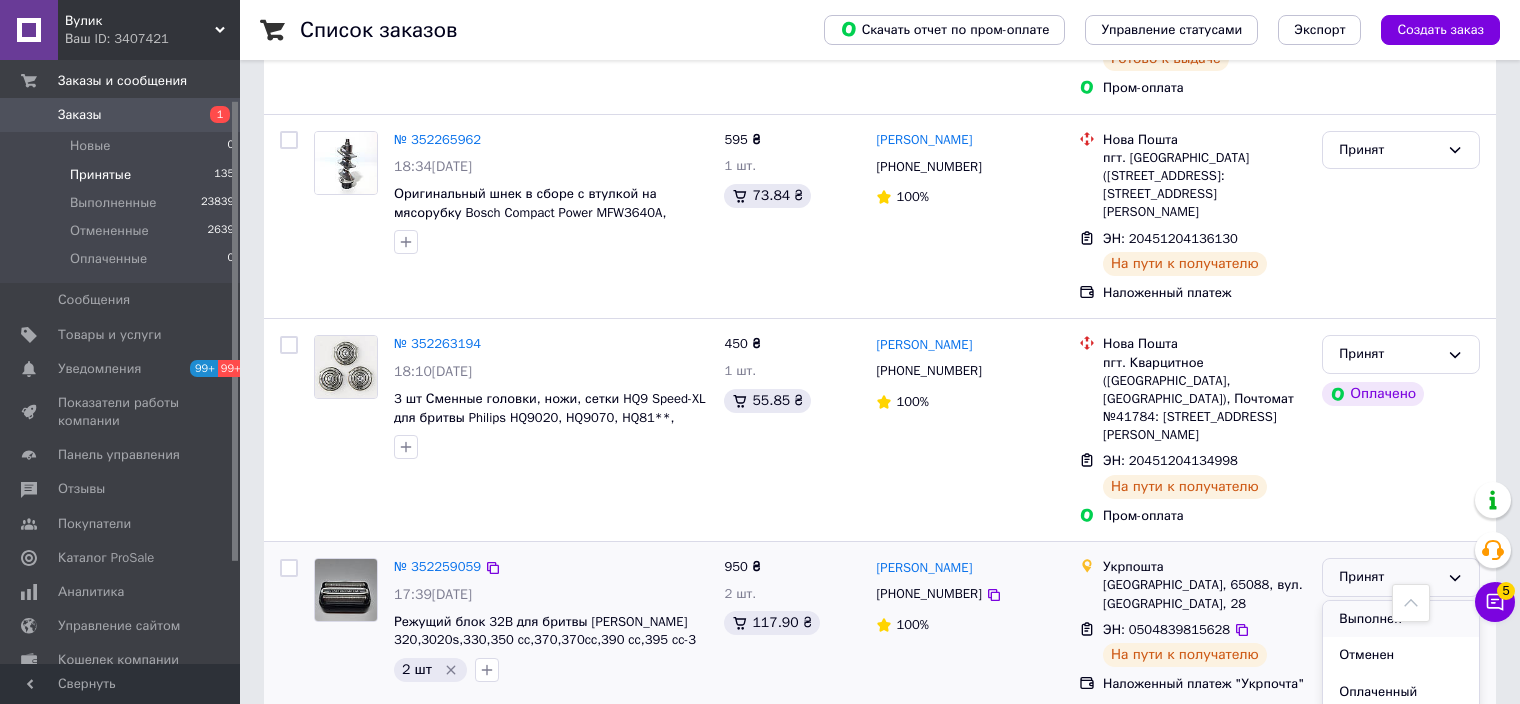click on "Выполнен" at bounding box center [1401, 619] 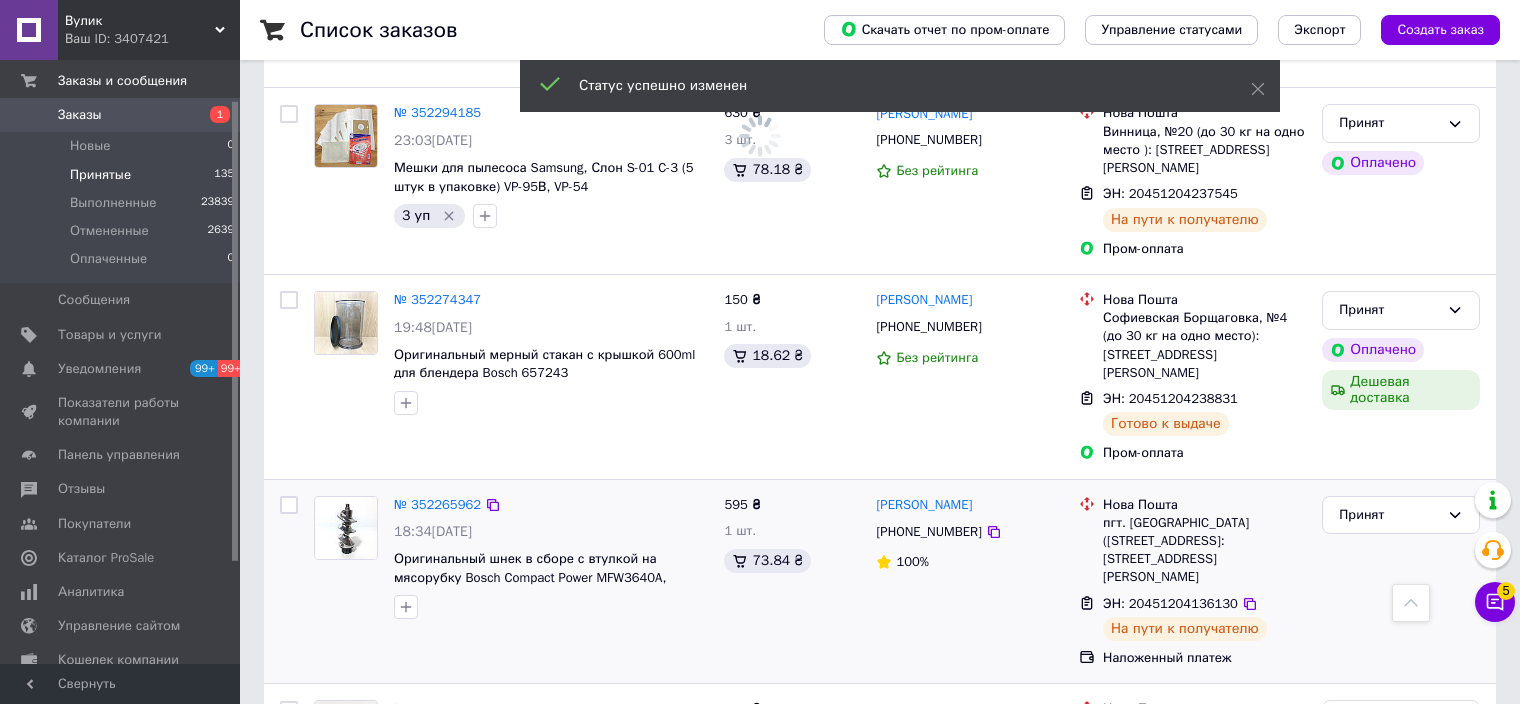 scroll, scrollTop: 5489, scrollLeft: 0, axis: vertical 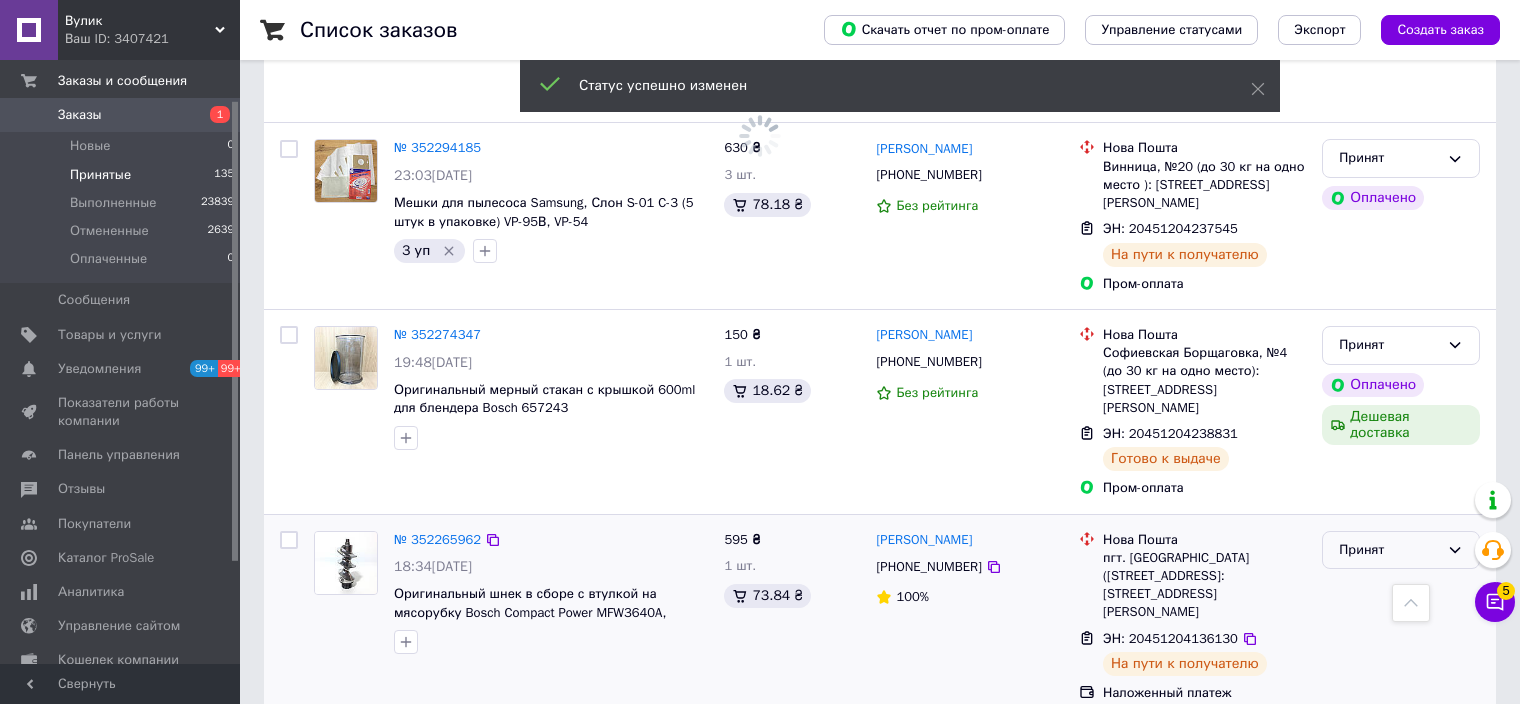 click on "Принят" at bounding box center (1389, 550) 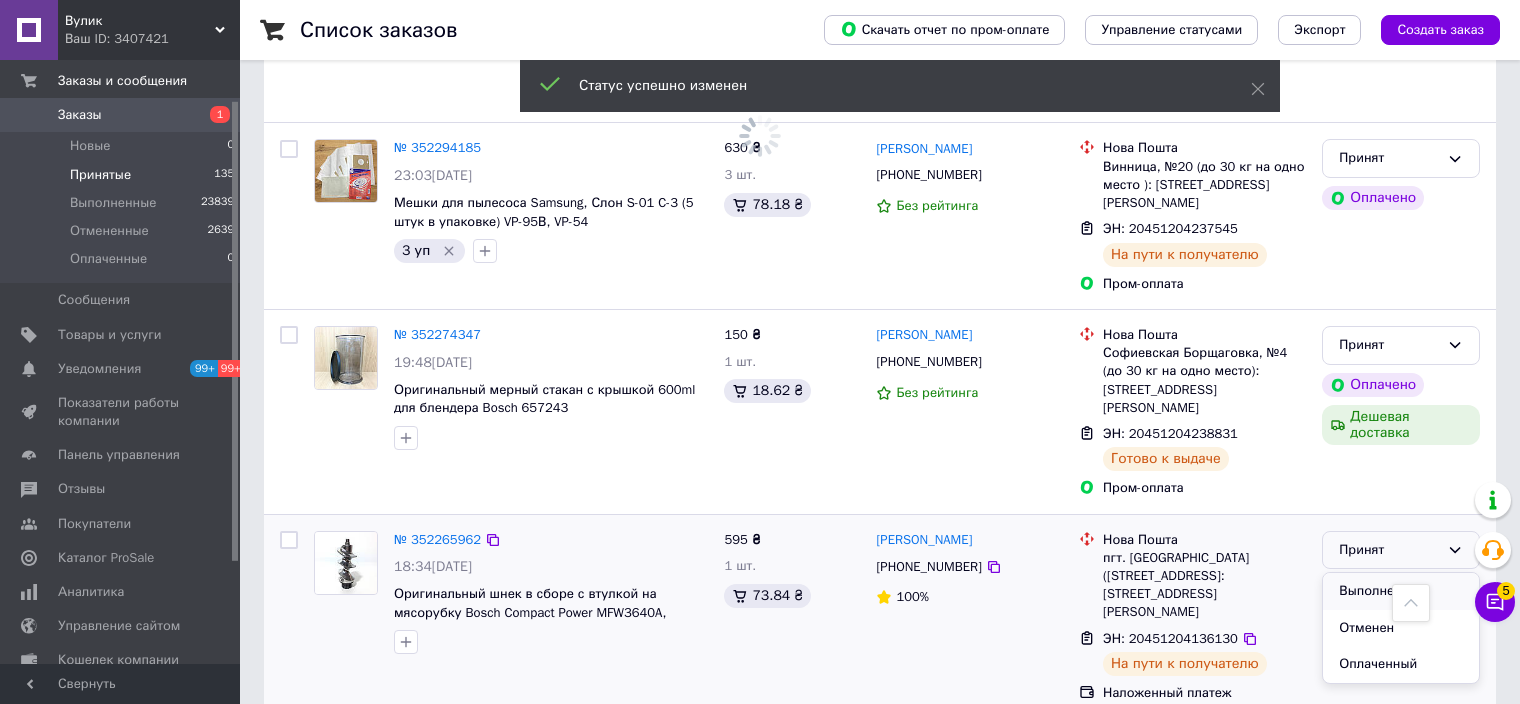 click on "Выполнен" at bounding box center (1401, 591) 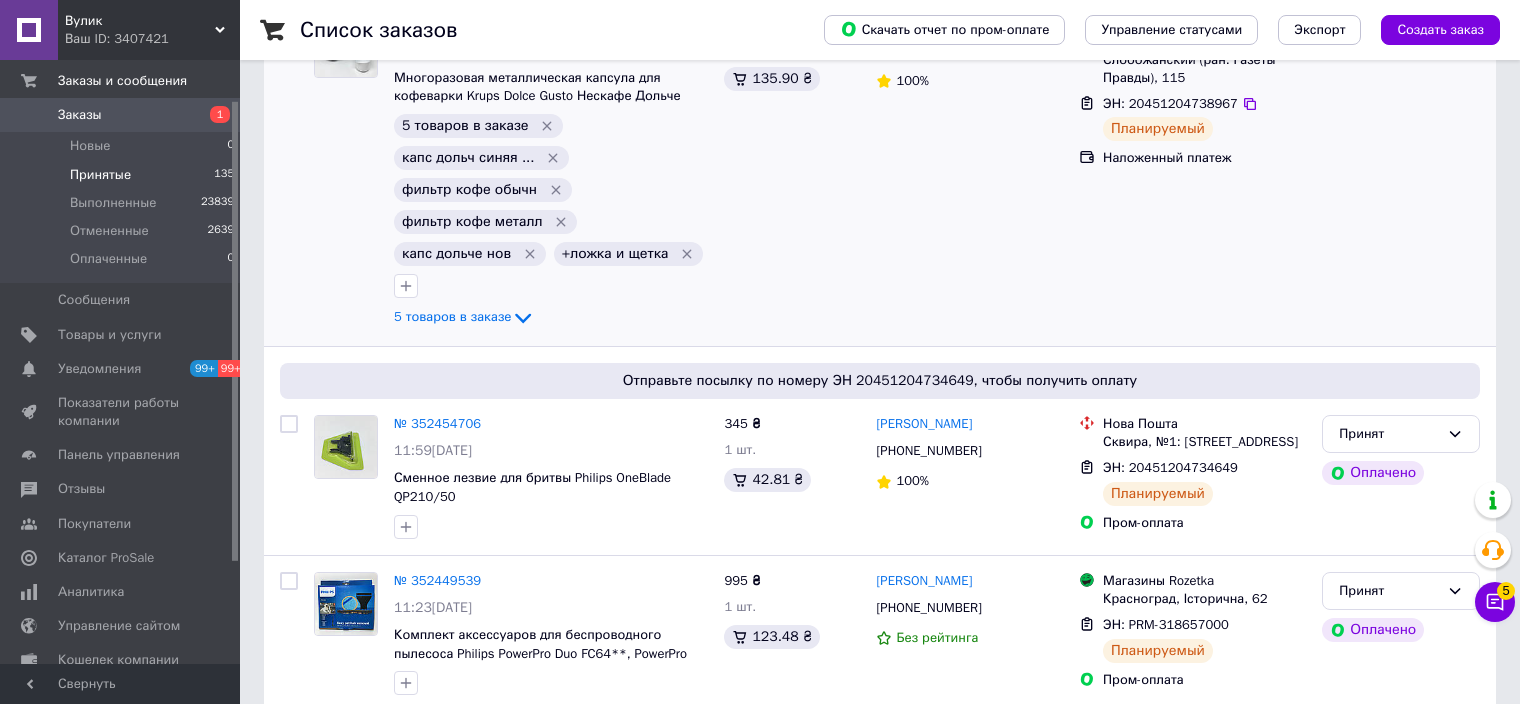 scroll, scrollTop: 0, scrollLeft: 0, axis: both 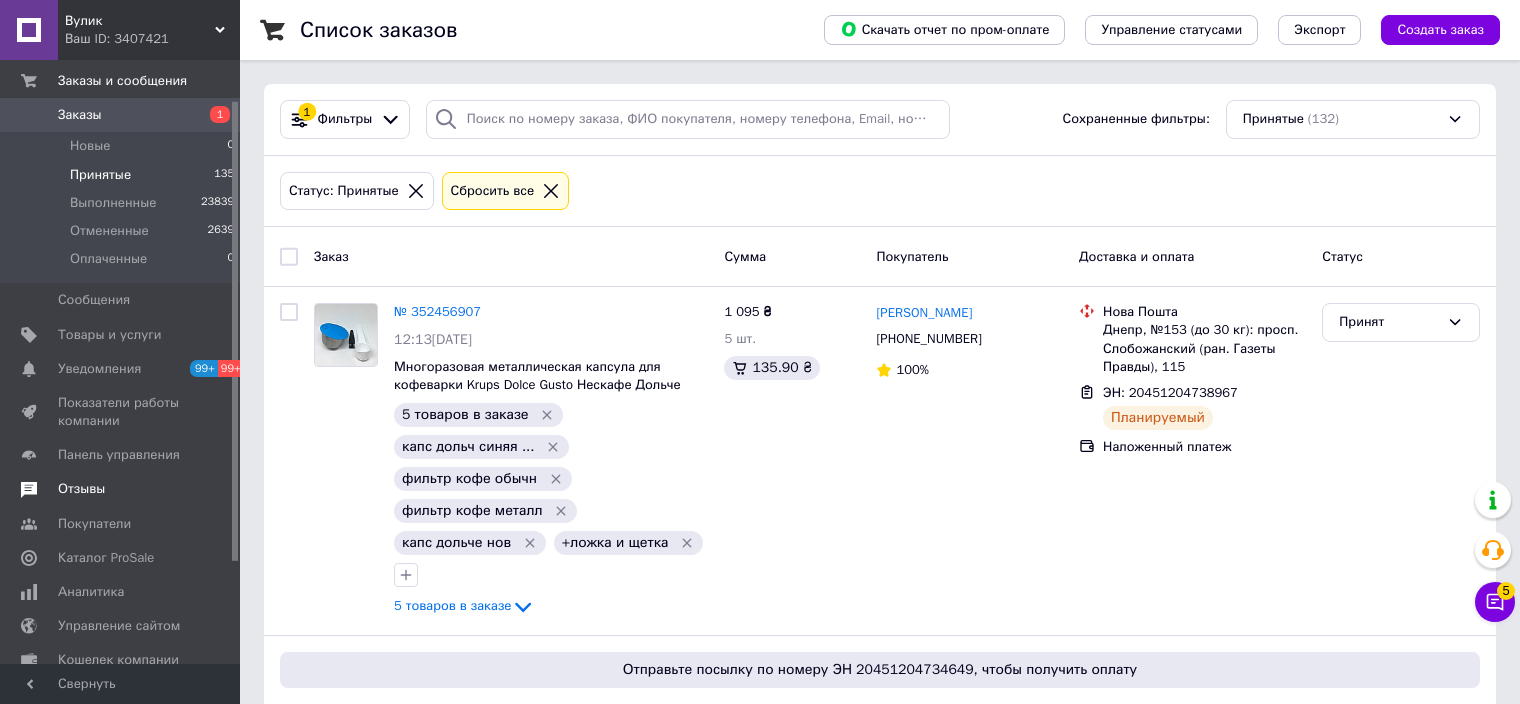 click on "Отзывы" at bounding box center (81, 489) 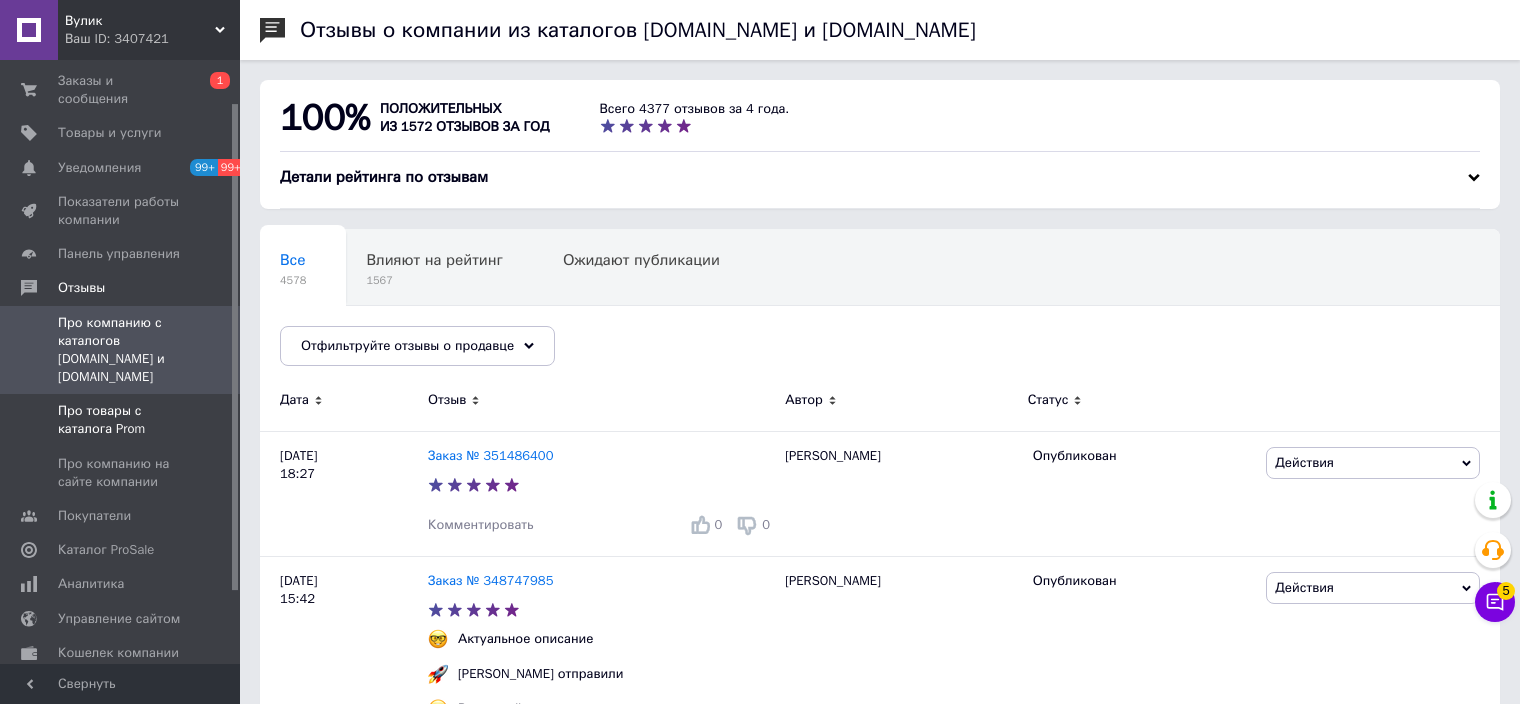 click on "Про товары с каталога Prom" at bounding box center (121, 420) 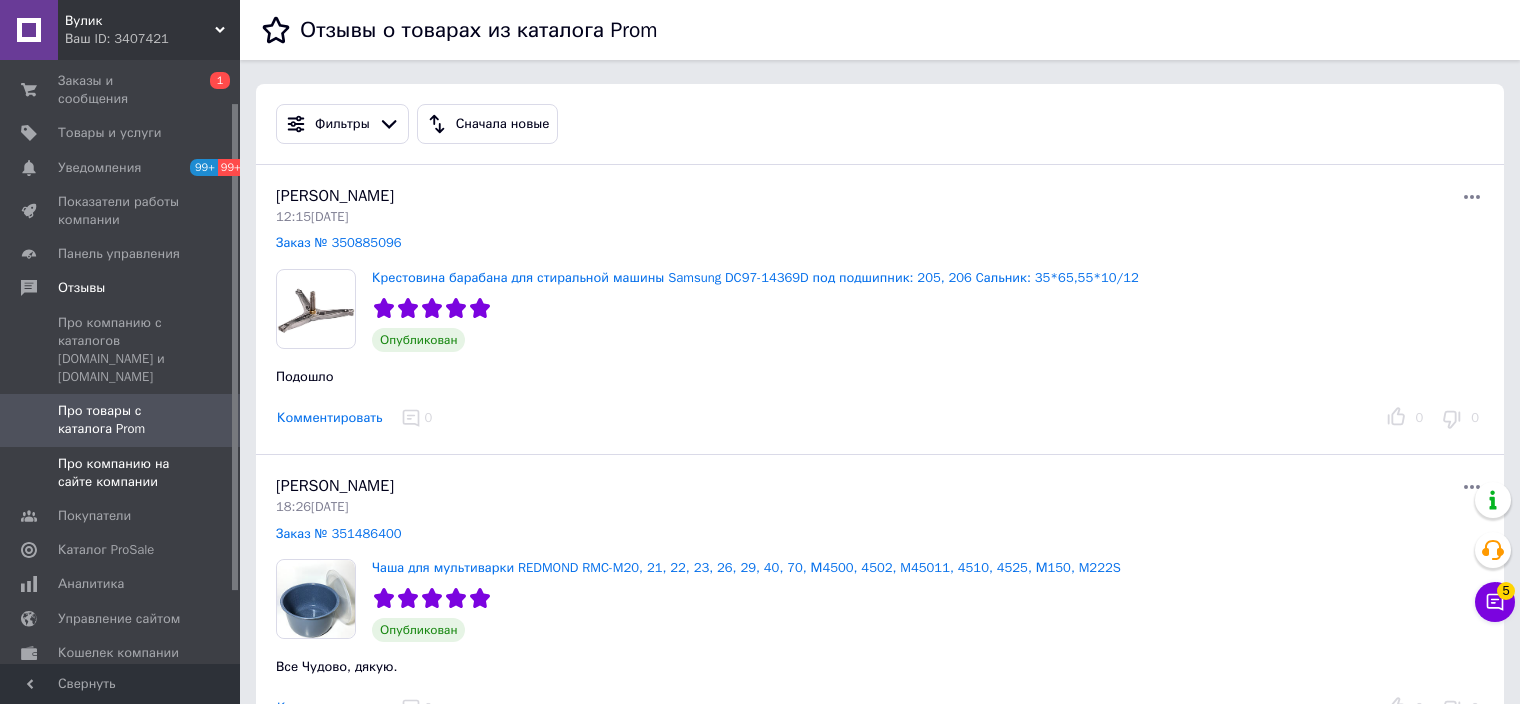click on "Про компанию на сайте компании" at bounding box center (121, 473) 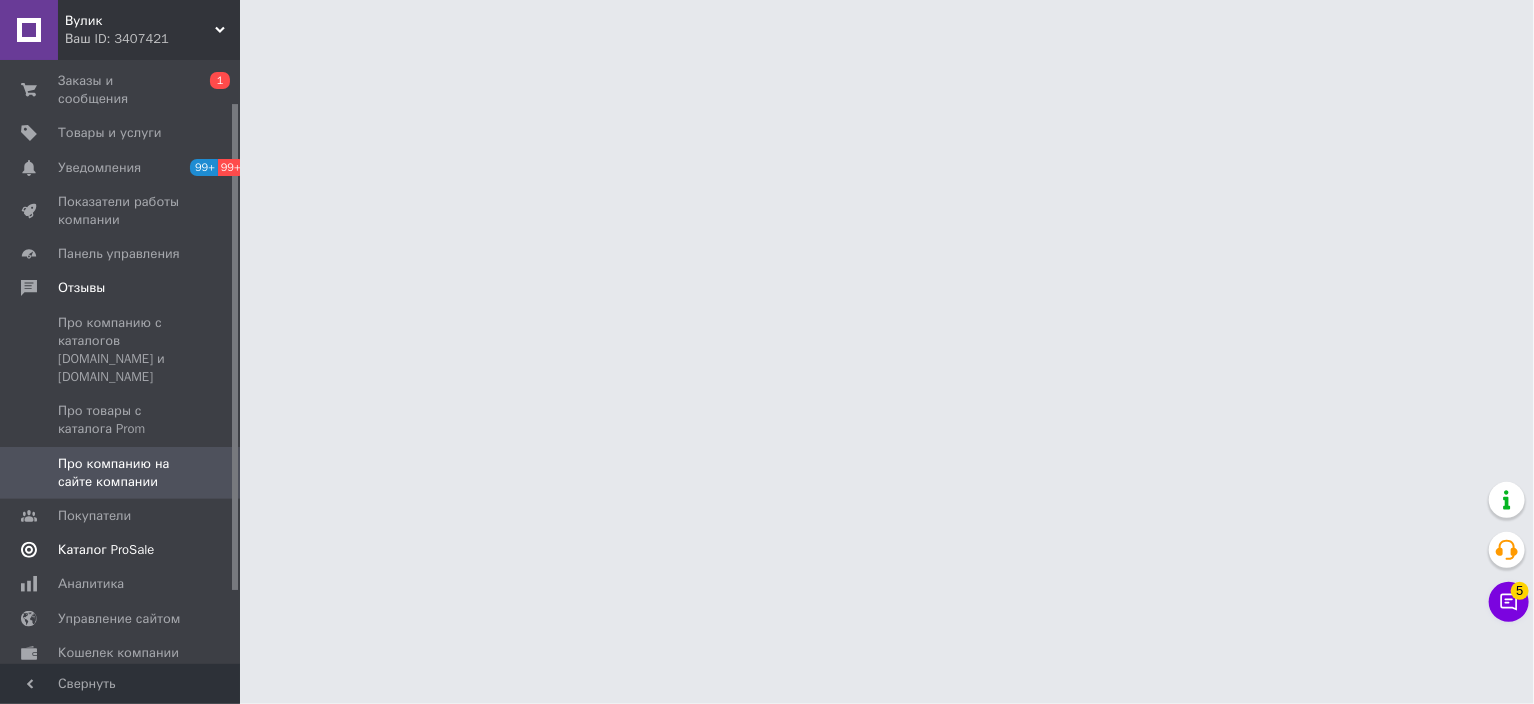 click on "Каталог ProSale" at bounding box center (106, 550) 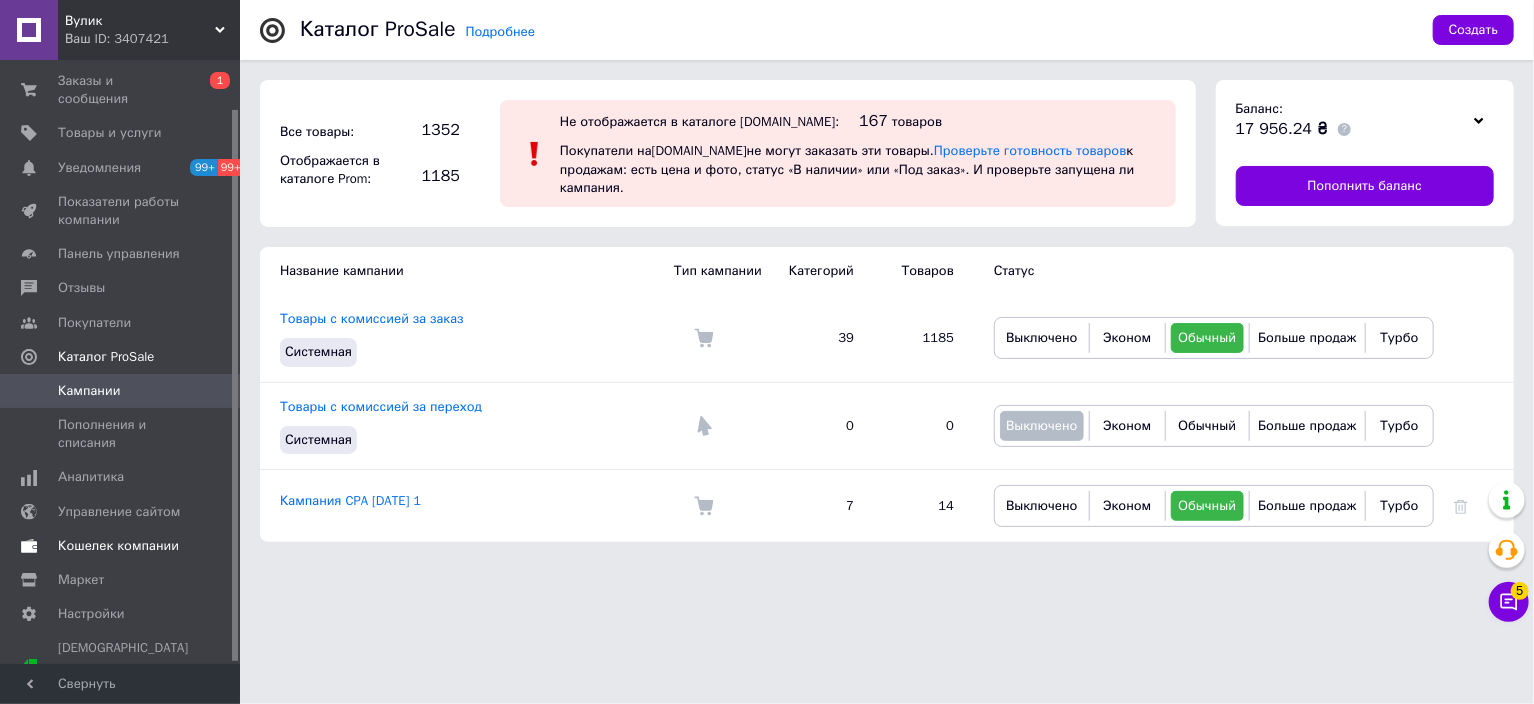 click on "Кошелек компании" at bounding box center [118, 546] 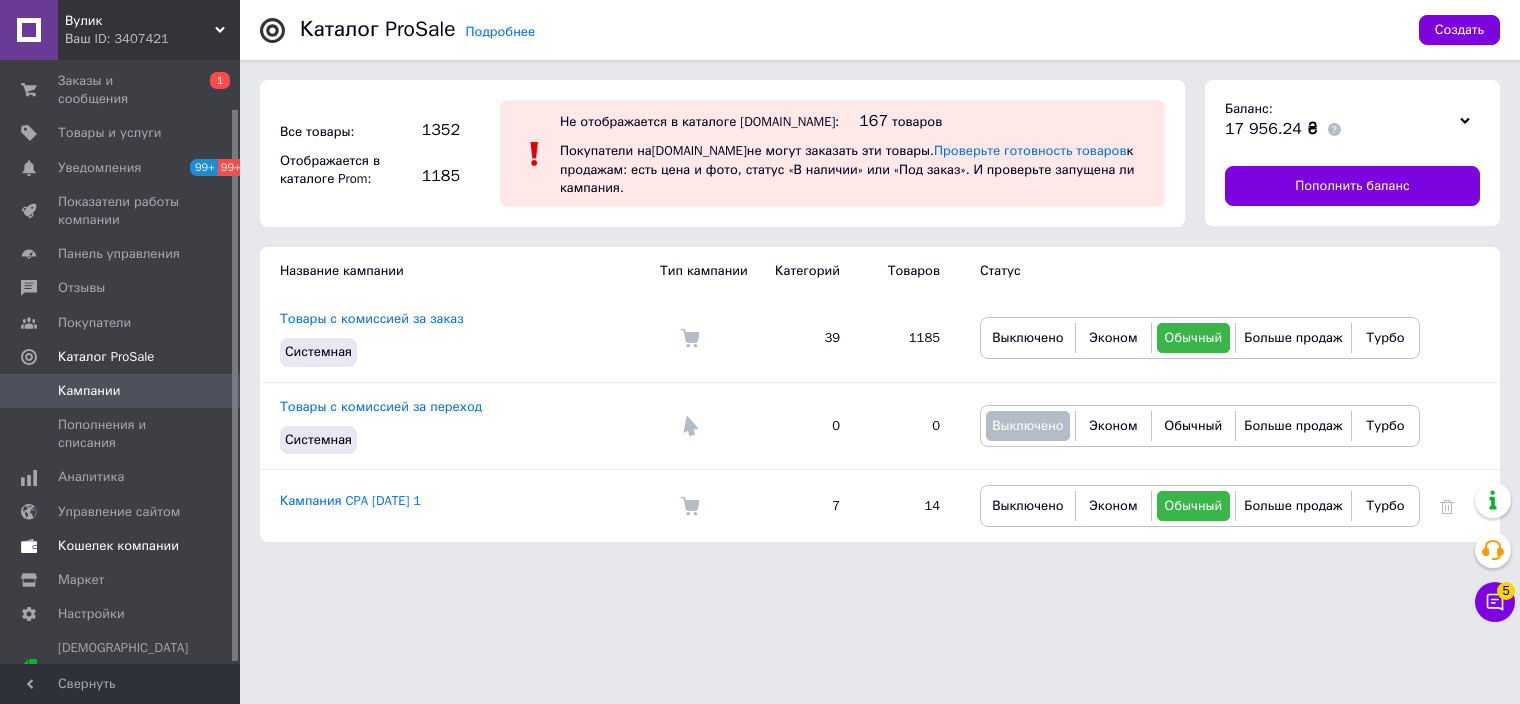 scroll, scrollTop: 19, scrollLeft: 0, axis: vertical 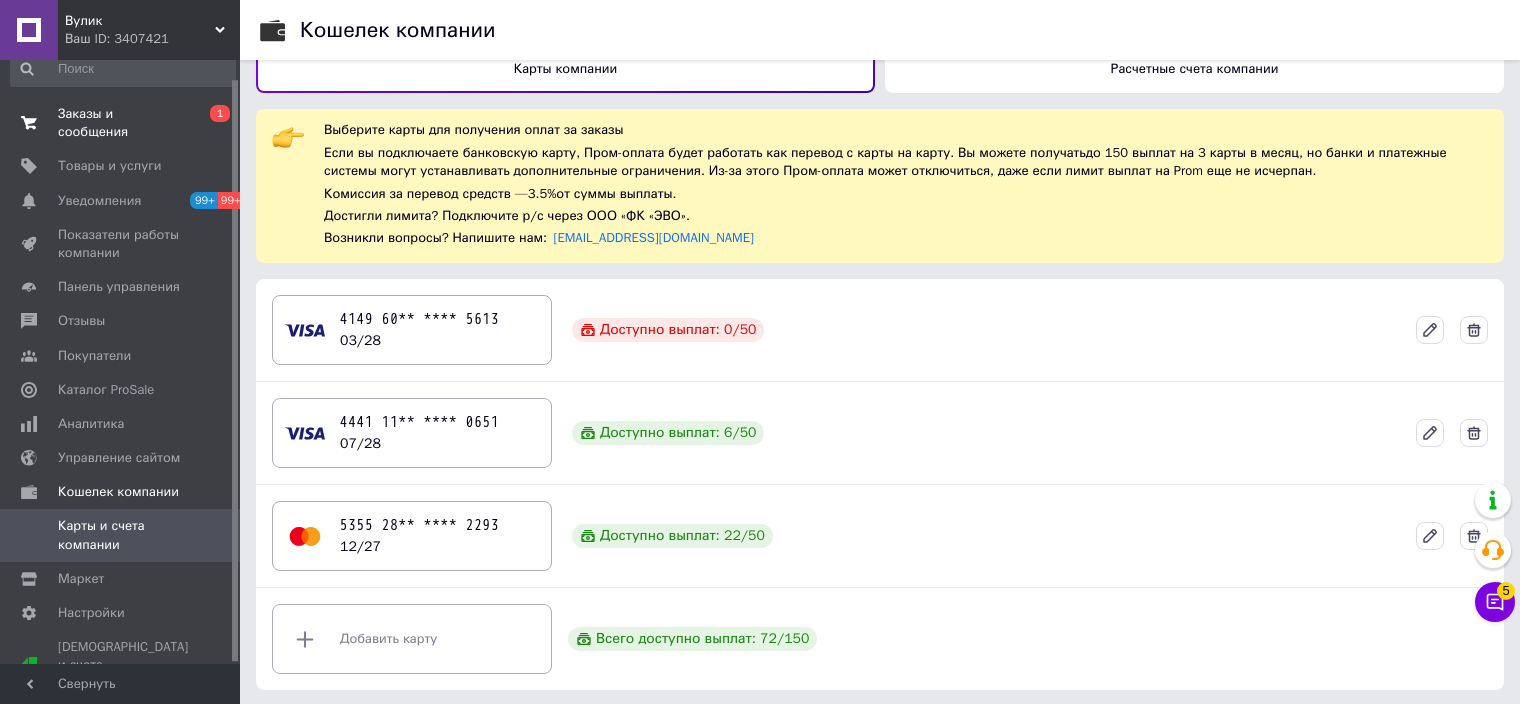 click on "Заказы и сообщения" at bounding box center (121, 123) 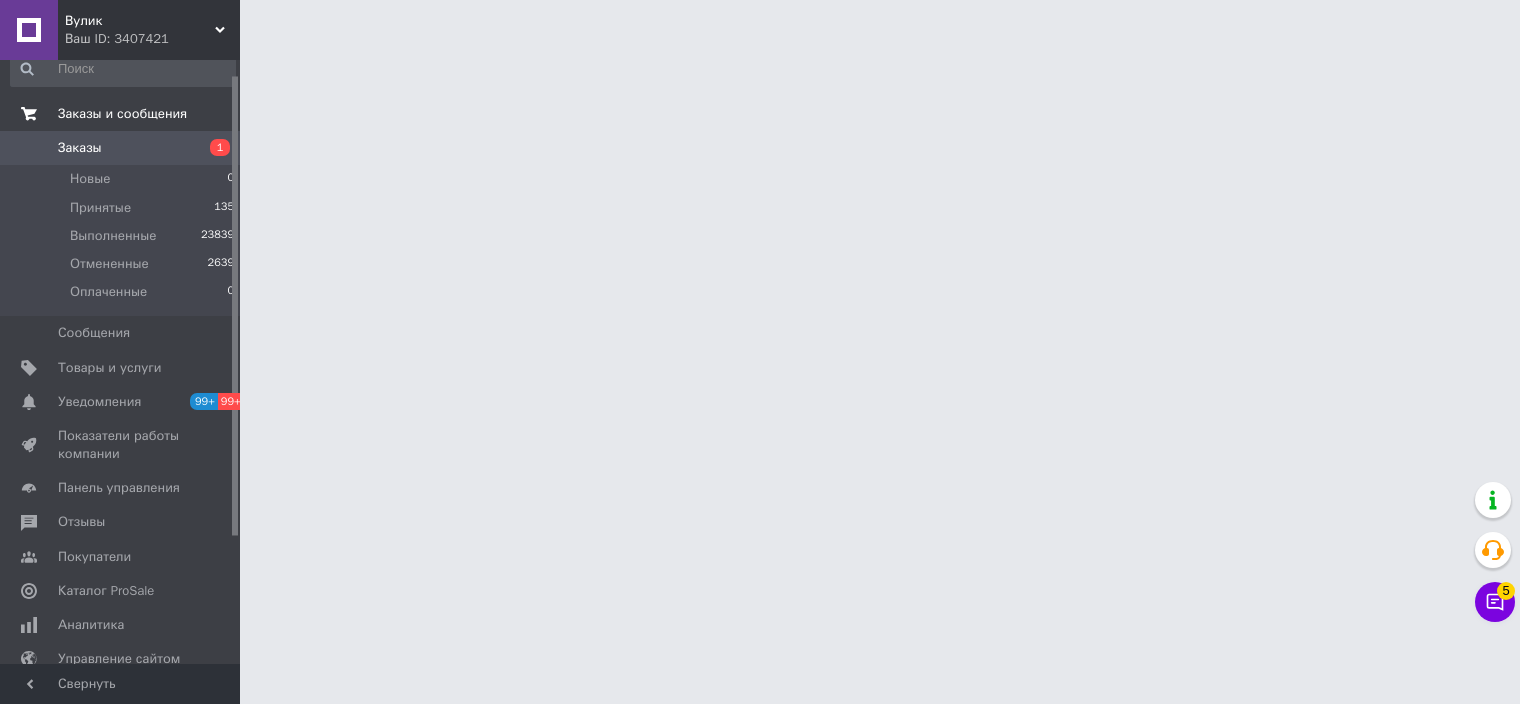 scroll, scrollTop: 0, scrollLeft: 0, axis: both 